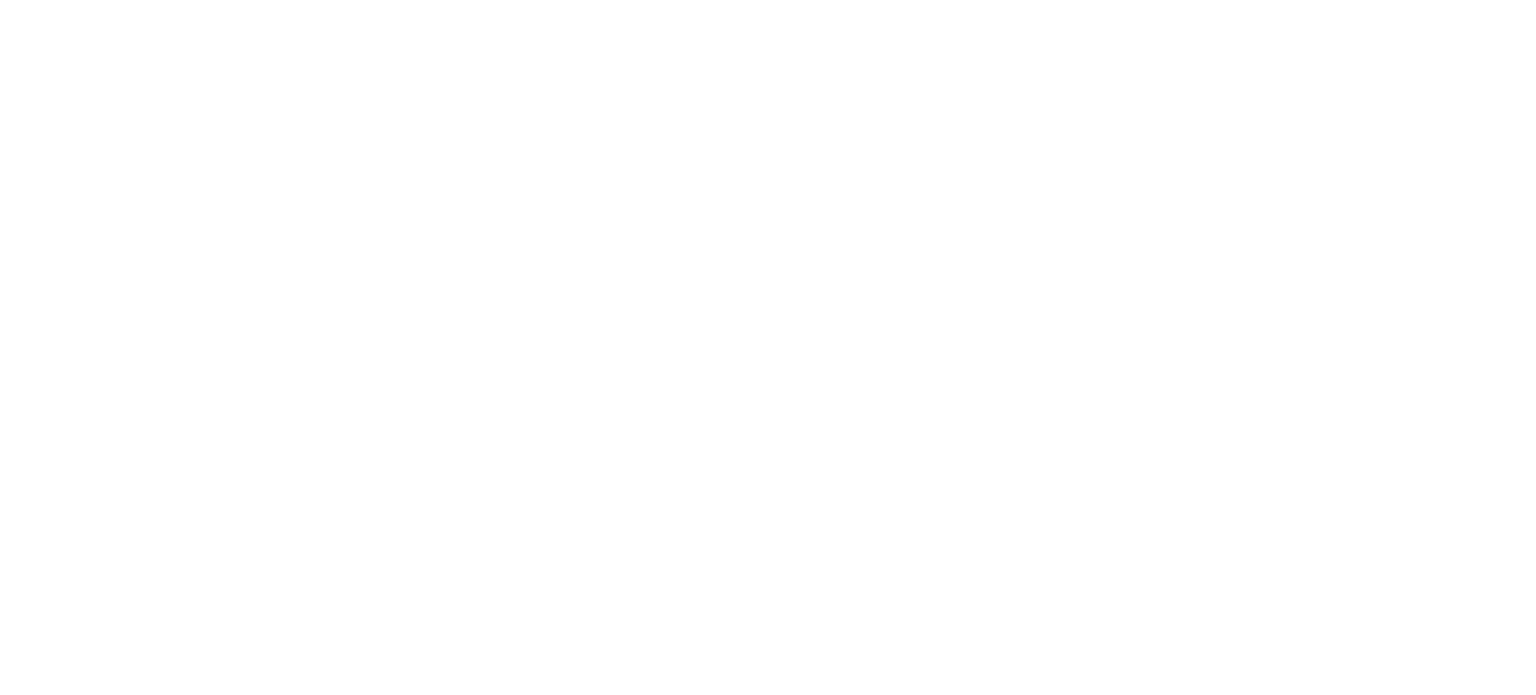 scroll, scrollTop: 0, scrollLeft: 0, axis: both 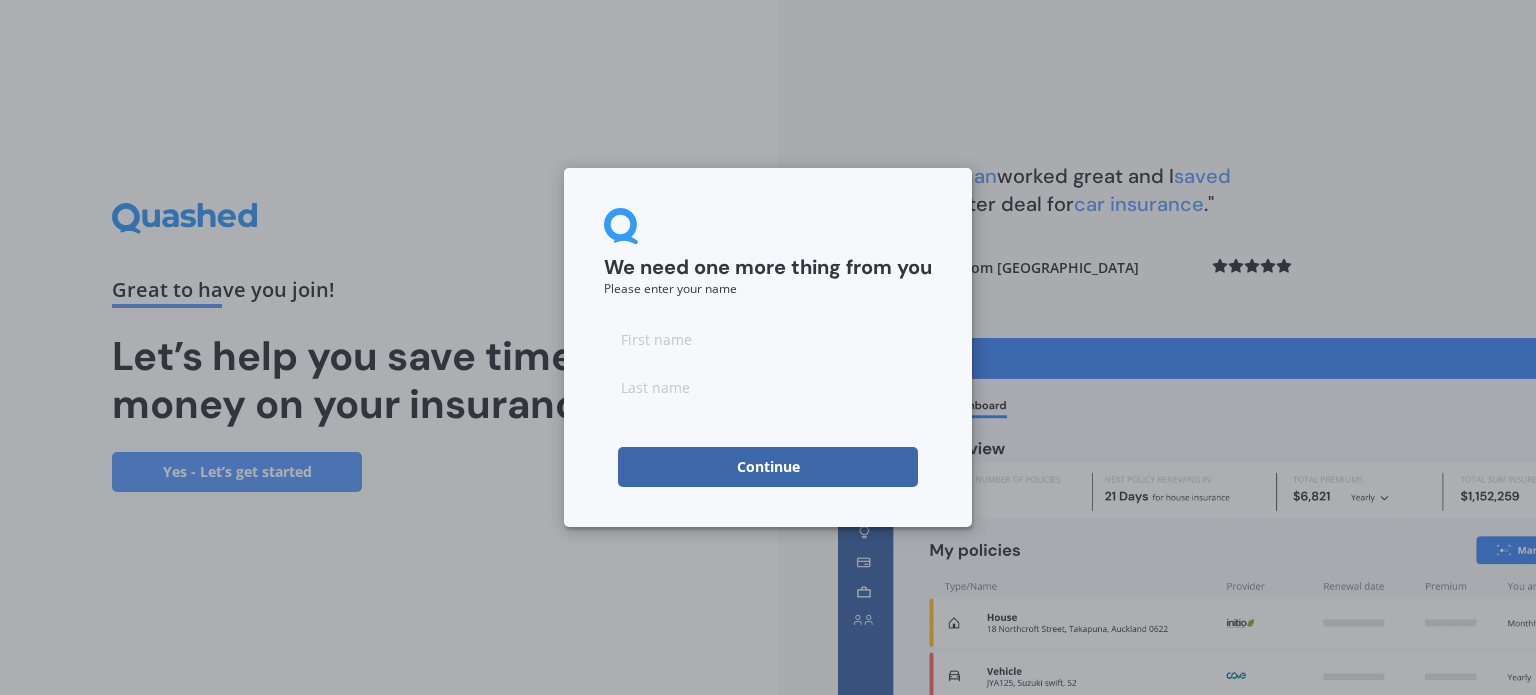 click at bounding box center (768, 339) 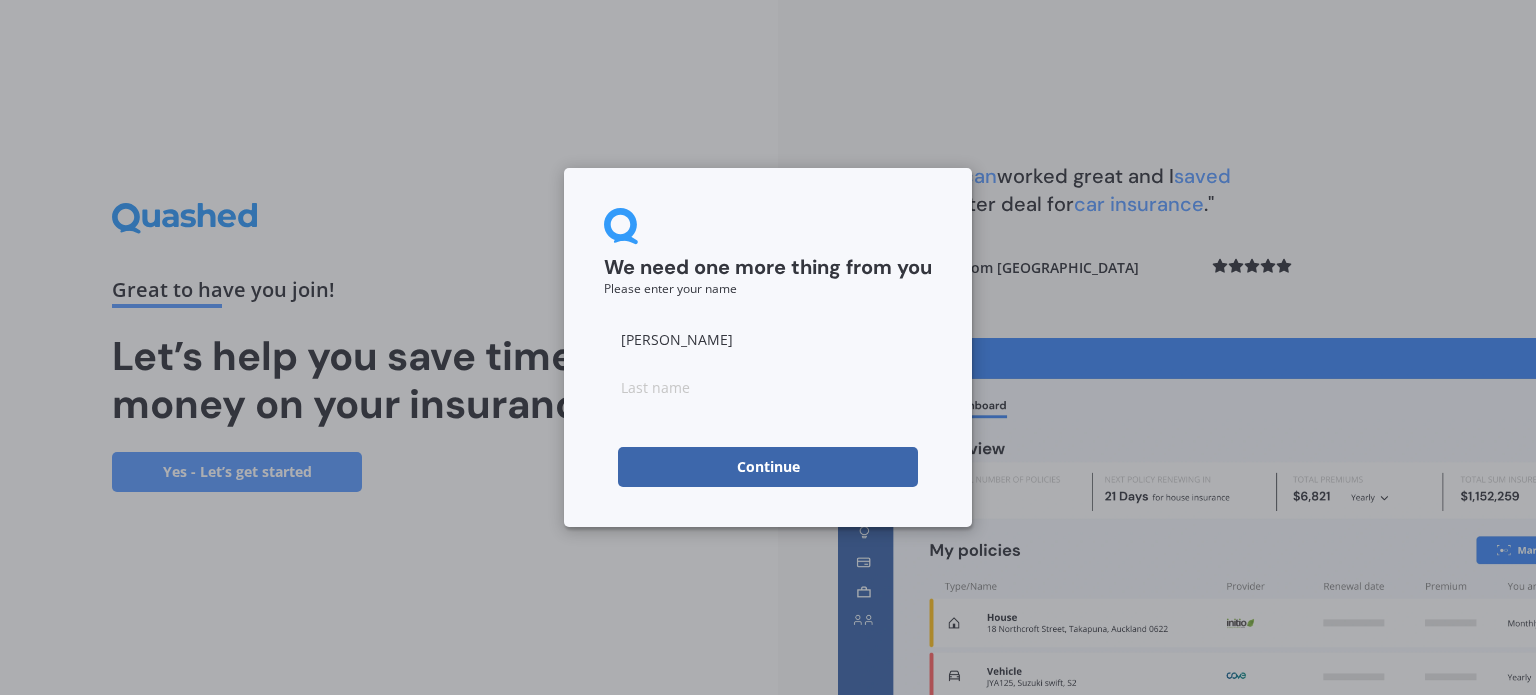 type on "[PERSON_NAME]" 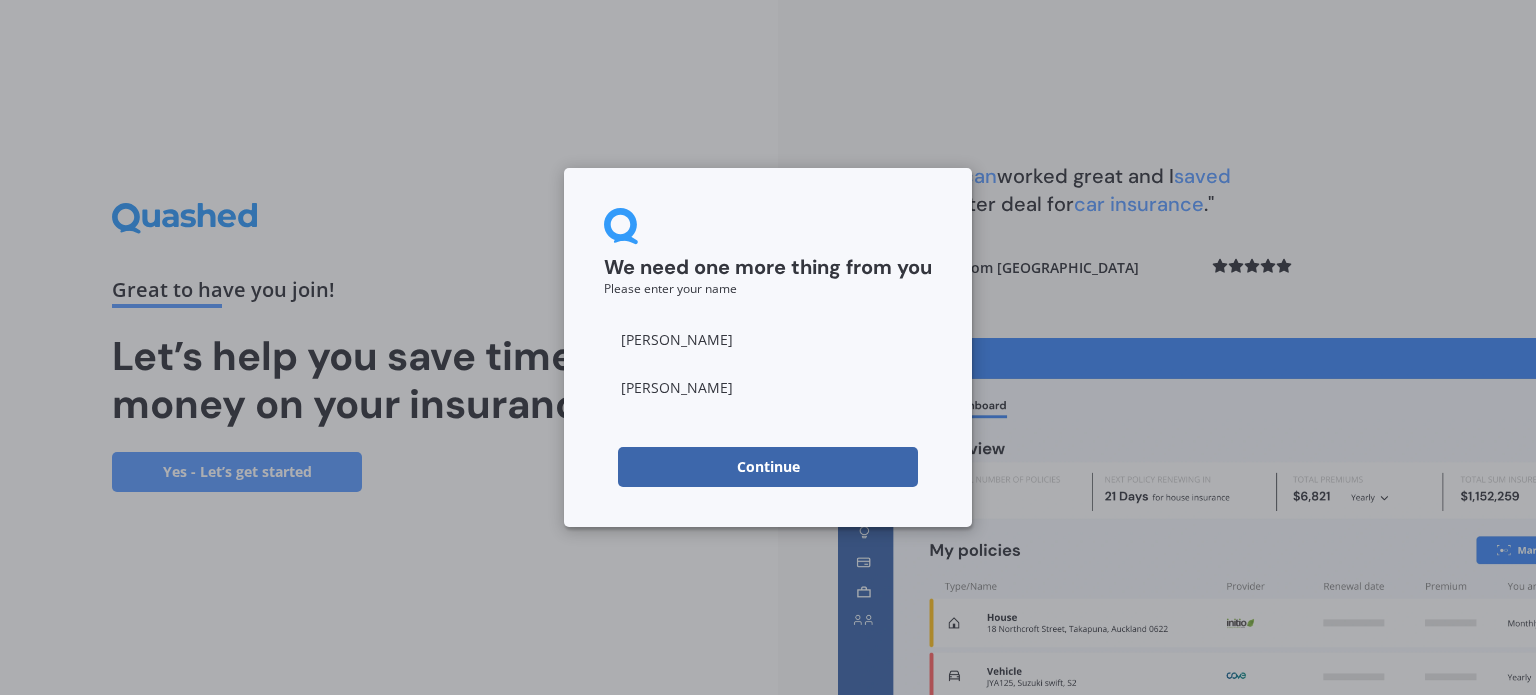 type on "[PERSON_NAME]" 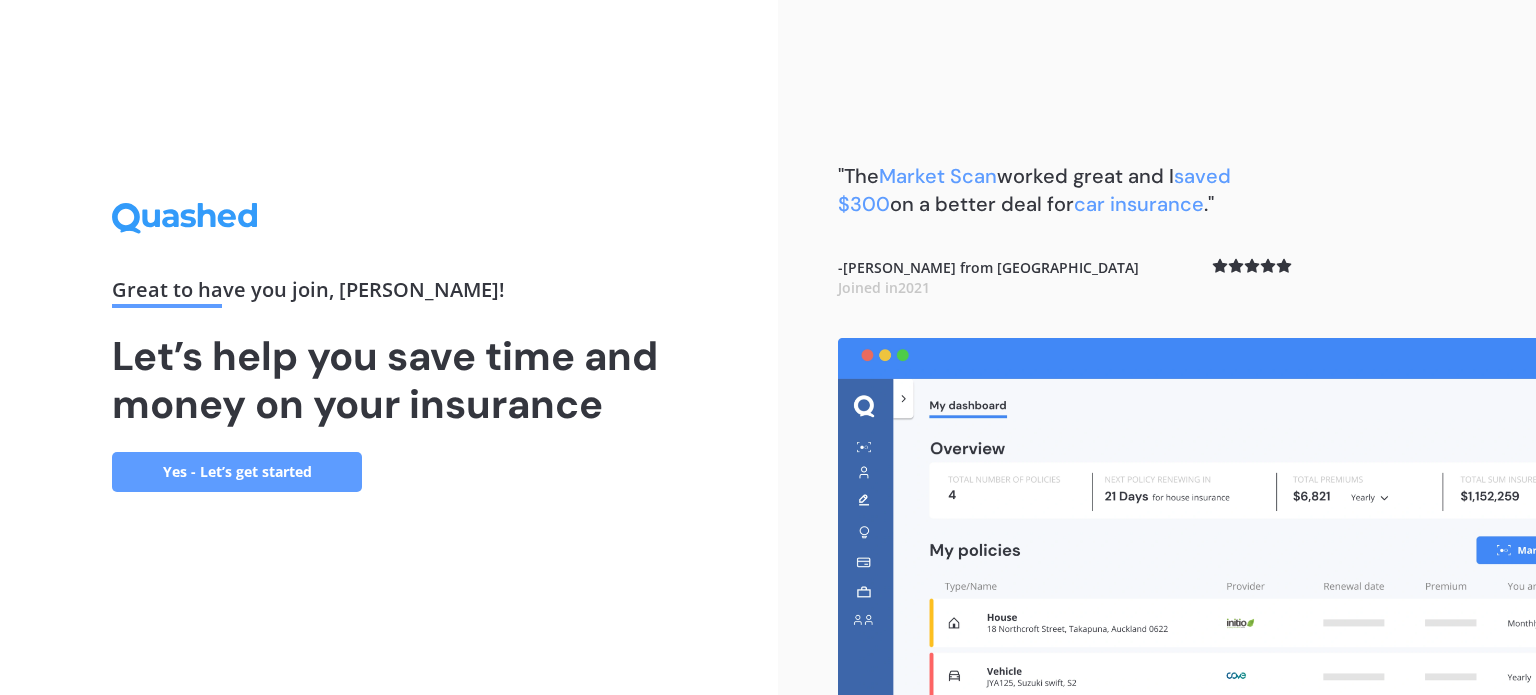 click on "Yes - Let’s get started" at bounding box center [237, 472] 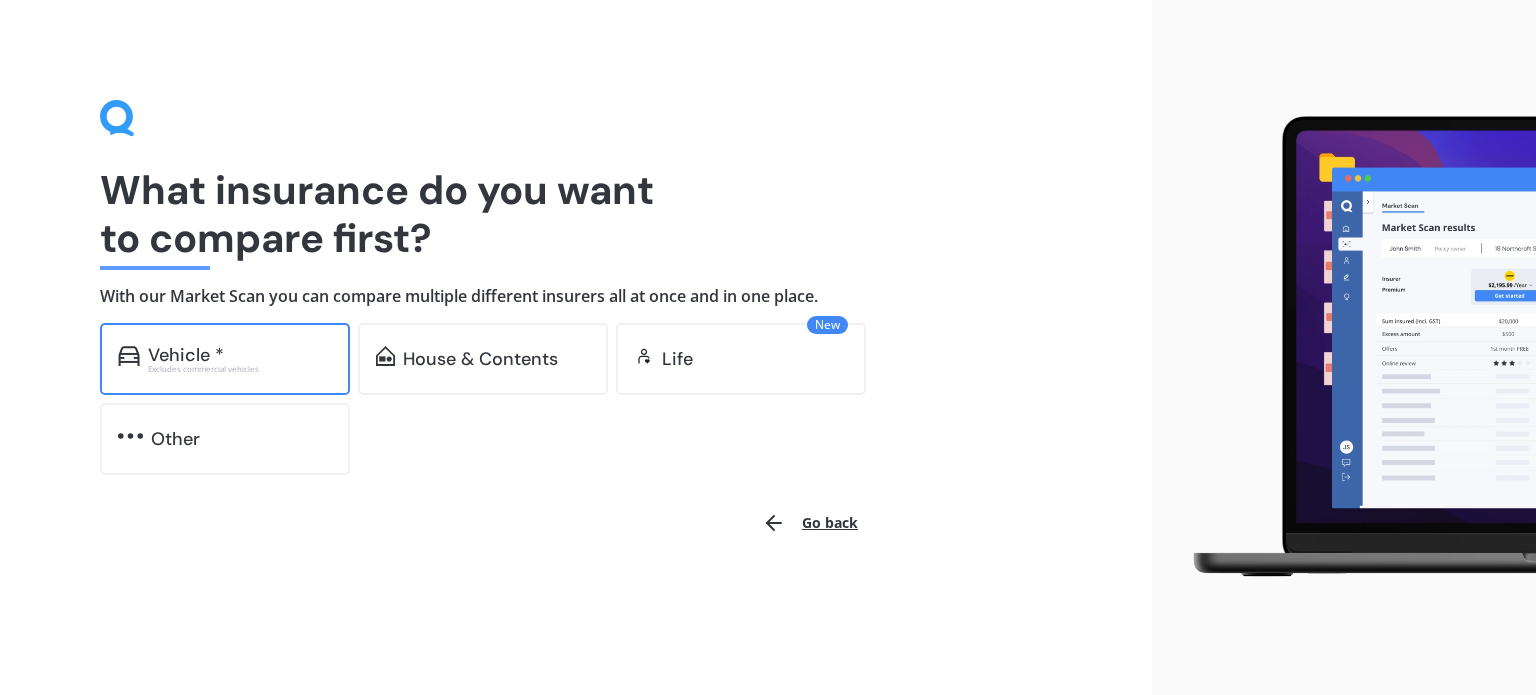 click on "Vehicle *" at bounding box center [186, 355] 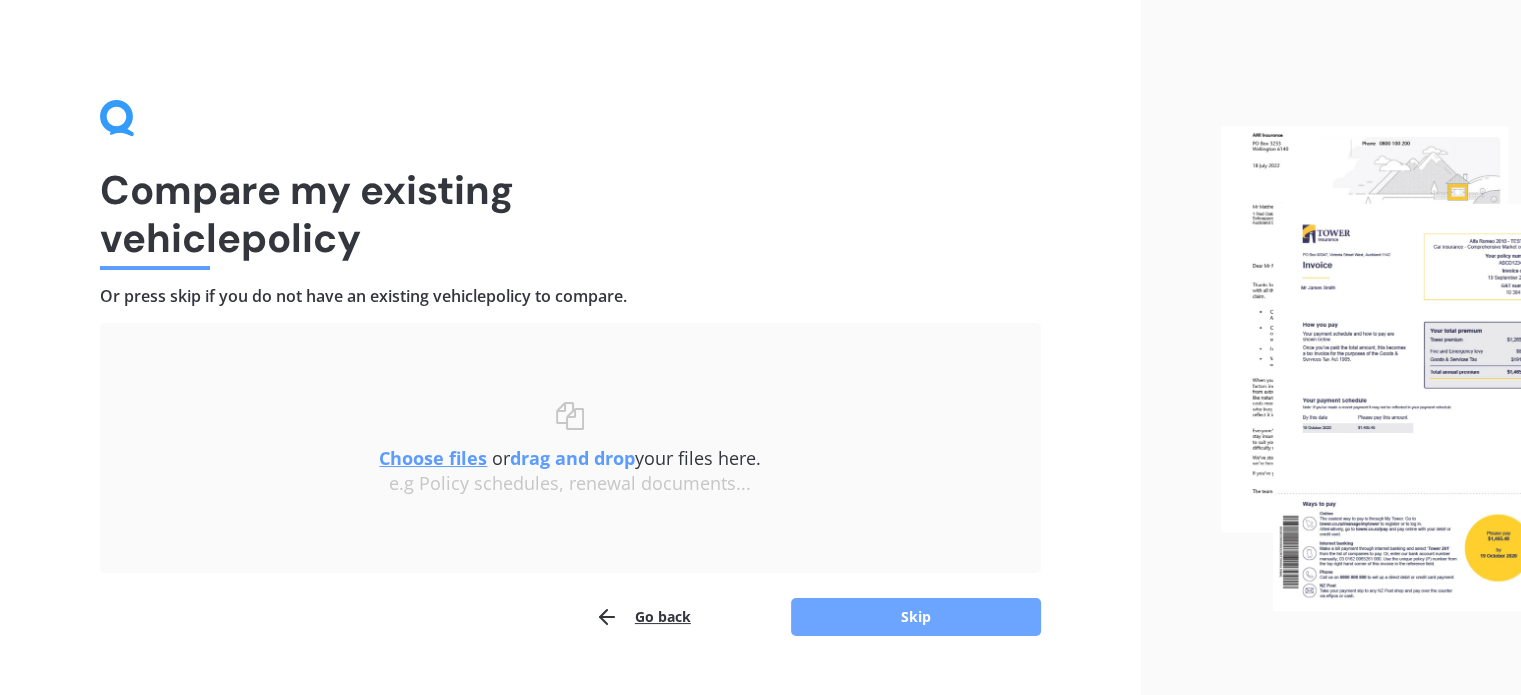 click on "Skip" at bounding box center [916, 617] 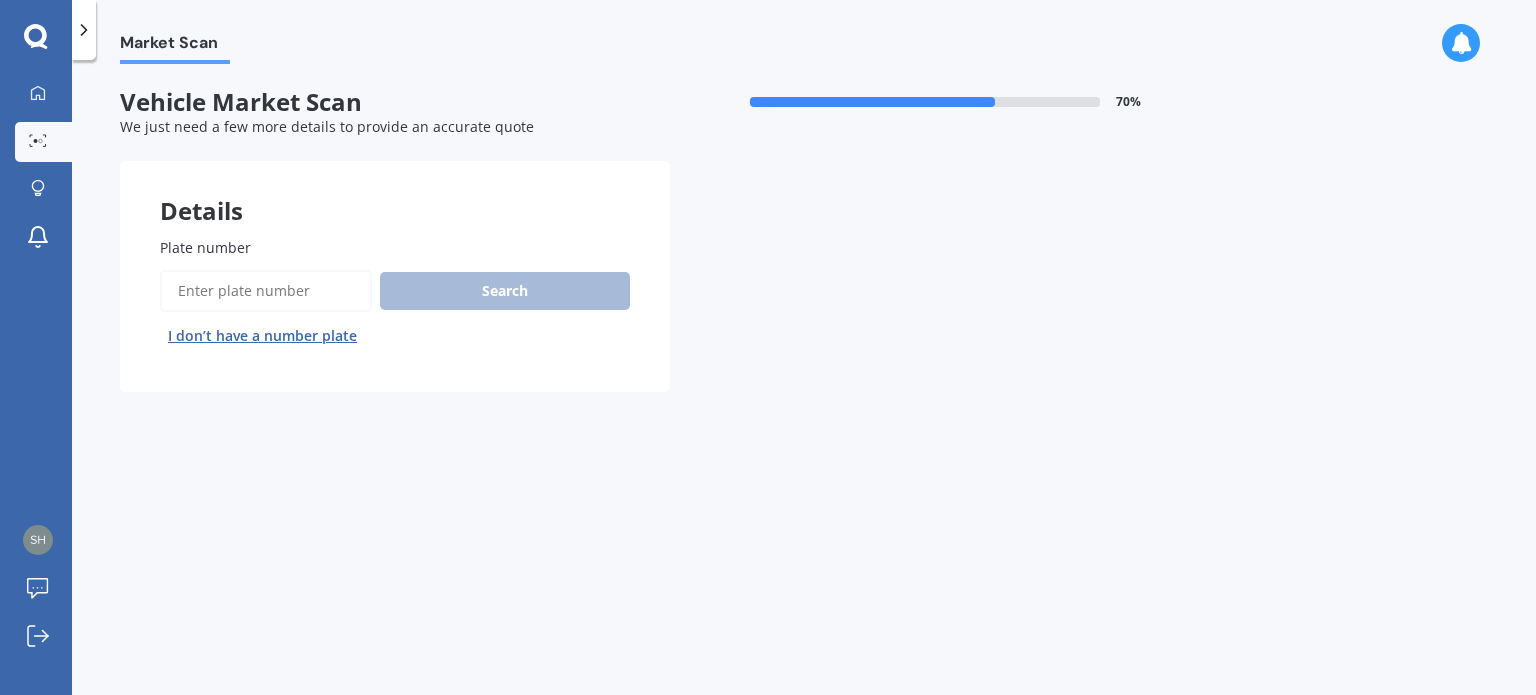 click on "Plate number" at bounding box center [266, 291] 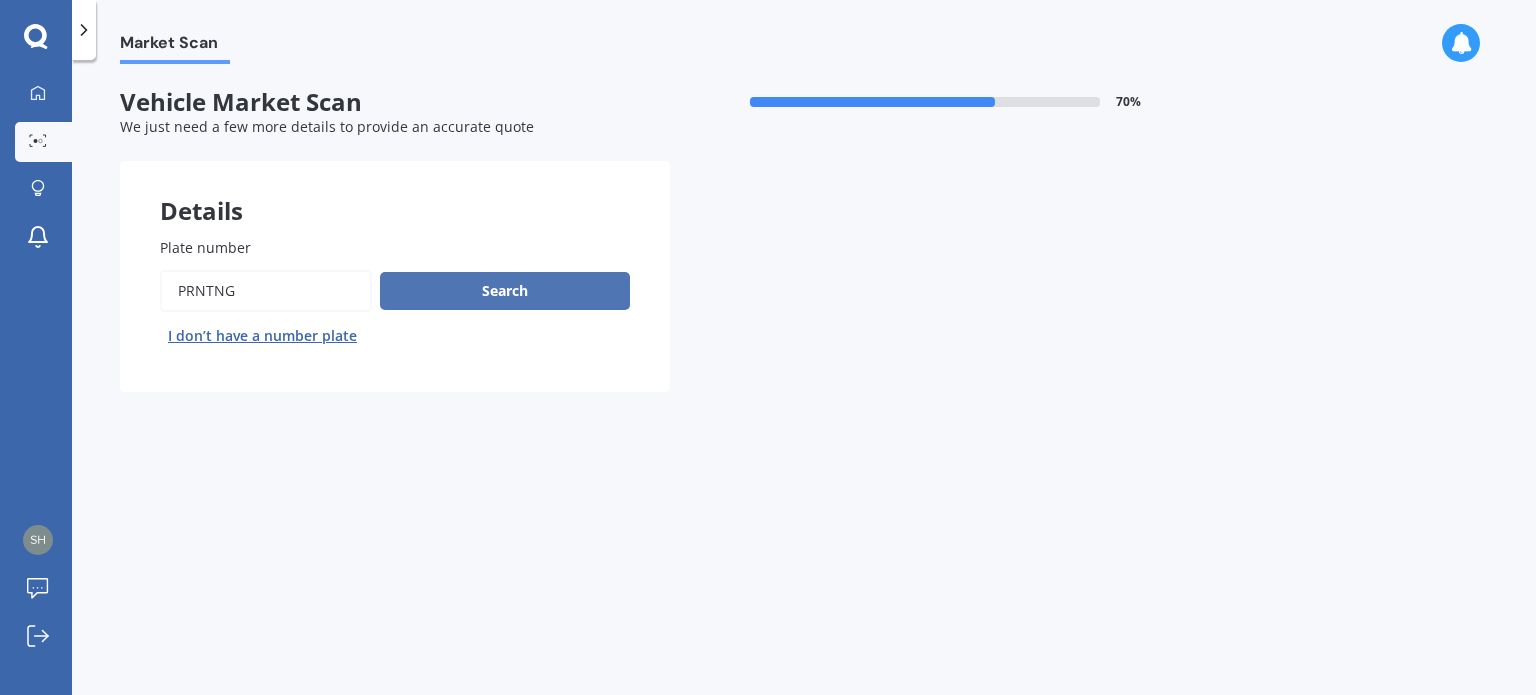 type on "PRNTNG" 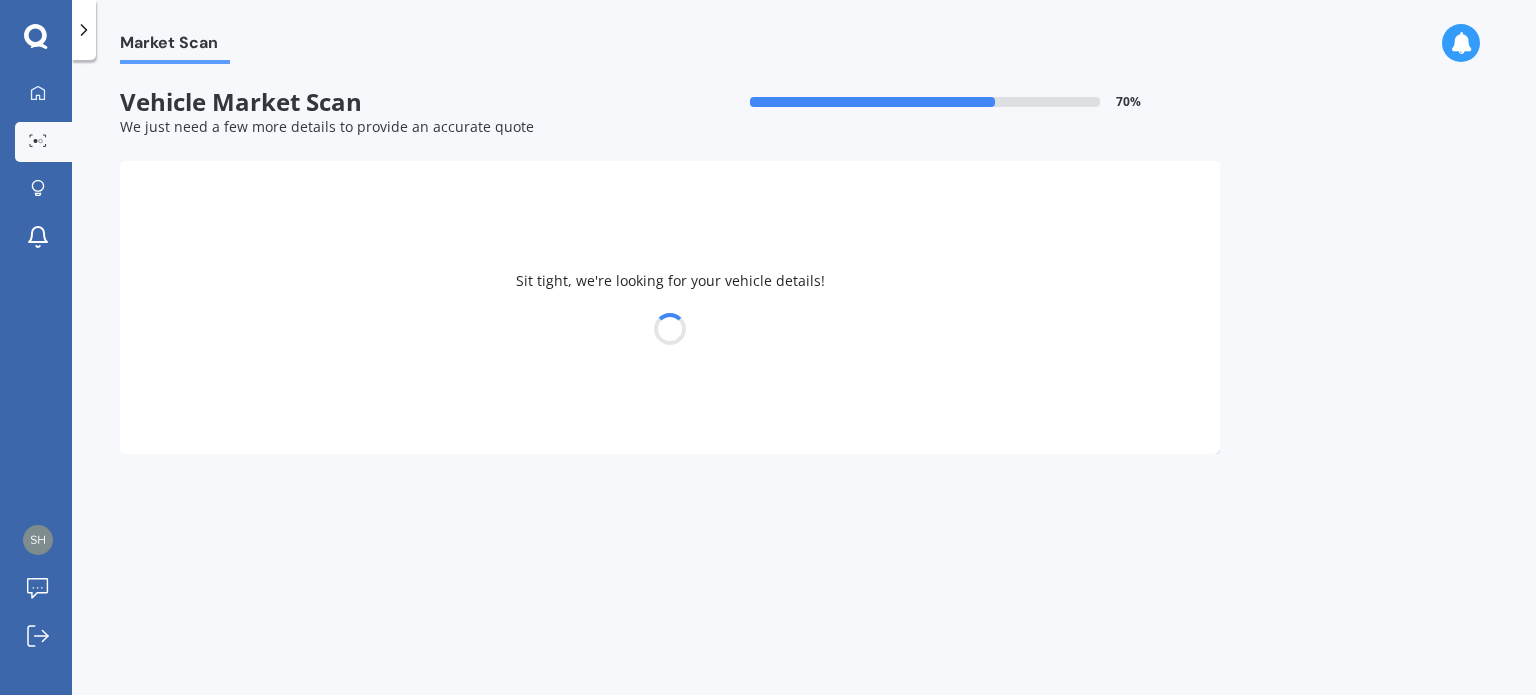 select on "HOLDEN" 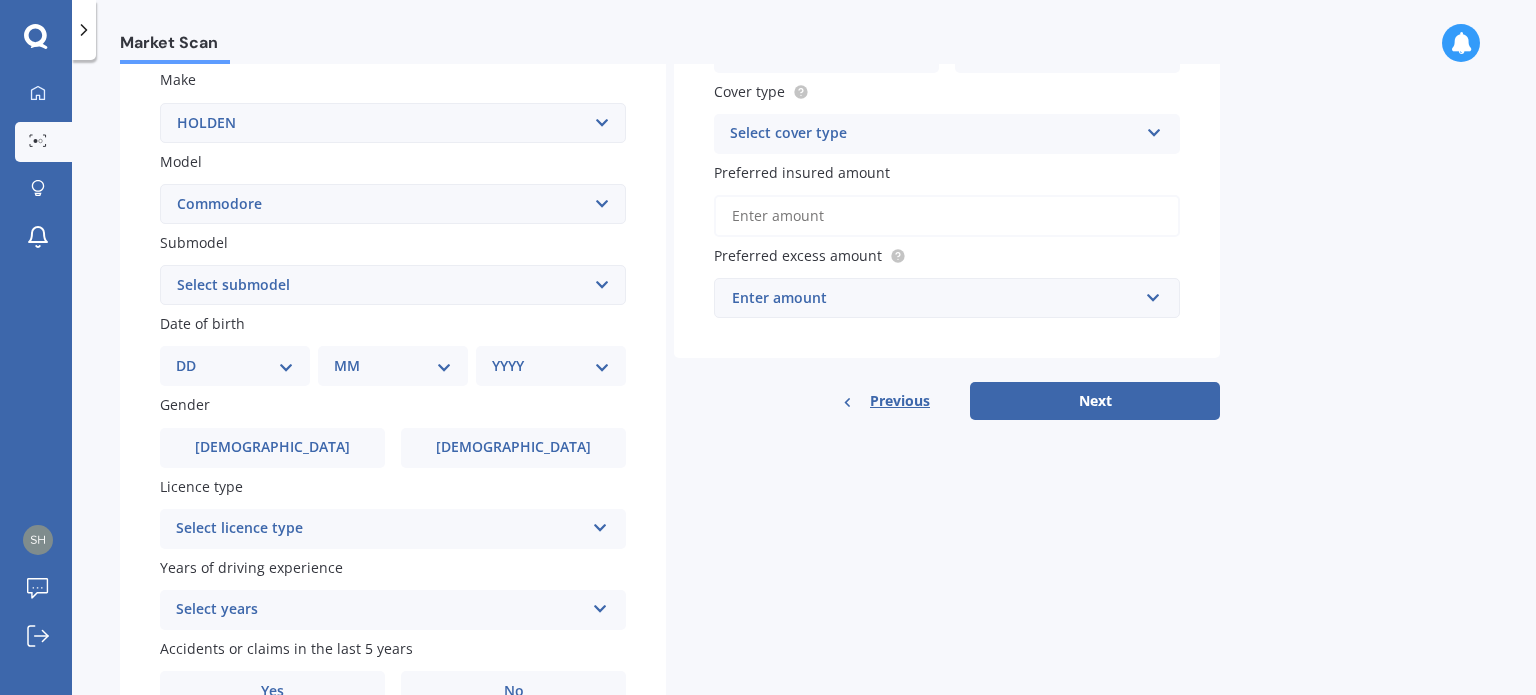 scroll, scrollTop: 392, scrollLeft: 0, axis: vertical 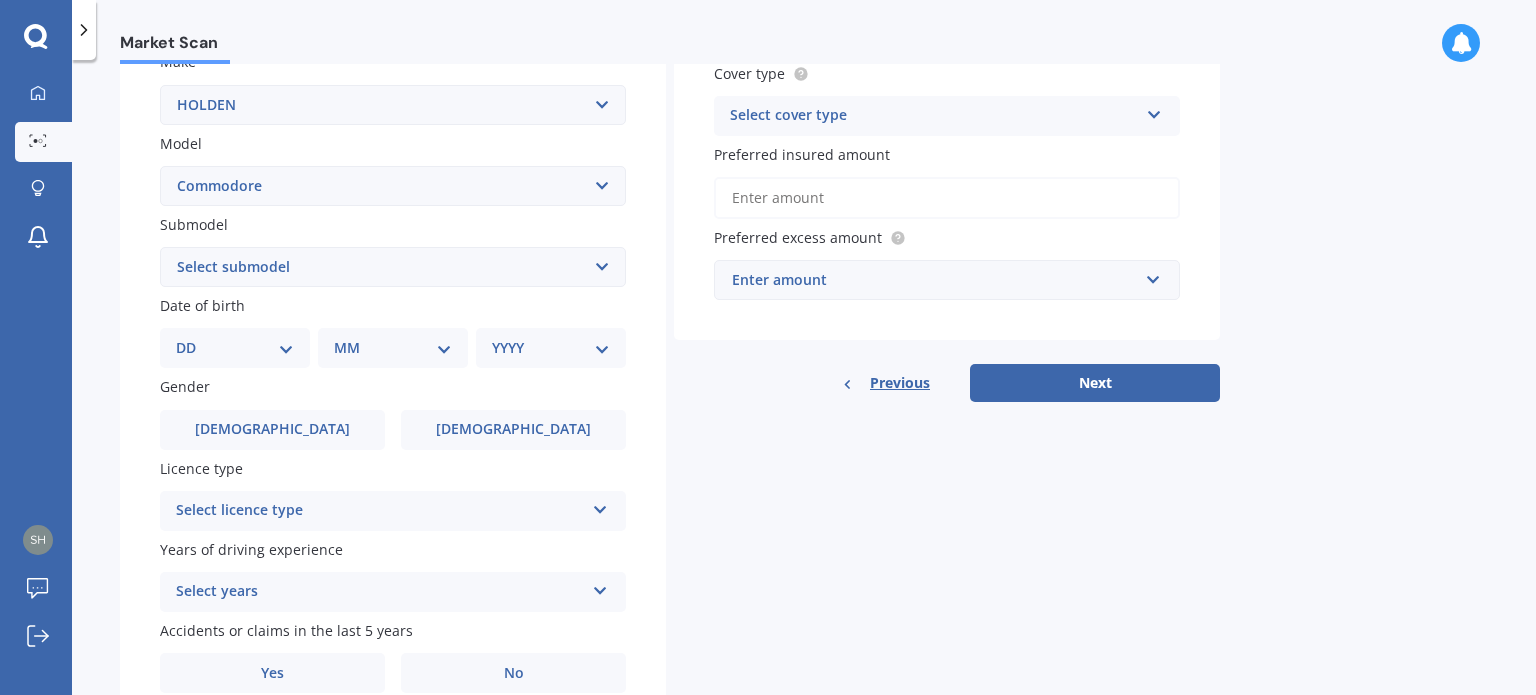 click on "Select submodel 4 Cyl 2.0 Litre 50th Anniversary V6 6 Cyl 3.8 Litre Acclaim V6 Acclaim V6 3.8 Supercharged Calais turbo Calais V6 Calais-V V6 Calais-V V8 Crewman V6 Crewman V8 Equipe Evoke V6 EXEC SEDAN 3.8 AUTO Executive V6 Executive V8 5.0 Litre Executive V8 5.7 Litre Executive V8 6.0 Litre GTR sedan GTS Sedan LT Olympic Edition Sedan Olympic Edition Utility V6 Olympic Edition Utility V8 Olympic Edition Wagon Omega 3.0 V6 RS RS-V V6 S Sedan V6 S Sedan V6 Supercharged S Utility V6 S Utility V8 S Utility V8 5.7 Litre S Wagon V6 SS Sedan V6 SS Sedan V8 SS Sedan V8 5.7 Litre SS Sedan V8 6.0 Litre SS Utility V8 5.0 Litre SS Utility V8 5.7 Litre SS Utility V8 6.0 Litre SS Wagon V8 5.7 Litre SS-V SSV 6.0 V8 SSV Redline 6.2 V8 SSV Utility SV6 3.6 Litre SV8 V8 5.7 Litre SV8 V8 6.0 Litre Utility V6 V6 3.6 Lumina Vacationer V6 VE SS 6.0 VF Series 2 SV6 VF SS VF SSV VS Royale VXR V6" at bounding box center [393, 267] 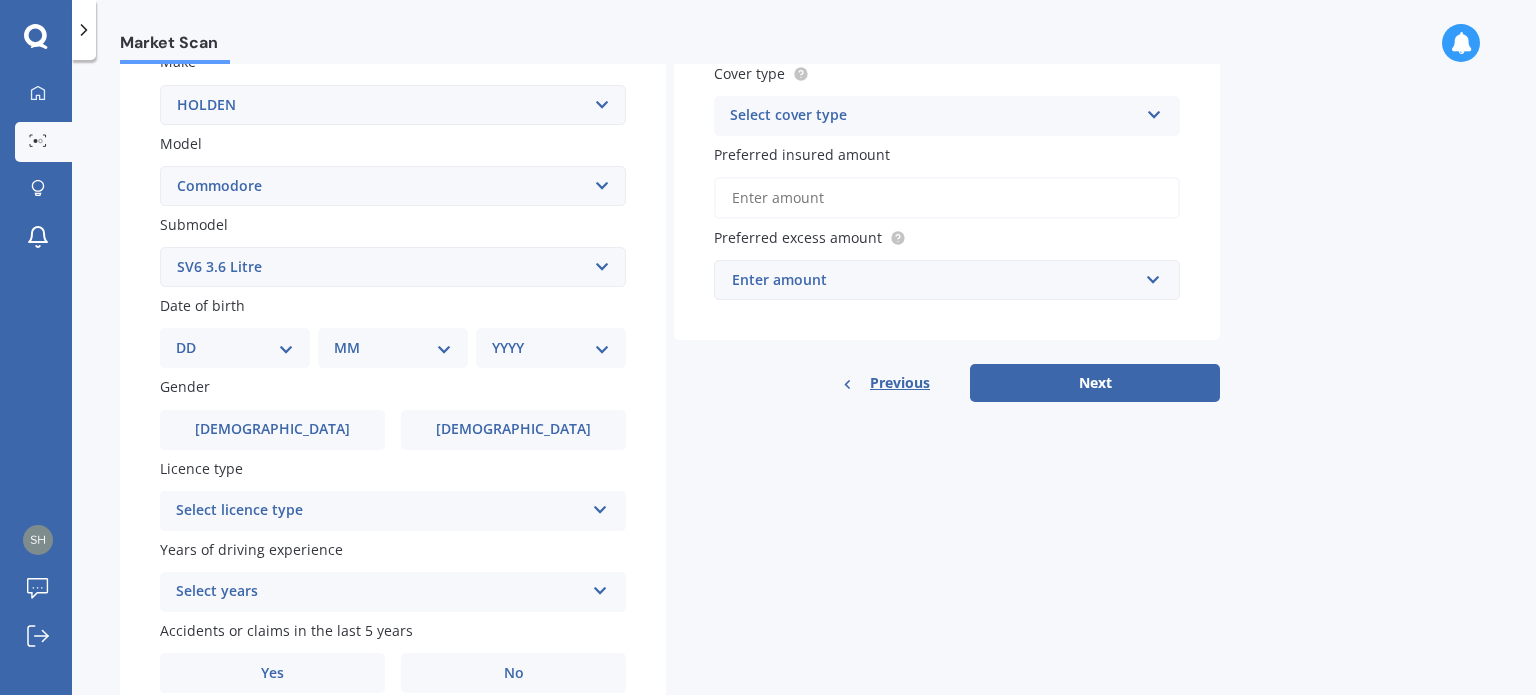 click on "Select submodel 4 Cyl 2.0 Litre 50th Anniversary V6 6 Cyl 3.8 Litre Acclaim V6 Acclaim V6 3.8 Supercharged Calais turbo Calais V6 Calais-V V6 Calais-V V8 Crewman V6 Crewman V8 Equipe Evoke V6 EXEC SEDAN 3.8 AUTO Executive V6 Executive V8 5.0 Litre Executive V8 5.7 Litre Executive V8 6.0 Litre GTR sedan GTS Sedan LT Olympic Edition Sedan Olympic Edition Utility V6 Olympic Edition Utility V8 Olympic Edition Wagon Omega 3.0 V6 RS RS-V V6 S Sedan V6 S Sedan V6 Supercharged S Utility V6 S Utility V8 S Utility V8 5.7 Litre S Wagon V6 SS Sedan V6 SS Sedan V8 SS Sedan V8 5.7 Litre SS Sedan V8 6.0 Litre SS Utility V8 5.0 Litre SS Utility V8 5.7 Litre SS Utility V8 6.0 Litre SS Wagon V8 5.7 Litre SS-V SSV 6.0 V8 SSV Redline 6.2 V8 SSV Utility SV6 3.6 Litre SV8 V8 5.7 Litre SV8 V8 6.0 Litre Utility V6 V6 3.6 Lumina Vacationer V6 VE SS 6.0 VF Series 2 SV6 VF SS VF SSV VS Royale VXR V6" at bounding box center [393, 267] 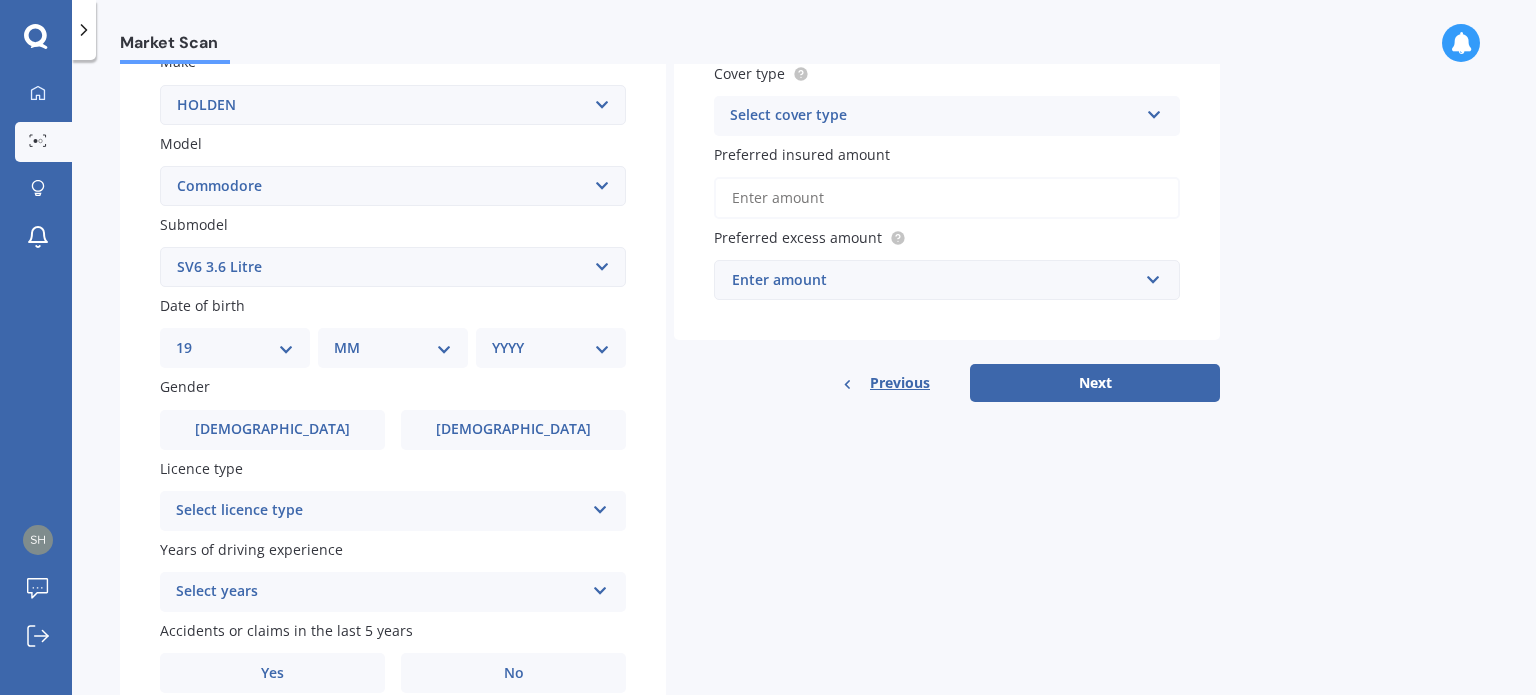 click on "DD 01 02 03 04 05 06 07 08 09 10 11 12 13 14 15 16 17 18 19 20 21 22 23 24 25 26 27 28 29 30 31" at bounding box center [235, 348] 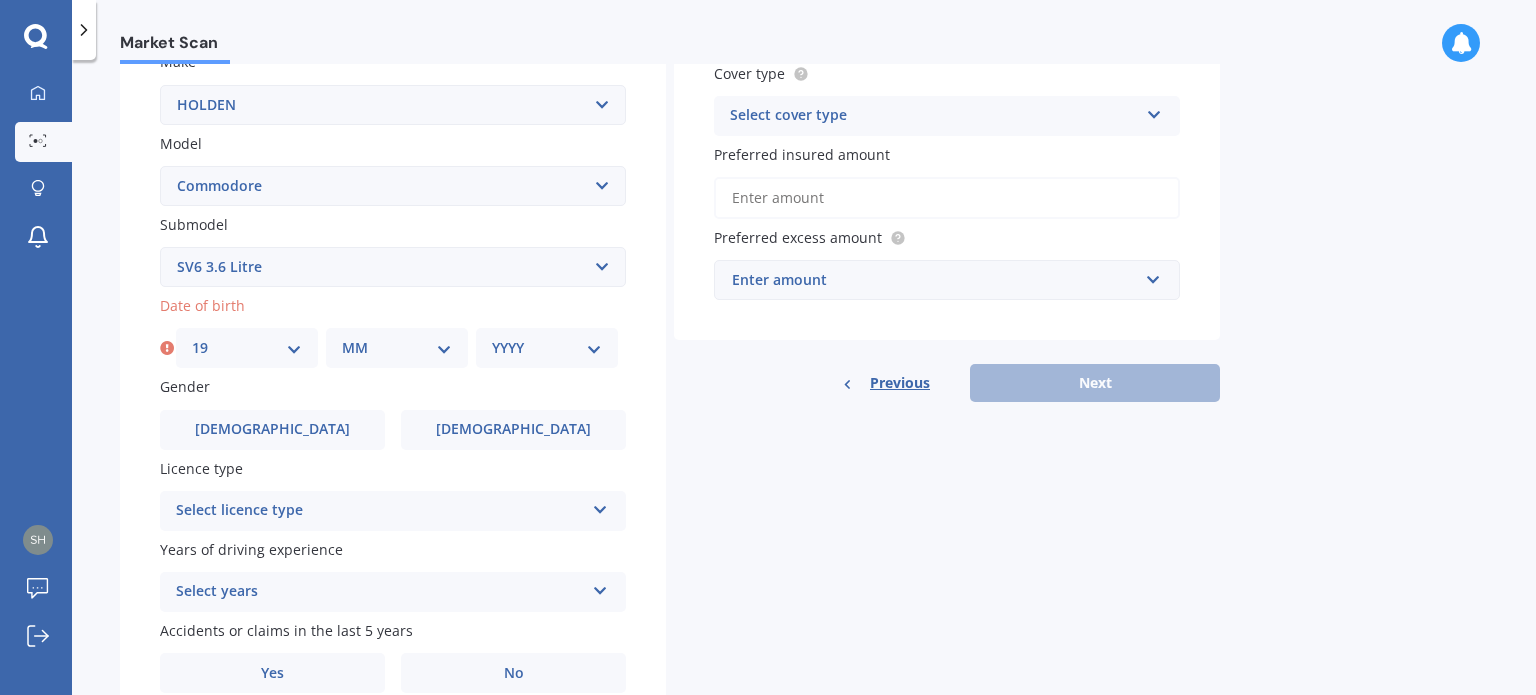 click on "MM 01 02 03 04 05 06 07 08 09 10 11 12" at bounding box center [397, 348] 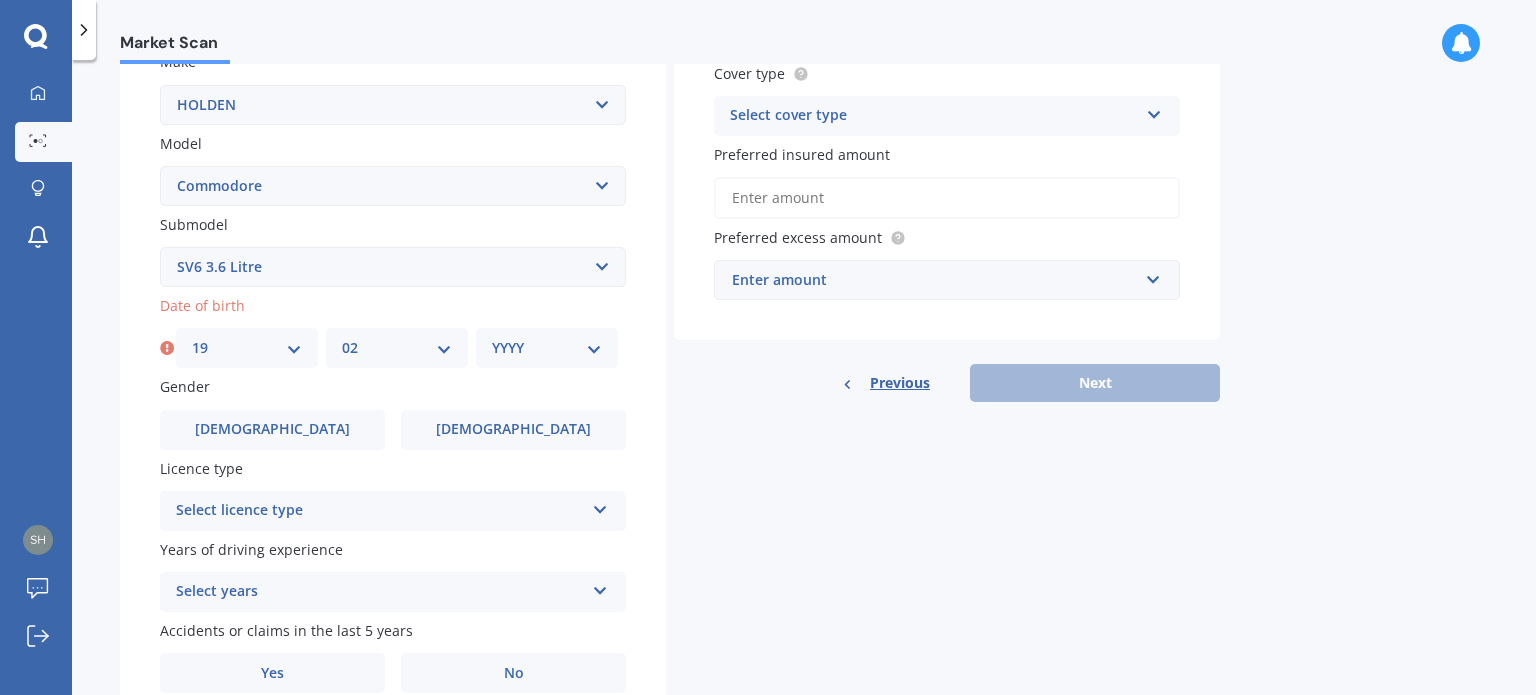 click on "MM 01 02 03 04 05 06 07 08 09 10 11 12" at bounding box center [397, 348] 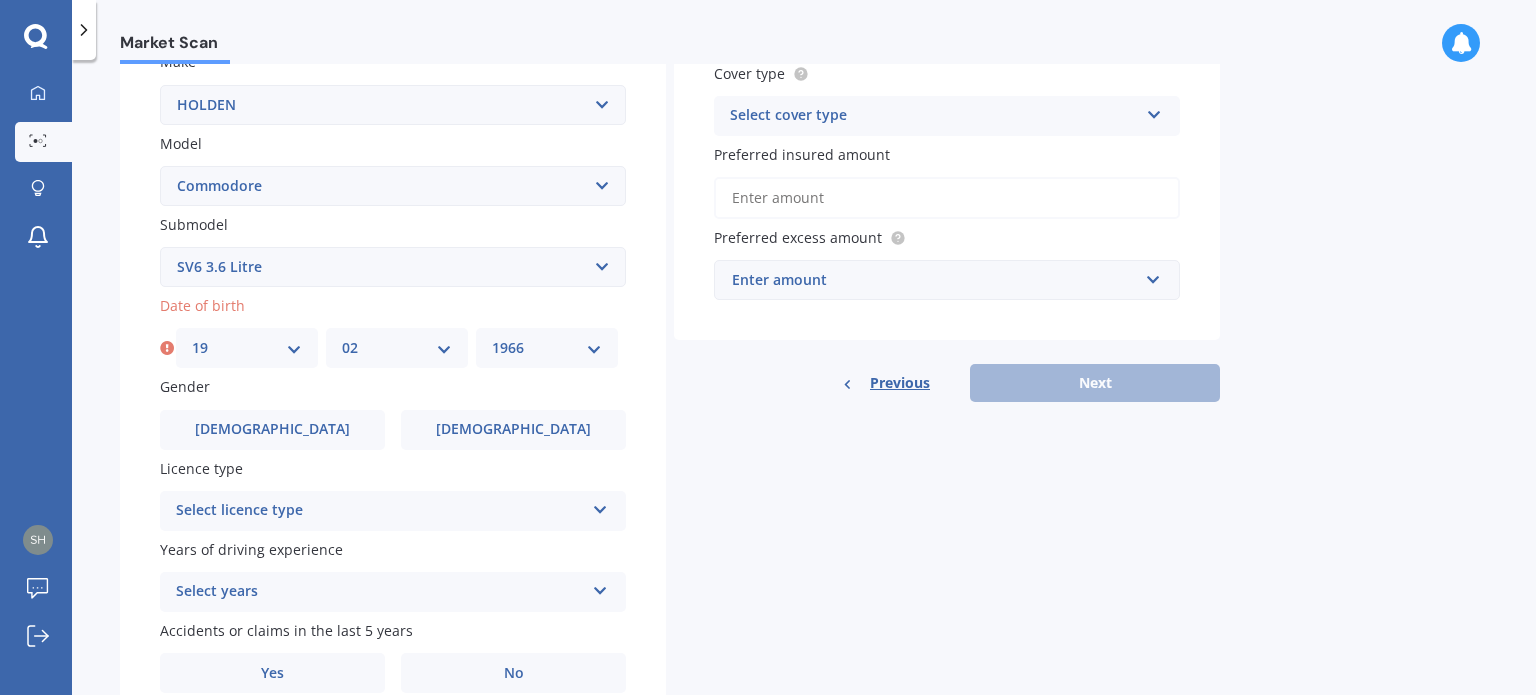 click on "YYYY 2025 2024 2023 2022 2021 2020 2019 2018 2017 2016 2015 2014 2013 2012 2011 2010 2009 2008 2007 2006 2005 2004 2003 2002 2001 2000 1999 1998 1997 1996 1995 1994 1993 1992 1991 1990 1989 1988 1987 1986 1985 1984 1983 1982 1981 1980 1979 1978 1977 1976 1975 1974 1973 1972 1971 1970 1969 1968 1967 1966 1965 1964 1963 1962 1961 1960 1959 1958 1957 1956 1955 1954 1953 1952 1951 1950 1949 1948 1947 1946 1945 1944 1943 1942 1941 1940 1939 1938 1937 1936 1935 1934 1933 1932 1931 1930 1929 1928 1927 1926" at bounding box center [547, 348] 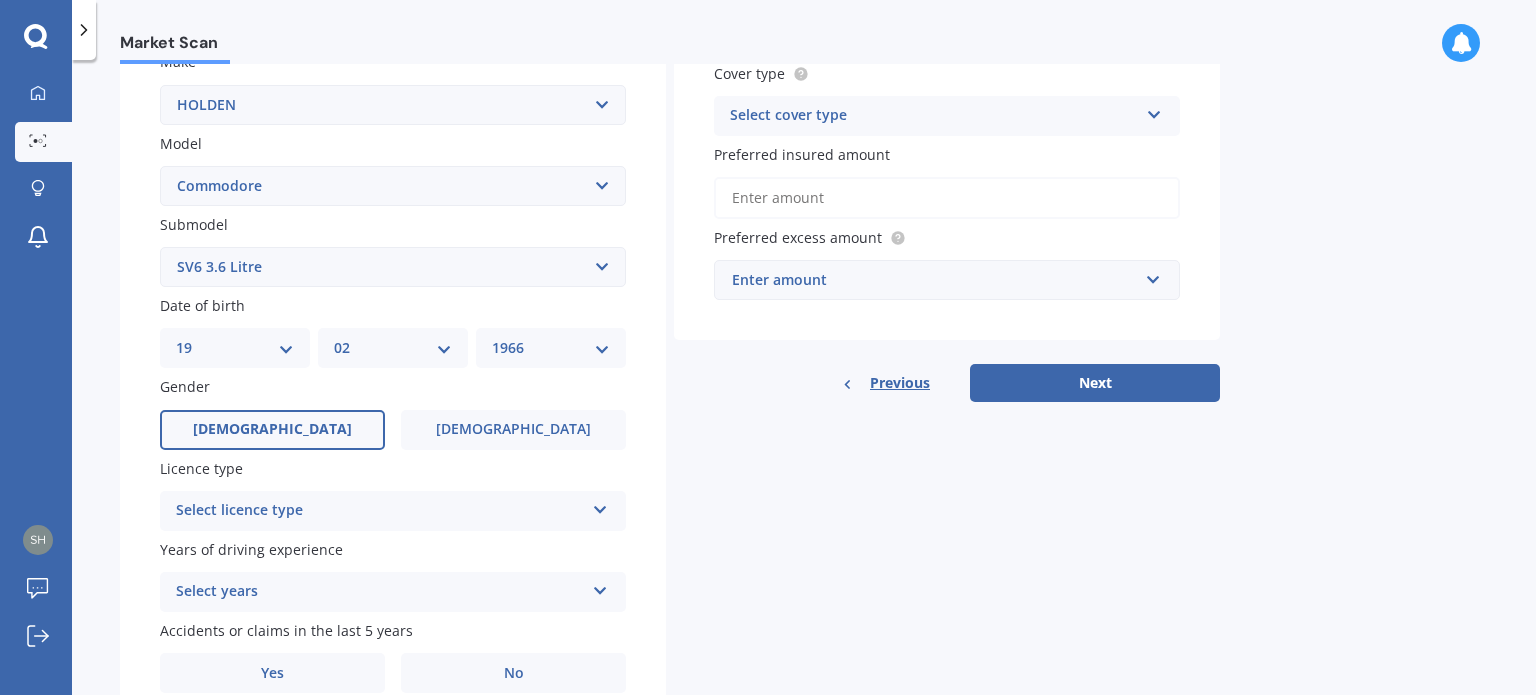 click on "[DEMOGRAPHIC_DATA]" at bounding box center (272, 430) 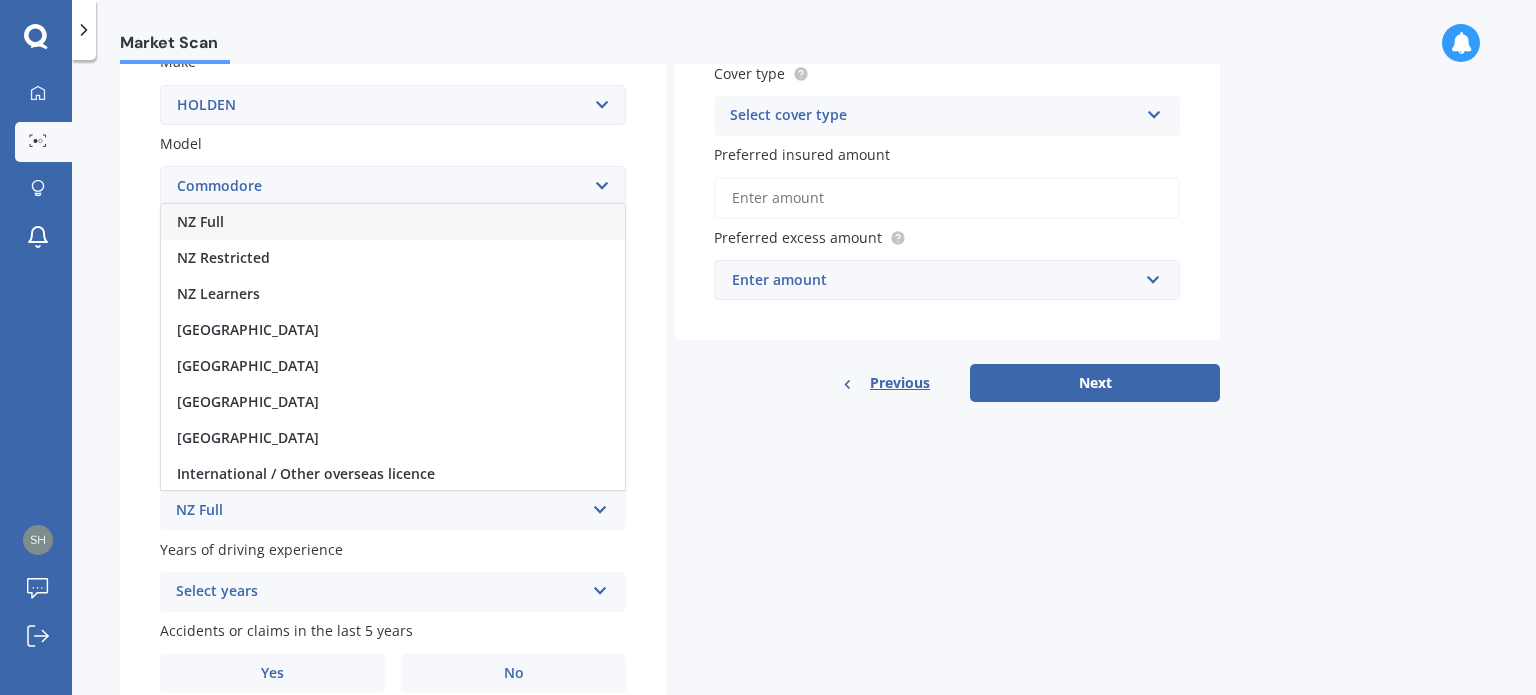 click on "NZ Full" at bounding box center [393, 222] 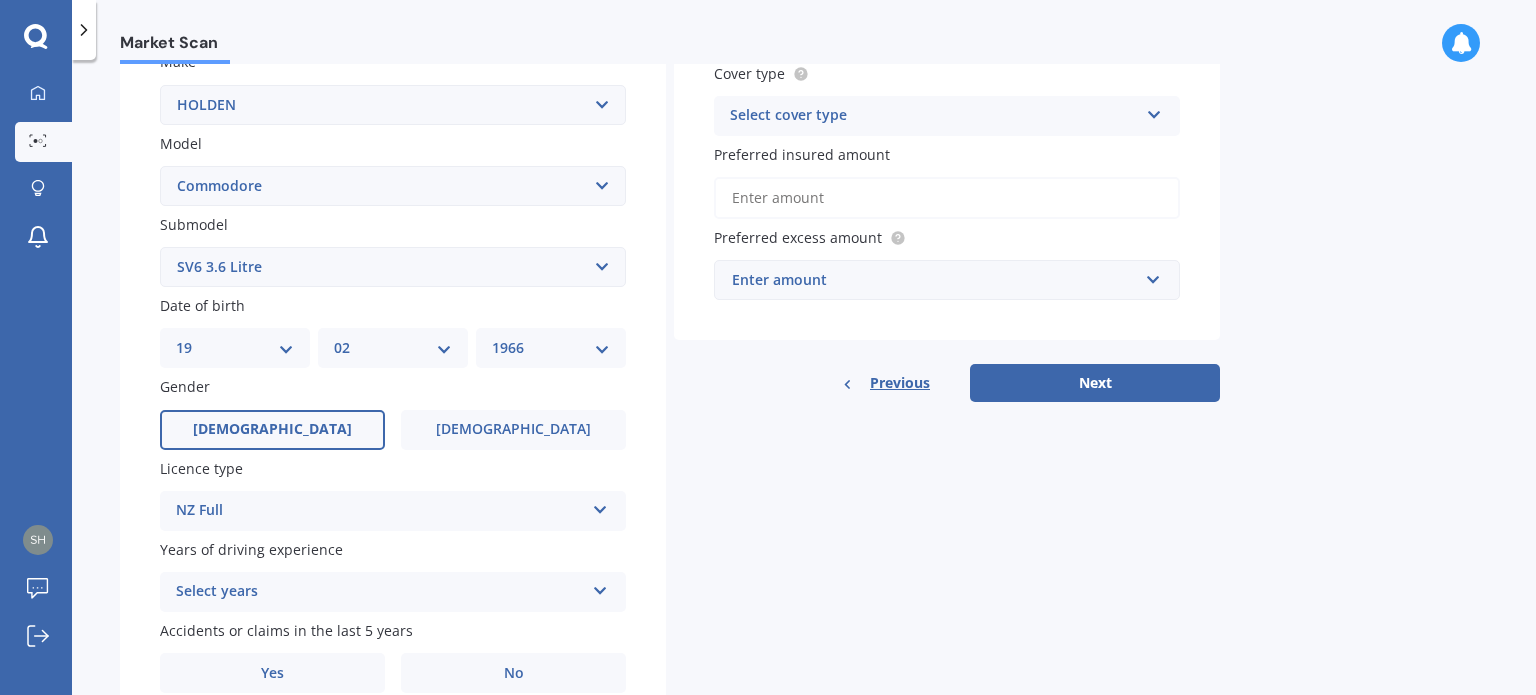 click on "[DEMOGRAPHIC_DATA]" at bounding box center (272, 430) 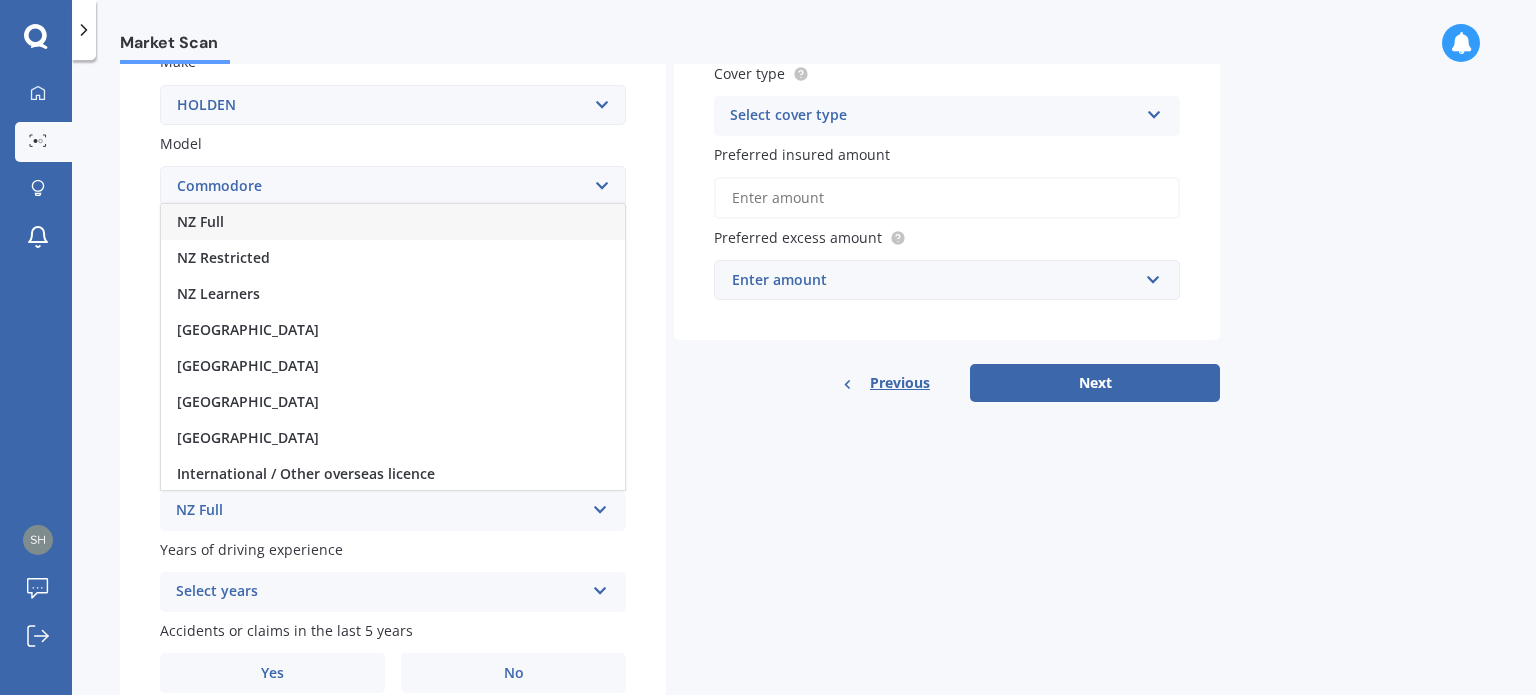 scroll, scrollTop: 1, scrollLeft: 0, axis: vertical 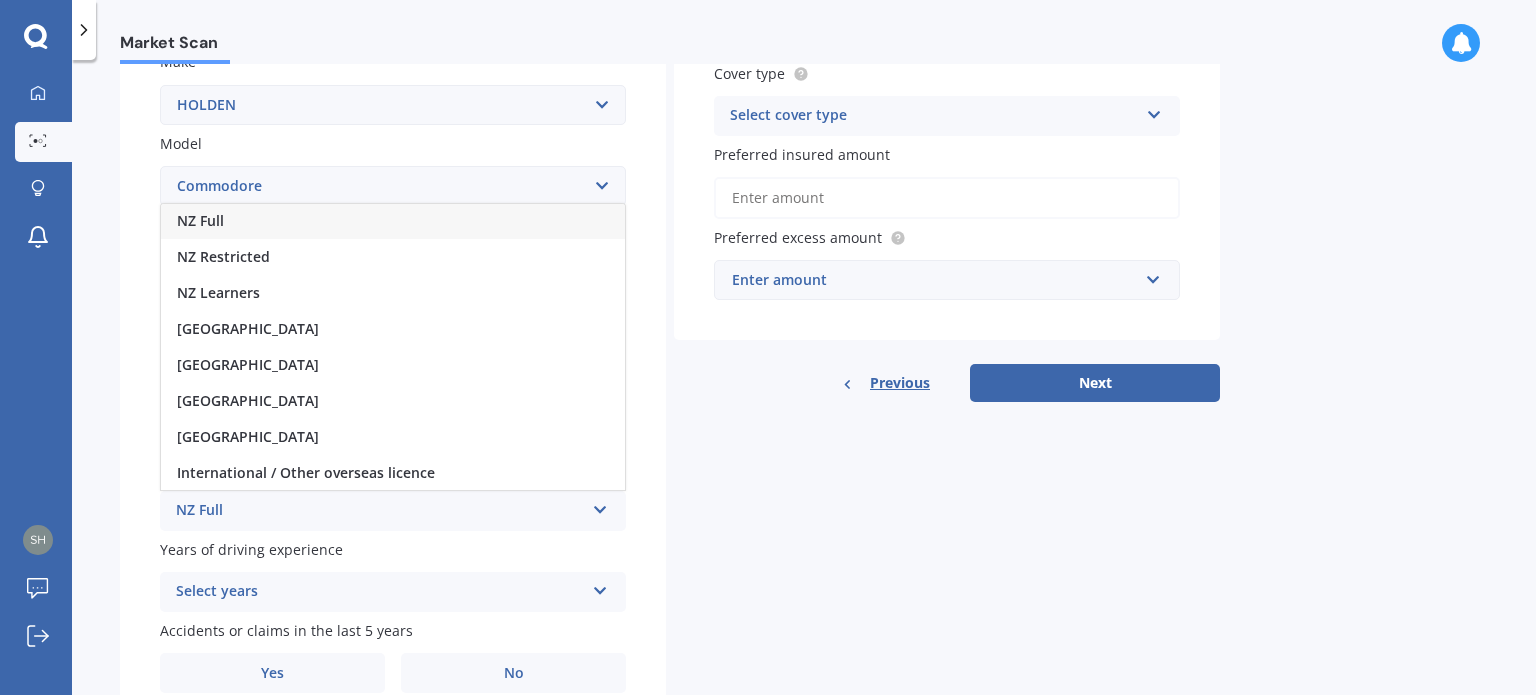 click on "NZ Full" at bounding box center (393, 221) 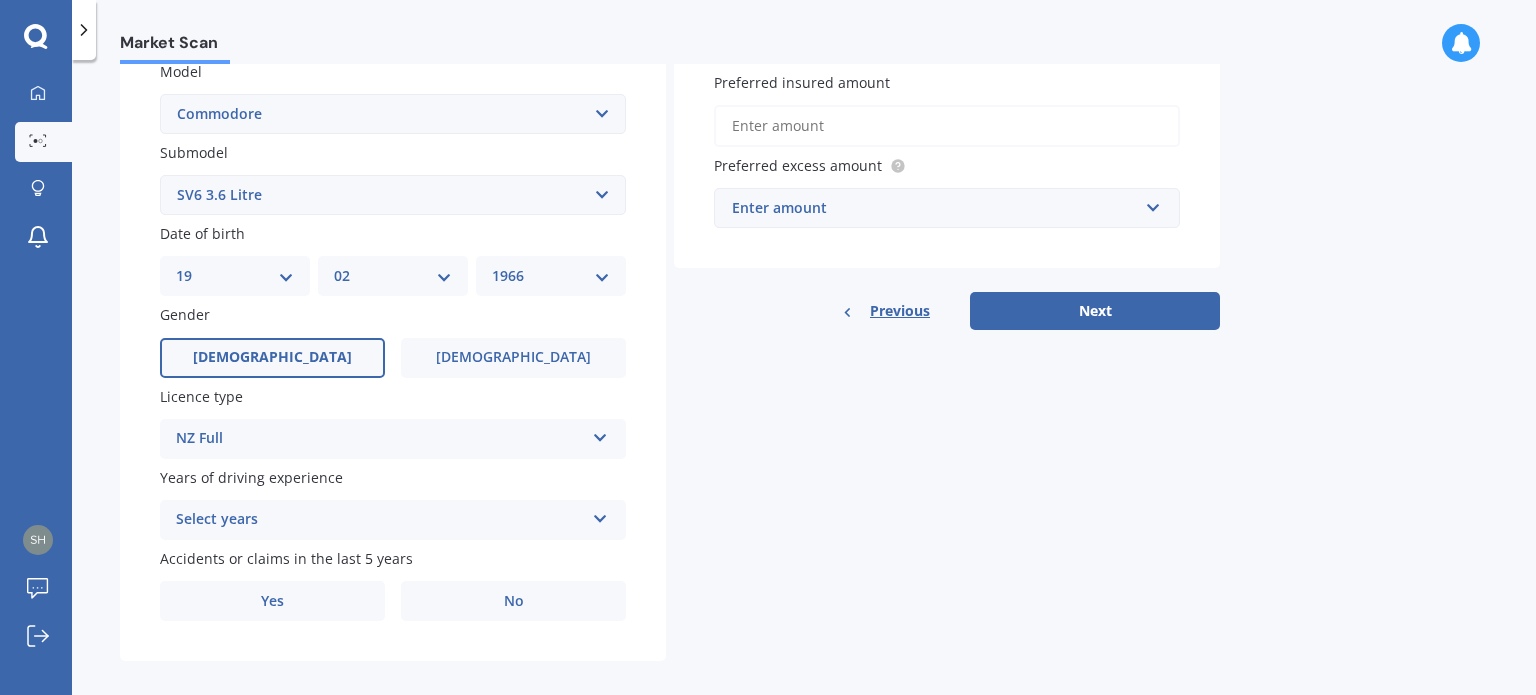 scroll, scrollTop: 482, scrollLeft: 0, axis: vertical 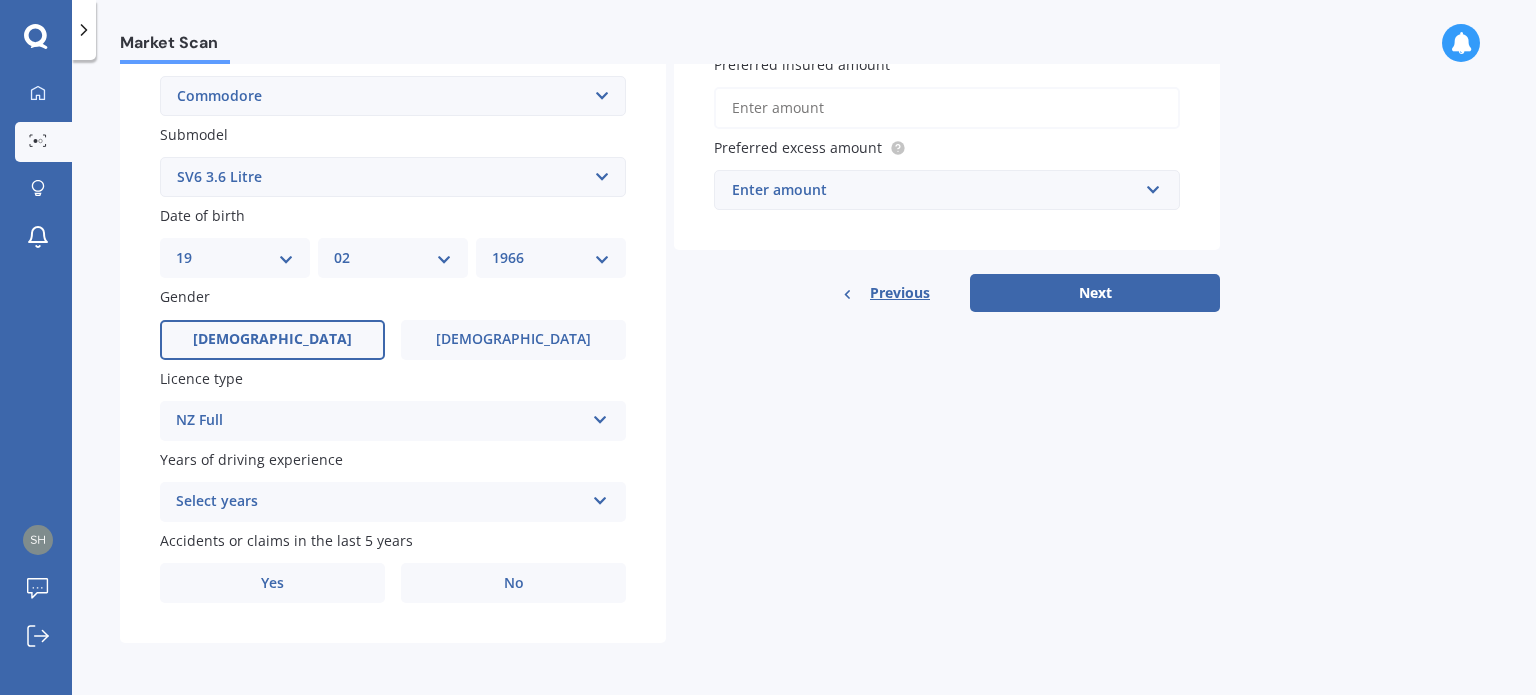 click at bounding box center (600, 416) 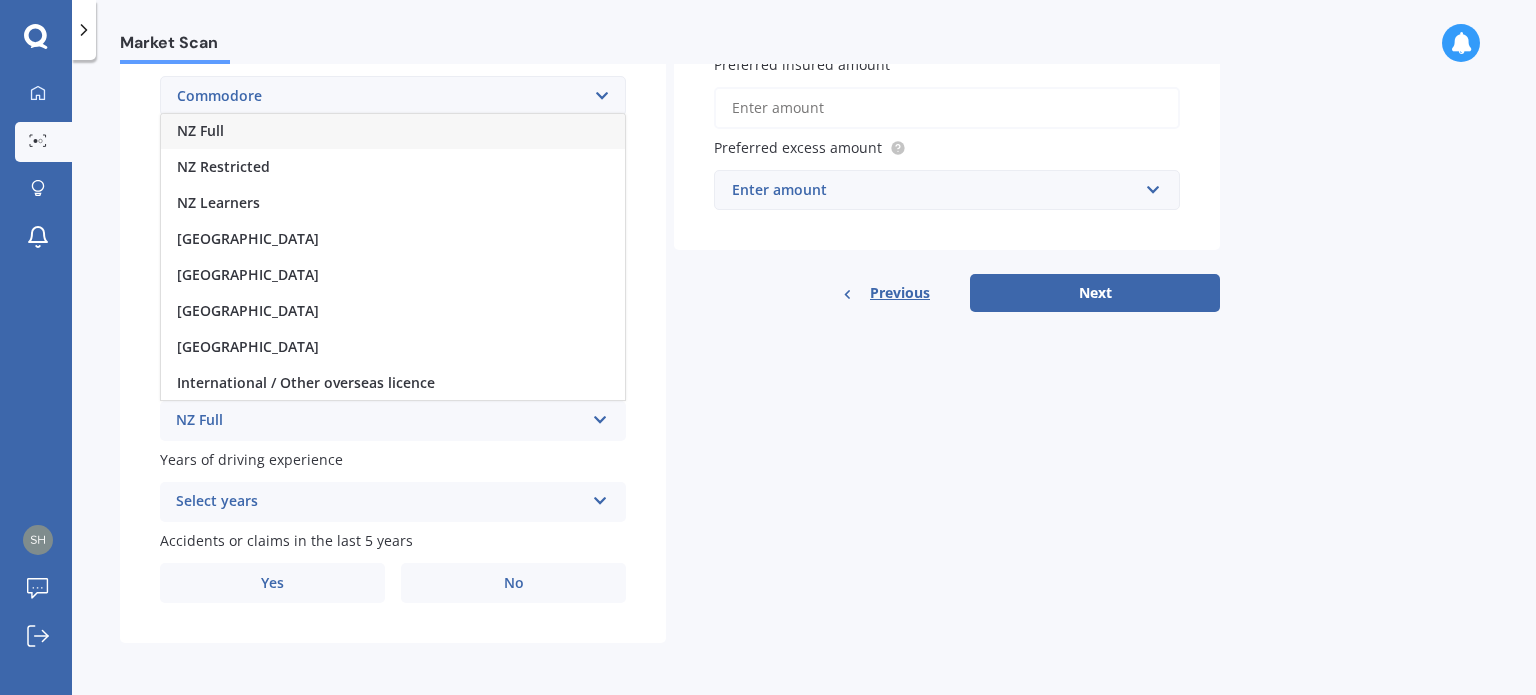 scroll, scrollTop: 0, scrollLeft: 0, axis: both 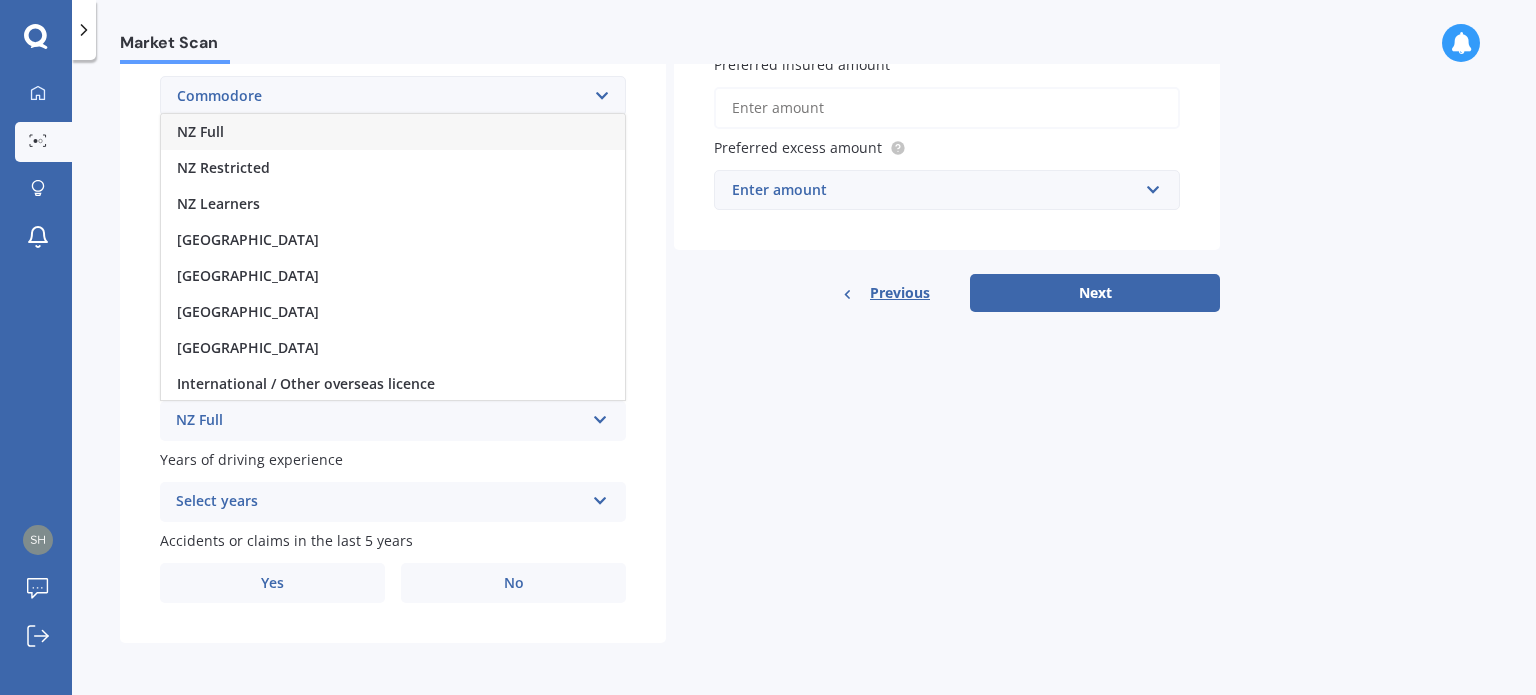 click on "Plate number Search I don’t have a number plate Year [DATE] Make Select make AC ALFA ROMEO ASTON [PERSON_NAME] AUDI AUSTIN BEDFORD Bentley BMW BYD CADILLAC CAN-AM CHERY CHEVROLET CHRYSLER Citroen CRUISEAIR CUPRA DAEWOO DAIHATSU DAIMLER DAMON DIAHATSU DODGE EXOCET FACTORY FIVE FERRARI FIAT Fiord FLEETWOOD FORD FOTON FRASER GEELY GENESIS GEORGIE BOY GMC GREAT WALL GWM [PERSON_NAME] HINO [PERSON_NAME] HOLIDAY RAMBLER HONDA HUMMER HYUNDAI INFINITI ISUZU IVECO JAC JAECOO JAGUAR JEEP KGM KIA LADA LAMBORGHINI LANCIA LANDROVER LDV LEXUS LINCOLN LOTUS LUNAR M.G M.G. MAHINDRA MASERATI MAZDA MCLAREN MERCEDES AMG Mercedes Benz MERCEDES-AMG MERCURY MINI MITSUBISHI [PERSON_NAME] NEWMAR NISSAN OMODA OPEL OXFORD PEUGEOT Plymouth Polestar PONTIAC PORSCHE PROTON RAM Range Rover Rayne RENAULT ROLLS ROYCE ROVER SAAB SATURN SEAT SHELBY SKODA SMART SSANGYONG SUBARU SUZUKI TATA TESLA TIFFIN Toyota TRIUMPH TVR Vauxhall VOLKSWAGEN VOLVO WESTFIELD WINNEBAGO ZX Model Select model Acadia Adventra Apollo Astra Barina Belmont Berlina Calais Calibra LT" at bounding box center (393, 179) 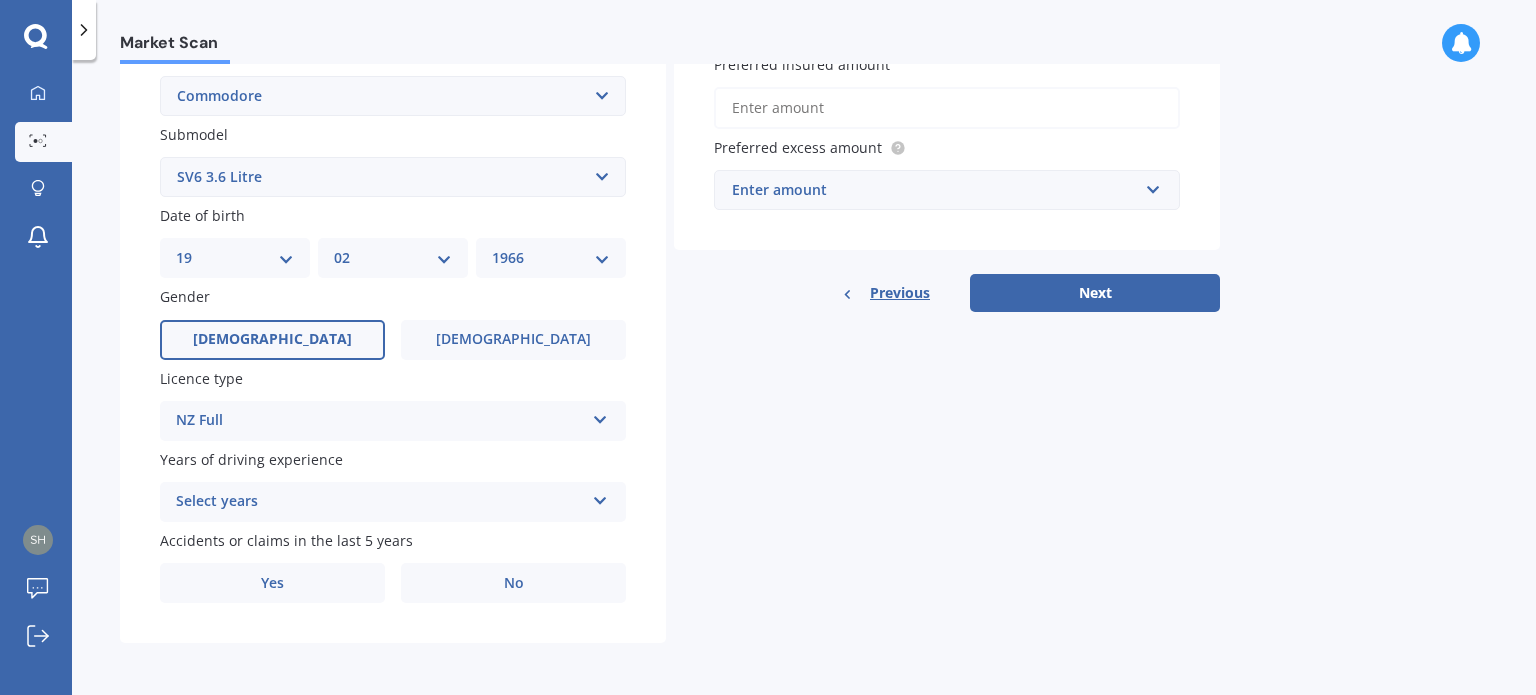 click at bounding box center [600, 497] 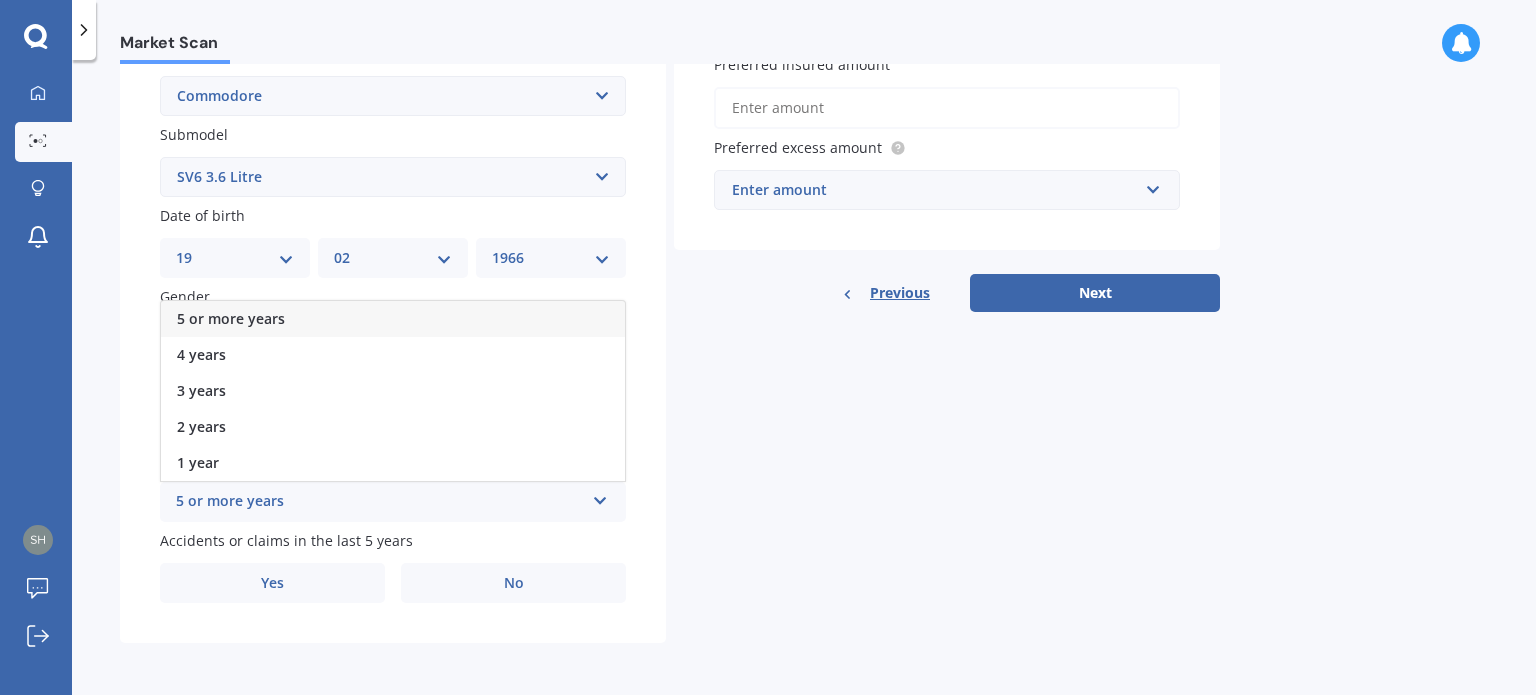 click on "5 or more years" at bounding box center (393, 319) 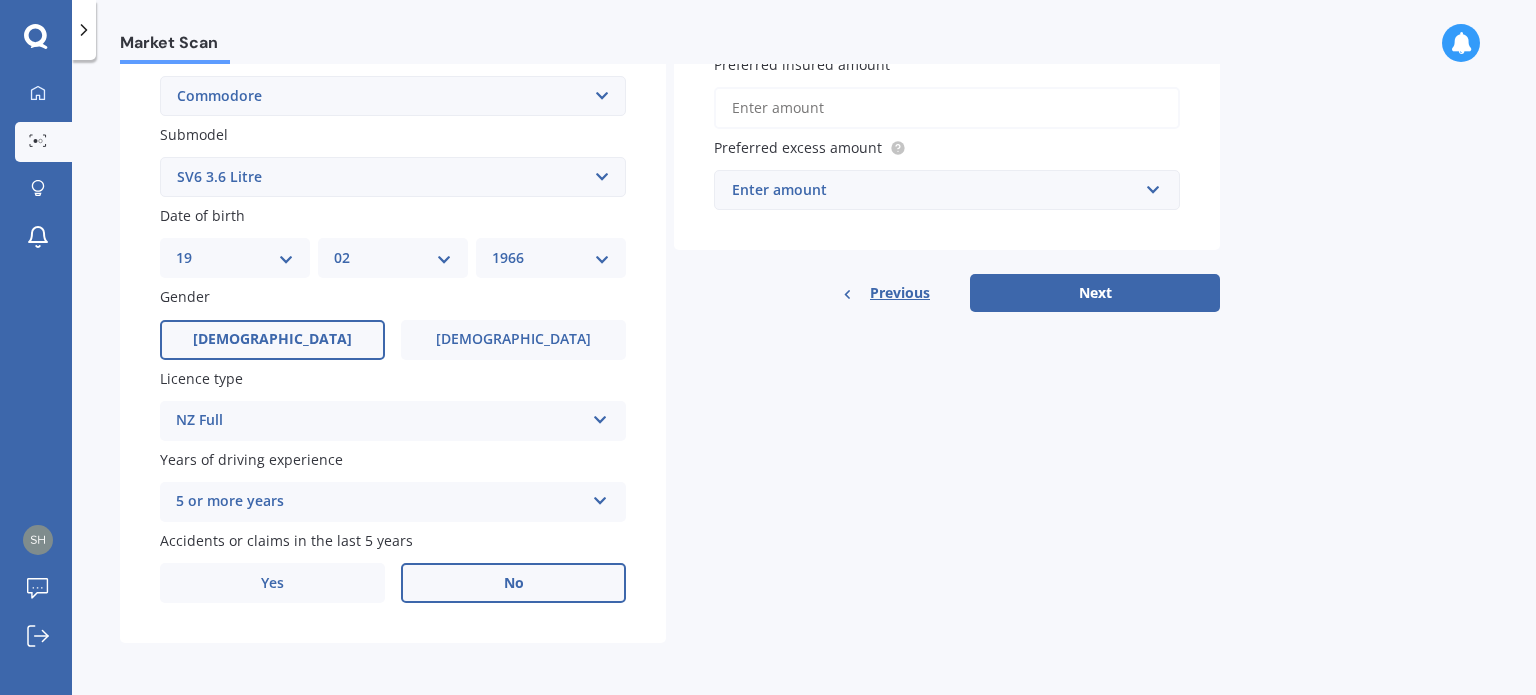 click on "No" at bounding box center [514, 583] 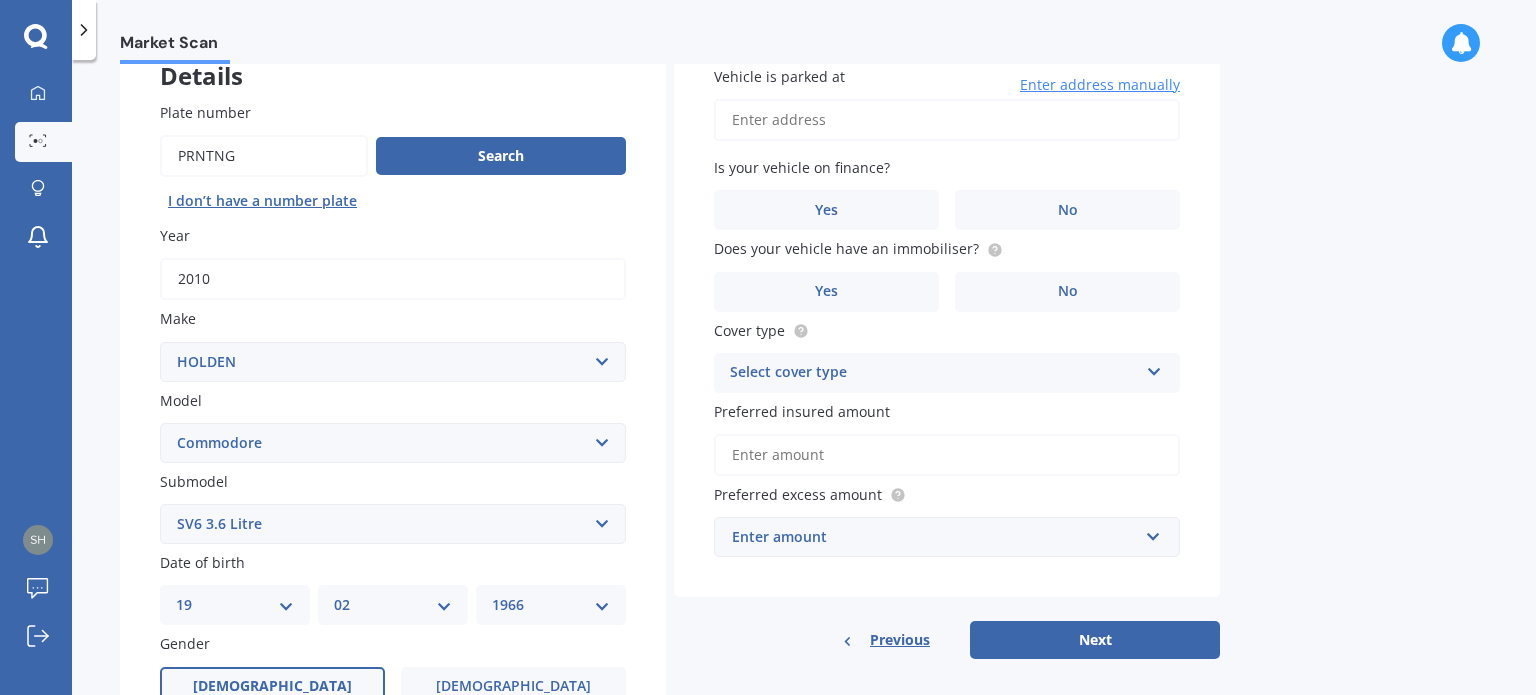 scroll, scrollTop: 124, scrollLeft: 0, axis: vertical 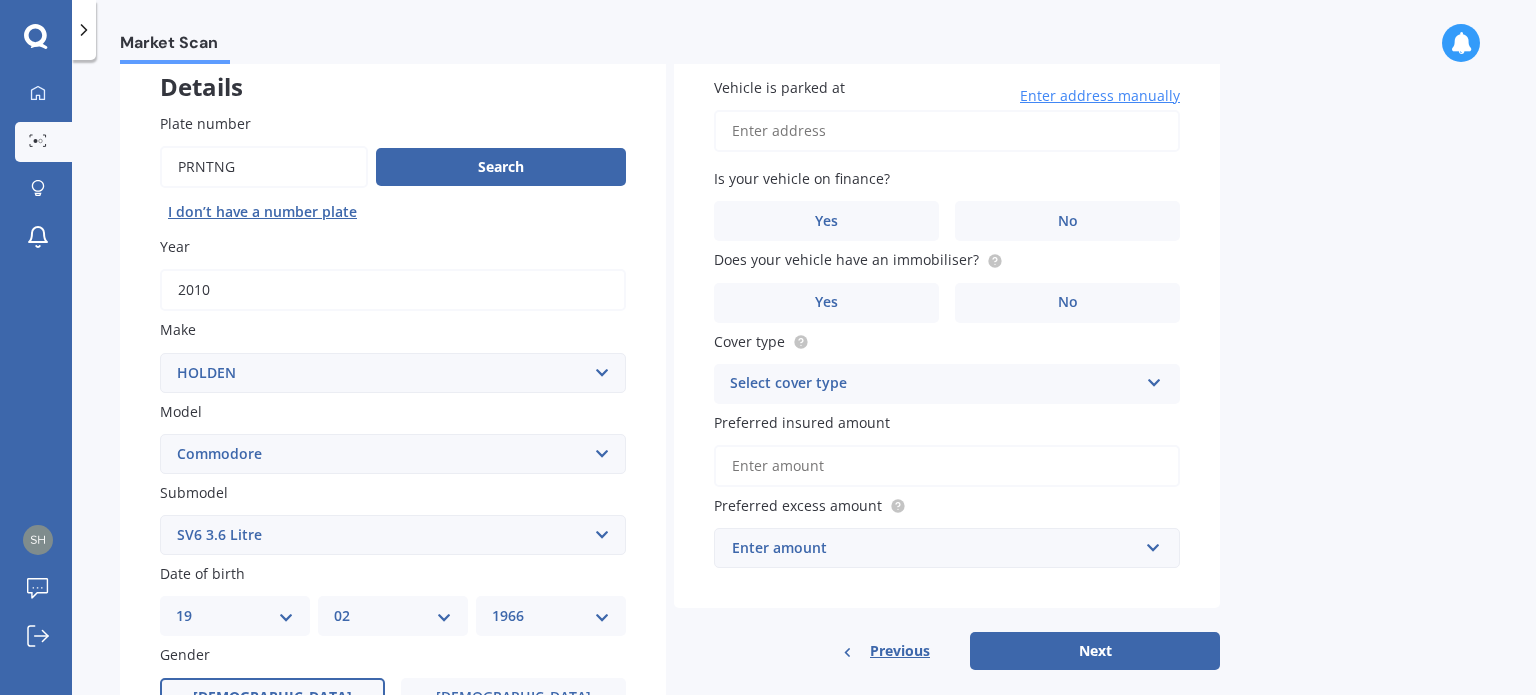 click on "Enter address manually" at bounding box center (1100, 96) 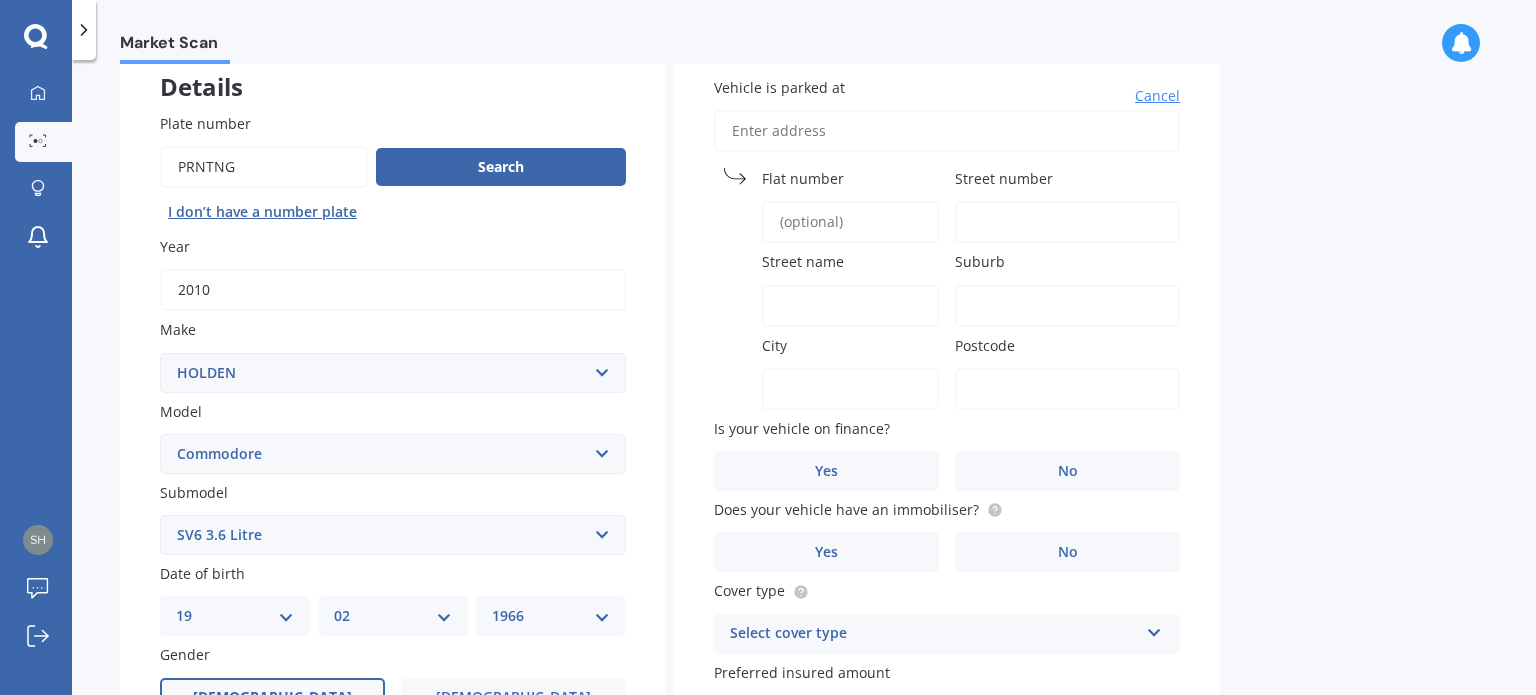 click on "Flat number" at bounding box center [803, 178] 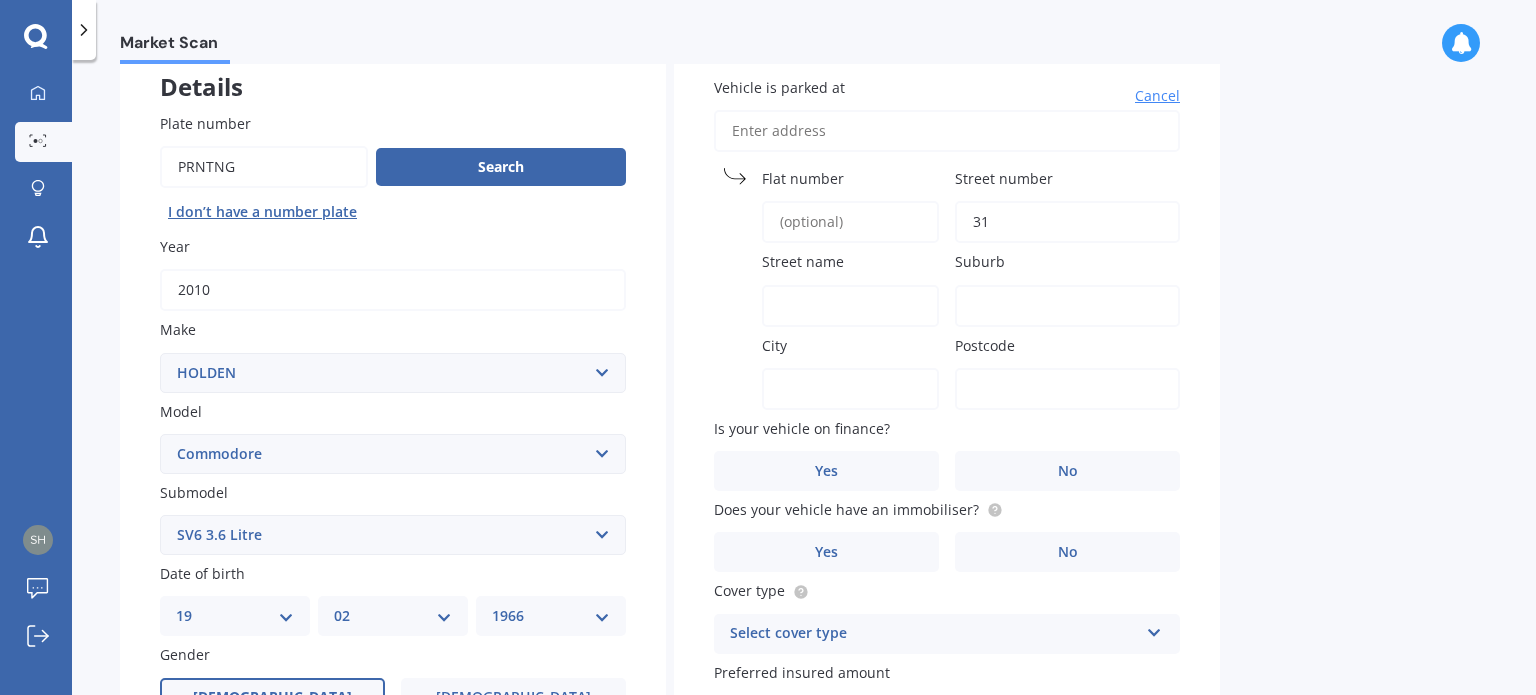 type on "31" 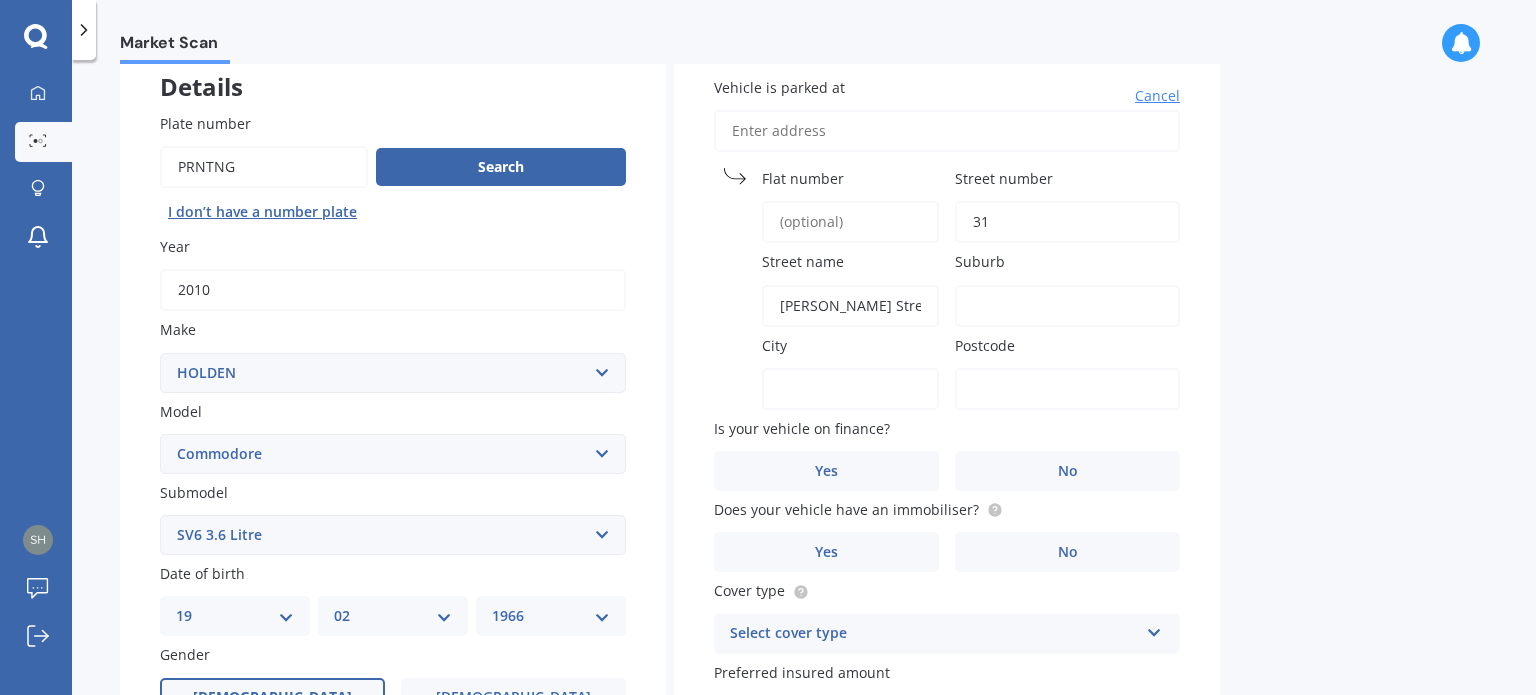 type on "[PERSON_NAME] Street" 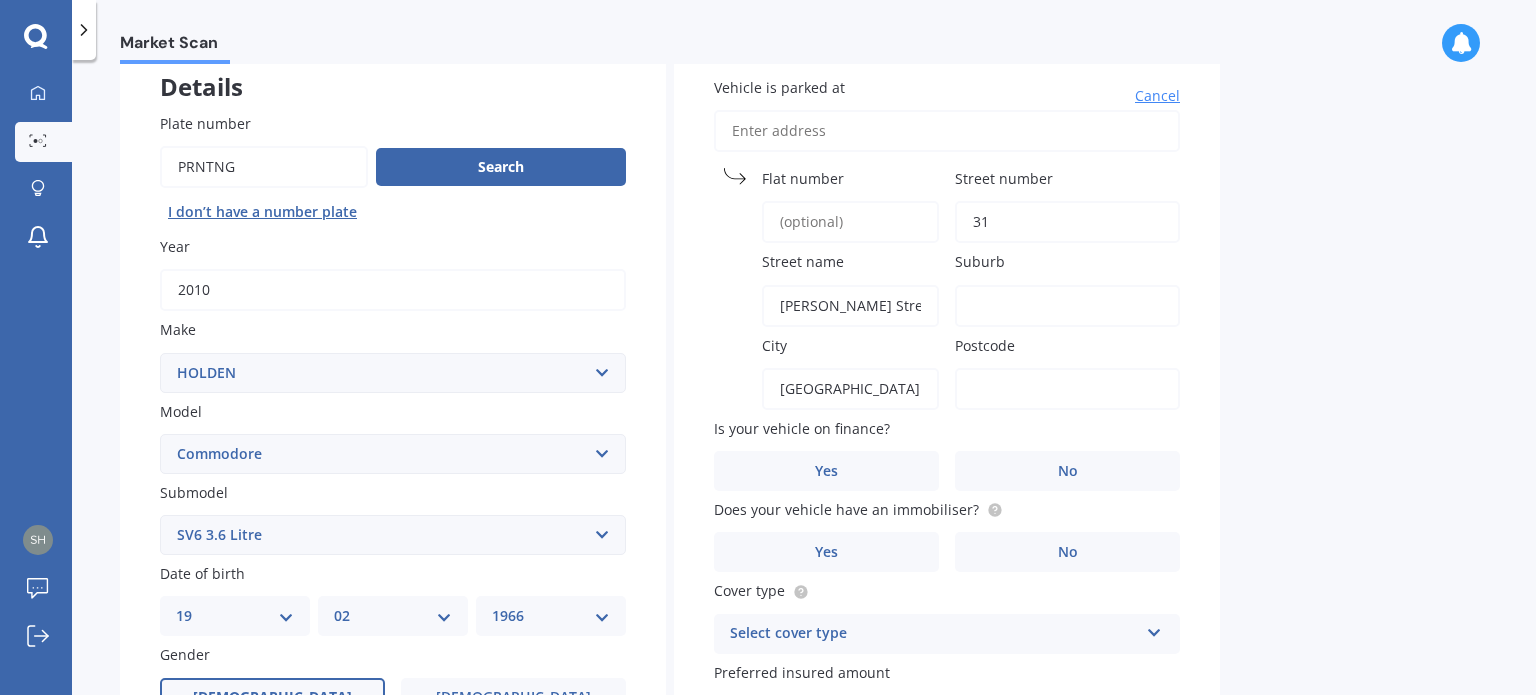 type on "[GEOGRAPHIC_DATA]" 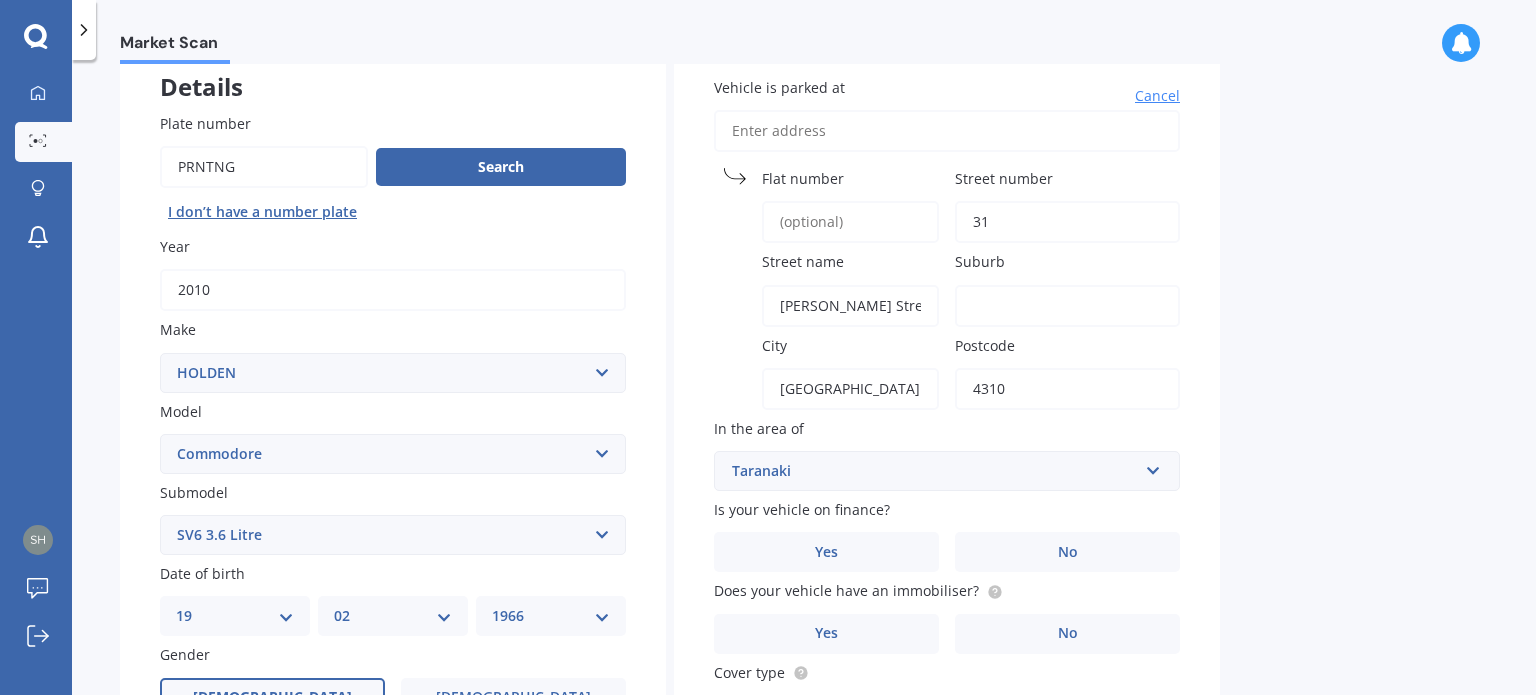 type on "4310" 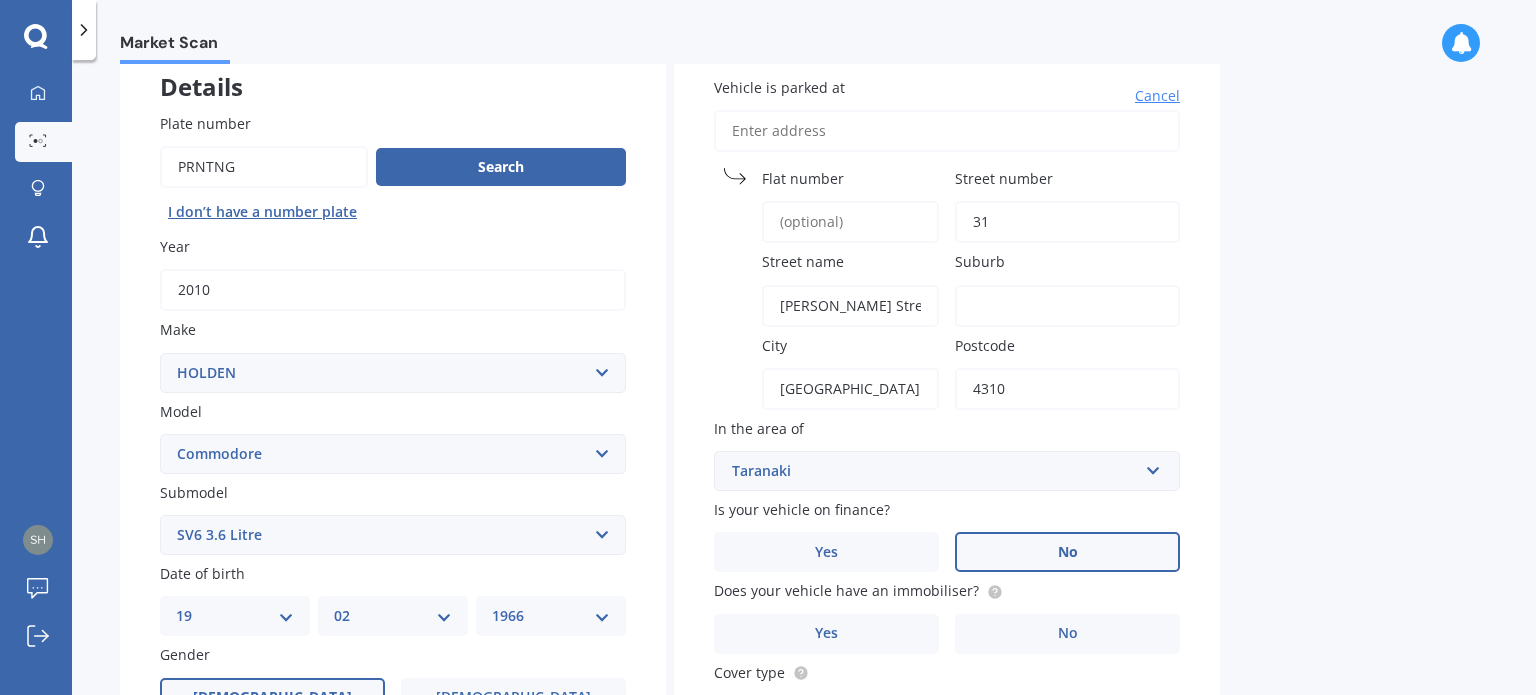 click on "No" at bounding box center [1068, 552] 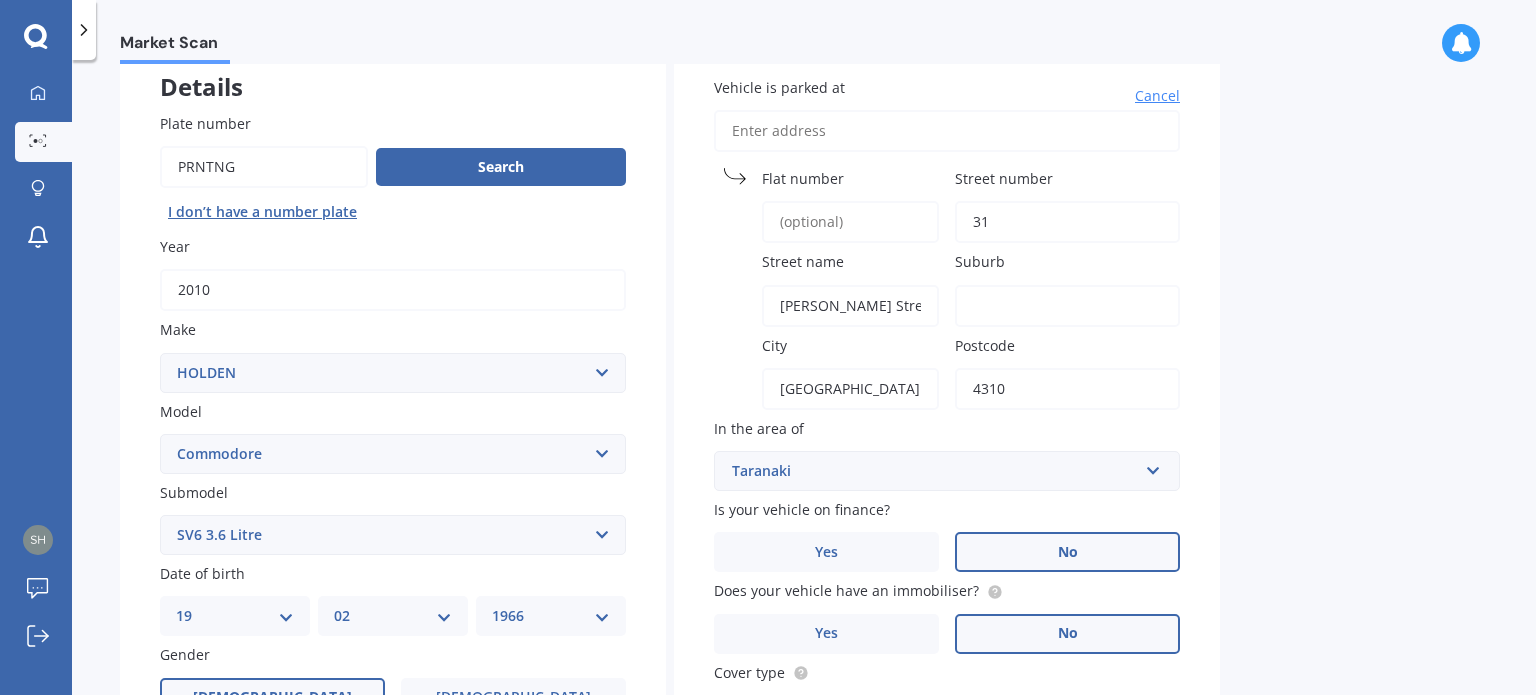 click on "No" at bounding box center [1067, 634] 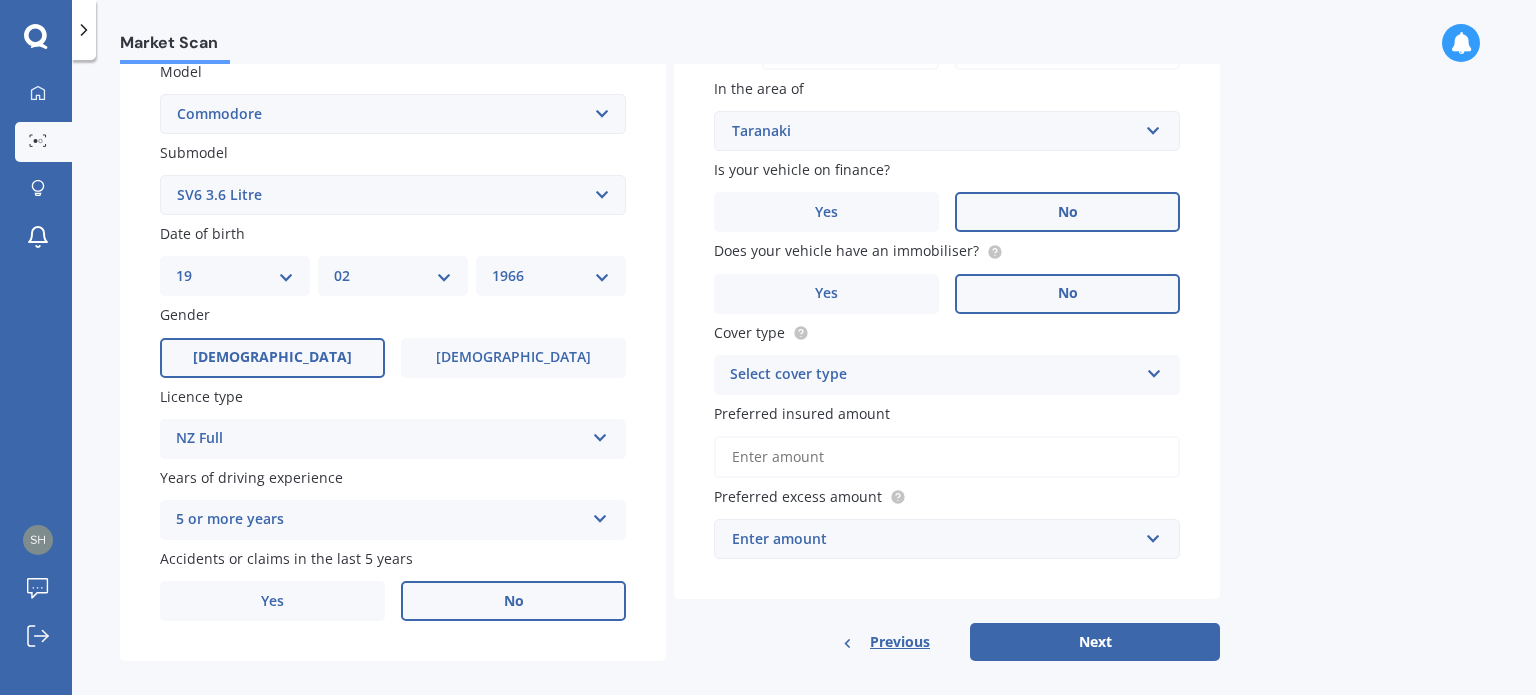scroll, scrollTop: 482, scrollLeft: 0, axis: vertical 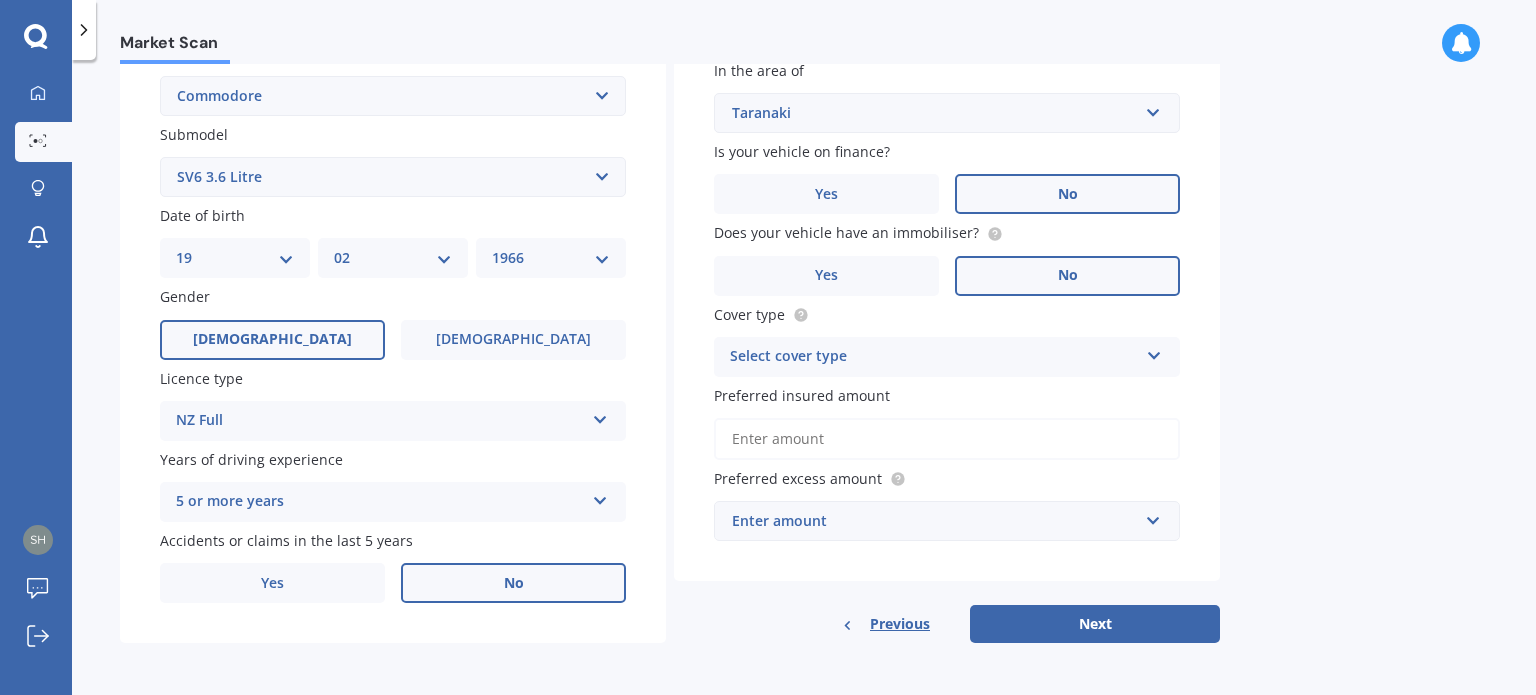 click at bounding box center (1154, 352) 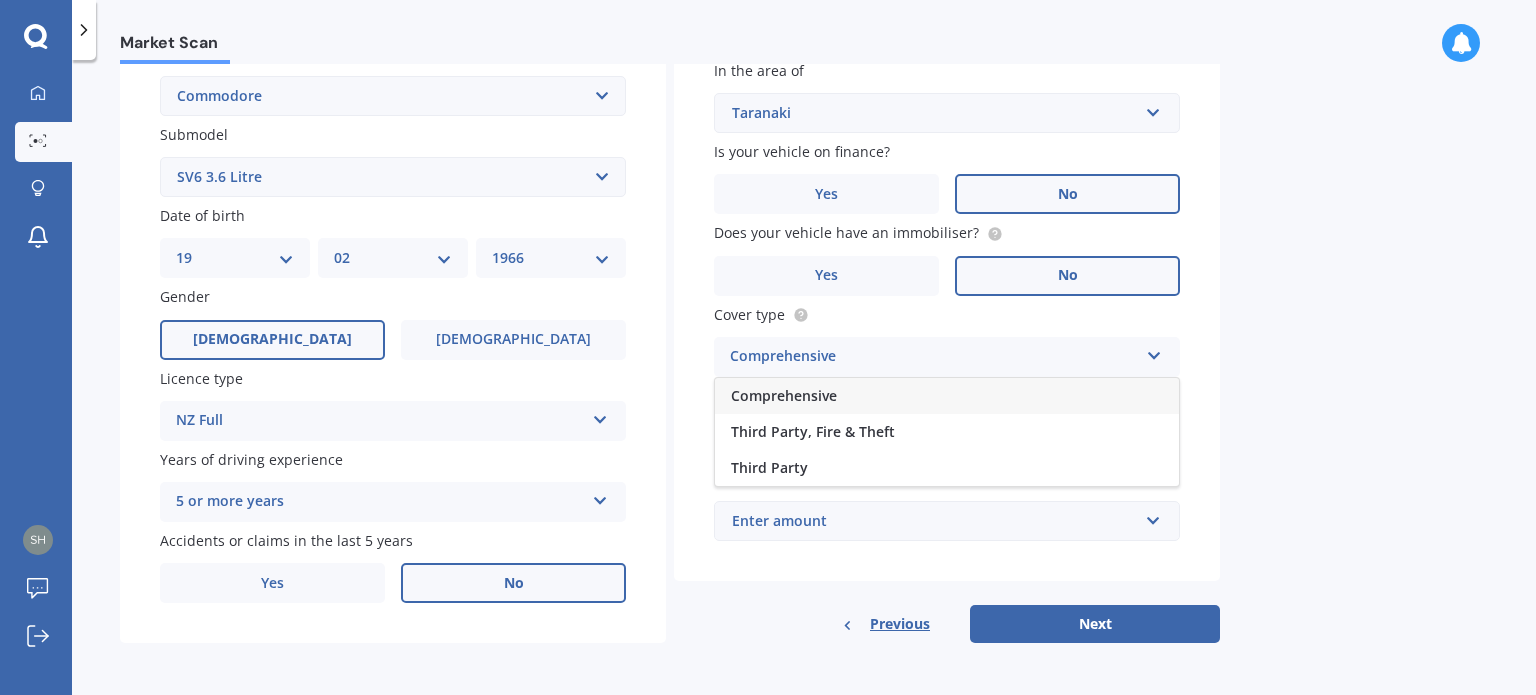 click on "Comprehensive" at bounding box center (947, 396) 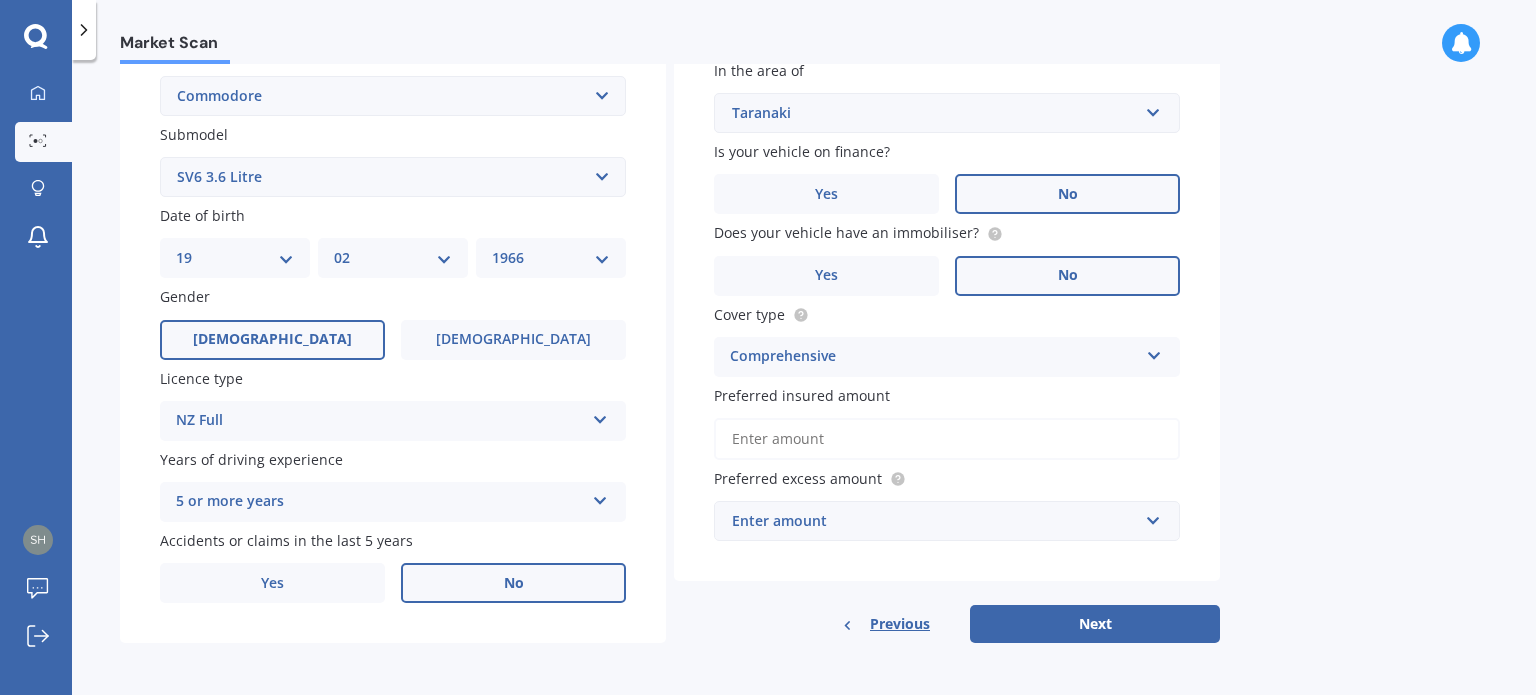 click on "Preferred insured amount" at bounding box center (947, 439) 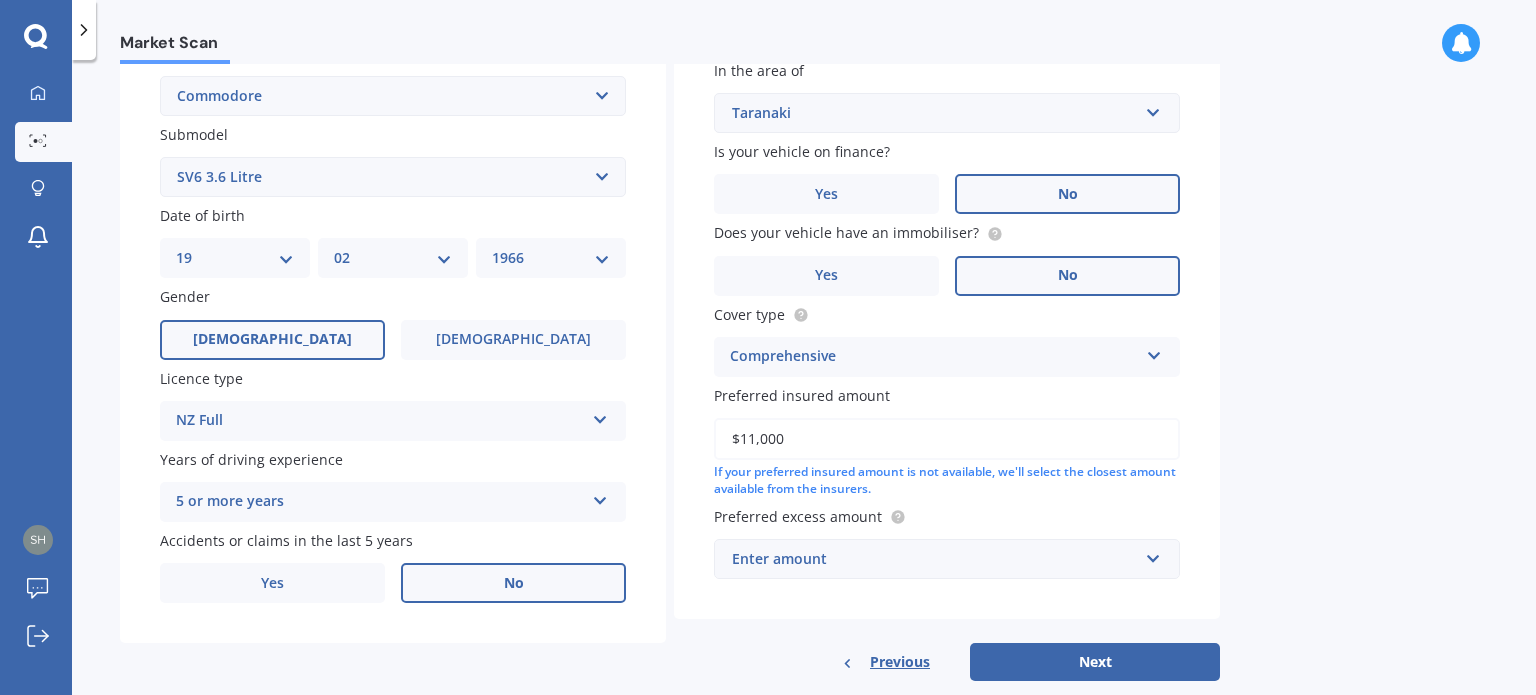 type on "$11,000" 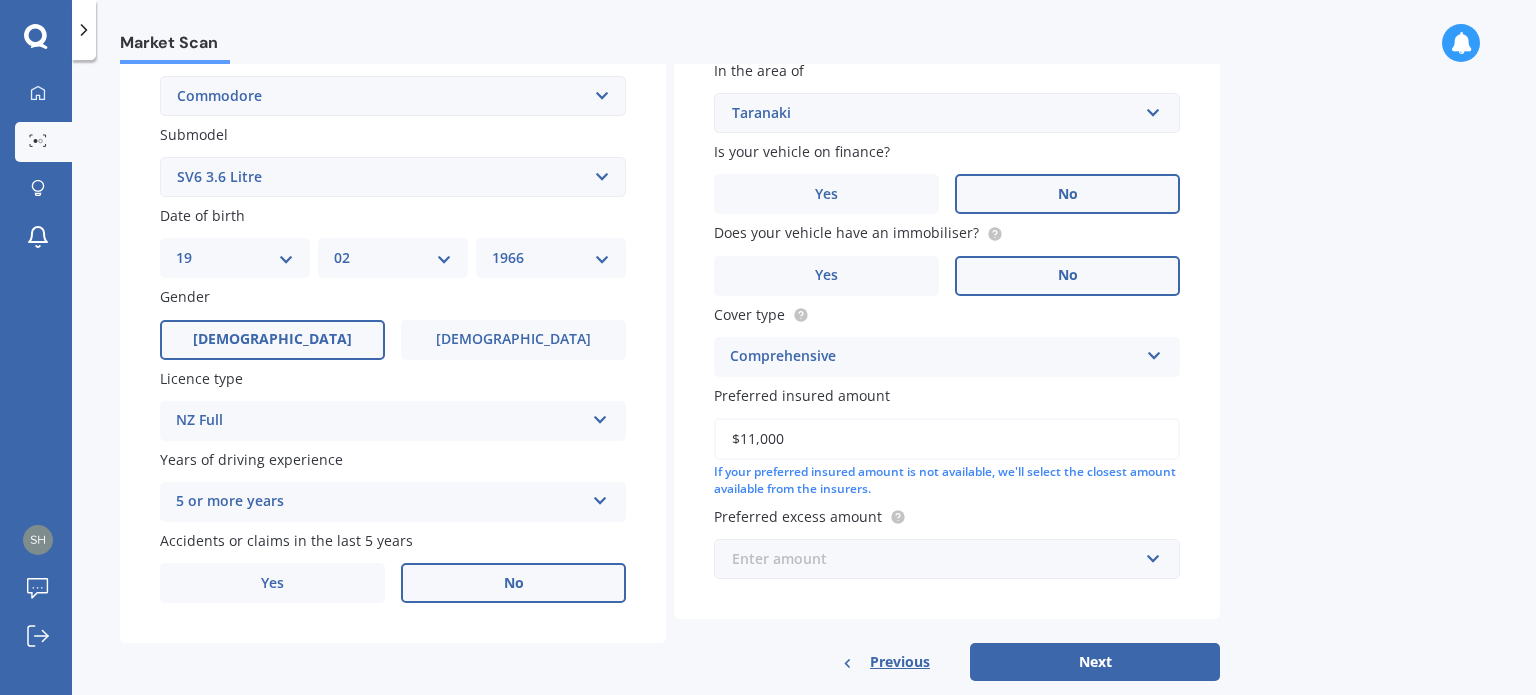click at bounding box center [940, 559] 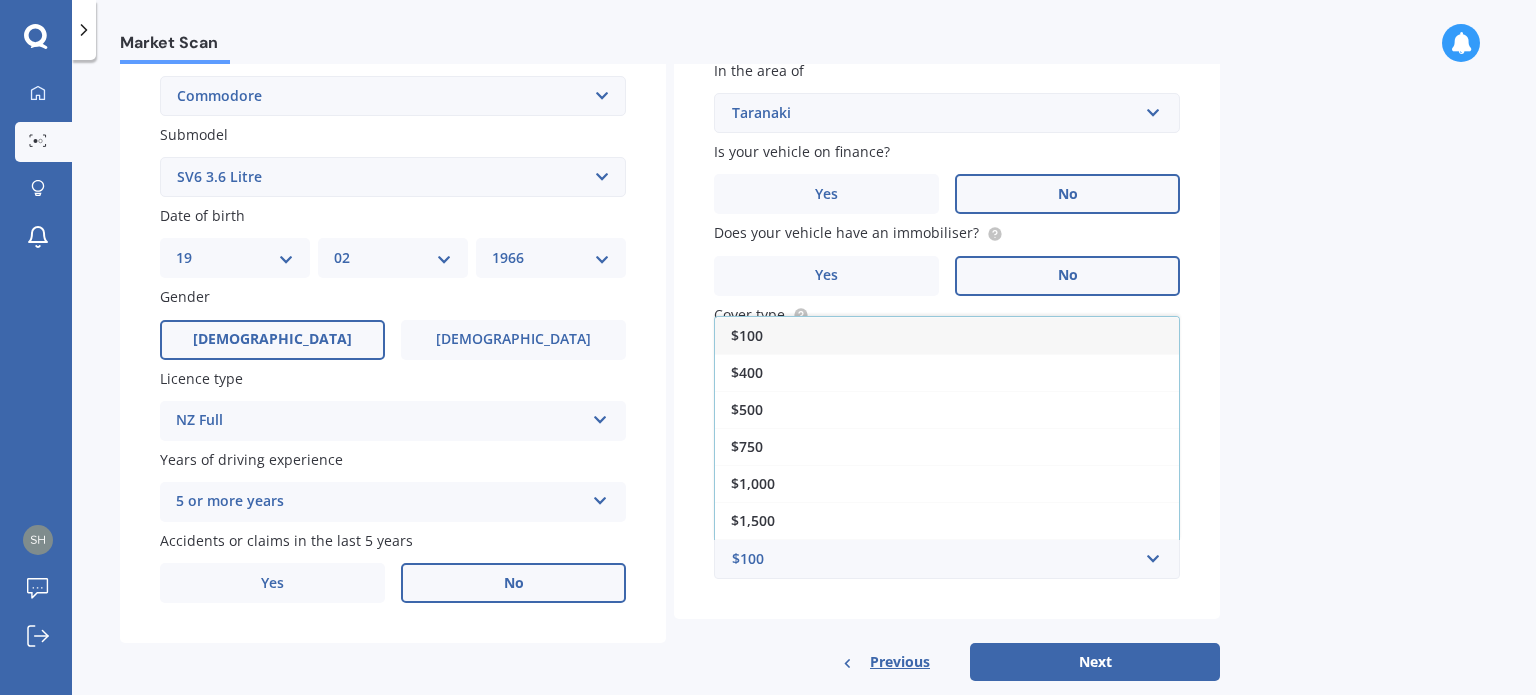 click on "$500" at bounding box center (947, 409) 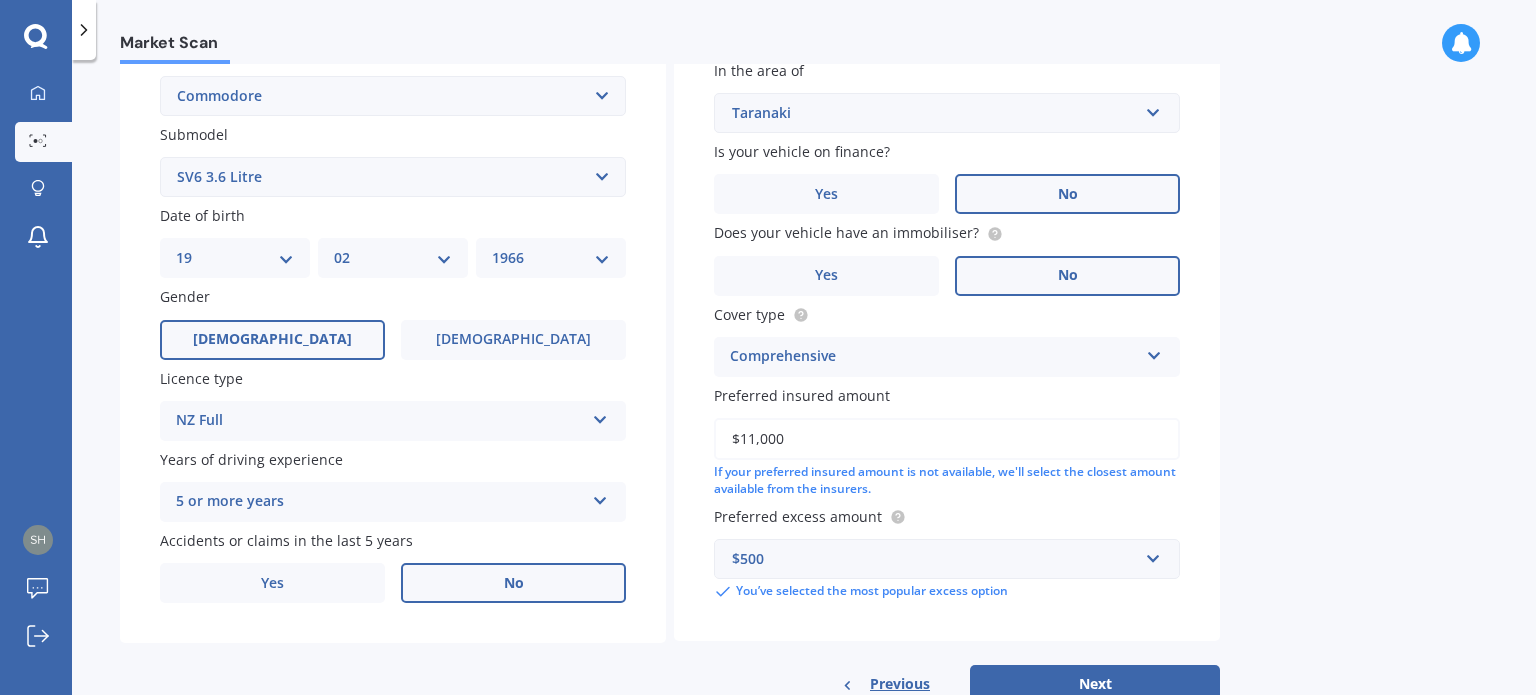 scroll, scrollTop: 540, scrollLeft: 0, axis: vertical 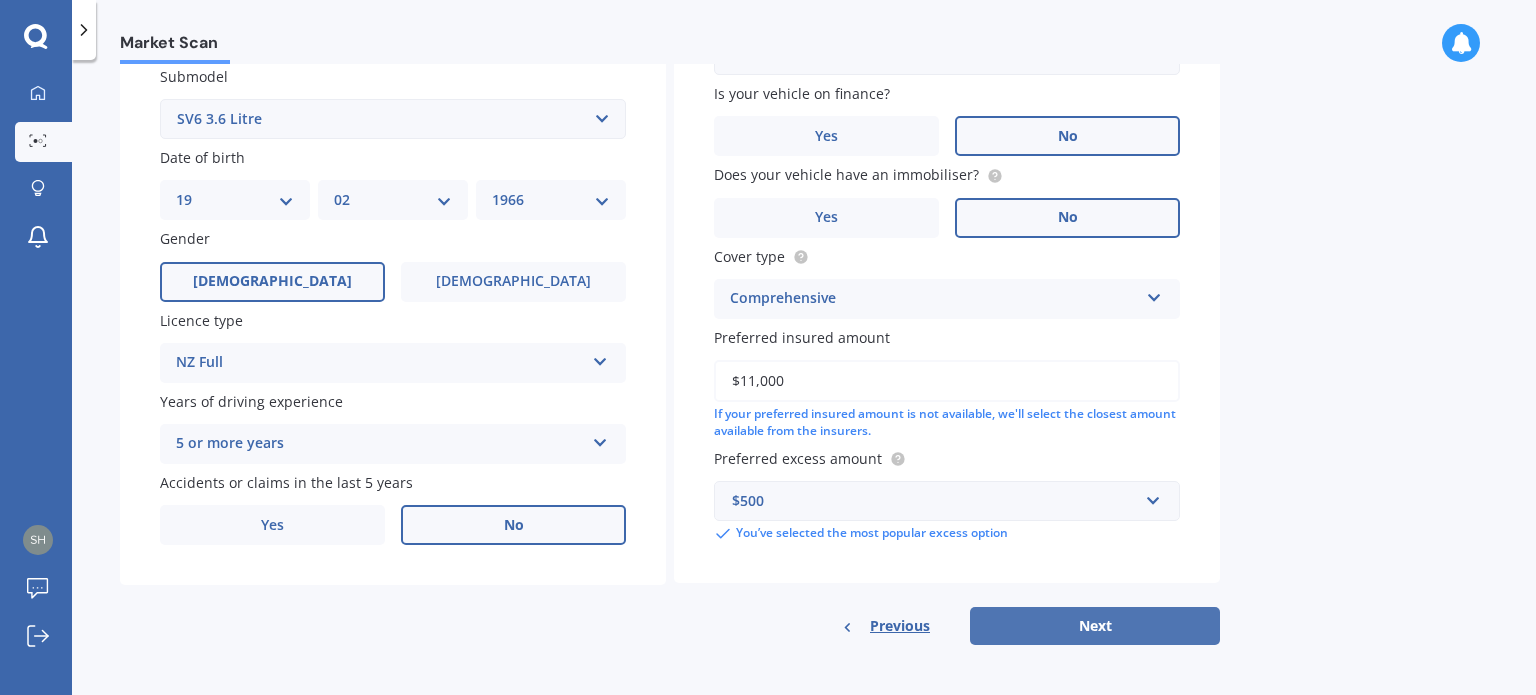 click on "Next" at bounding box center [1095, 626] 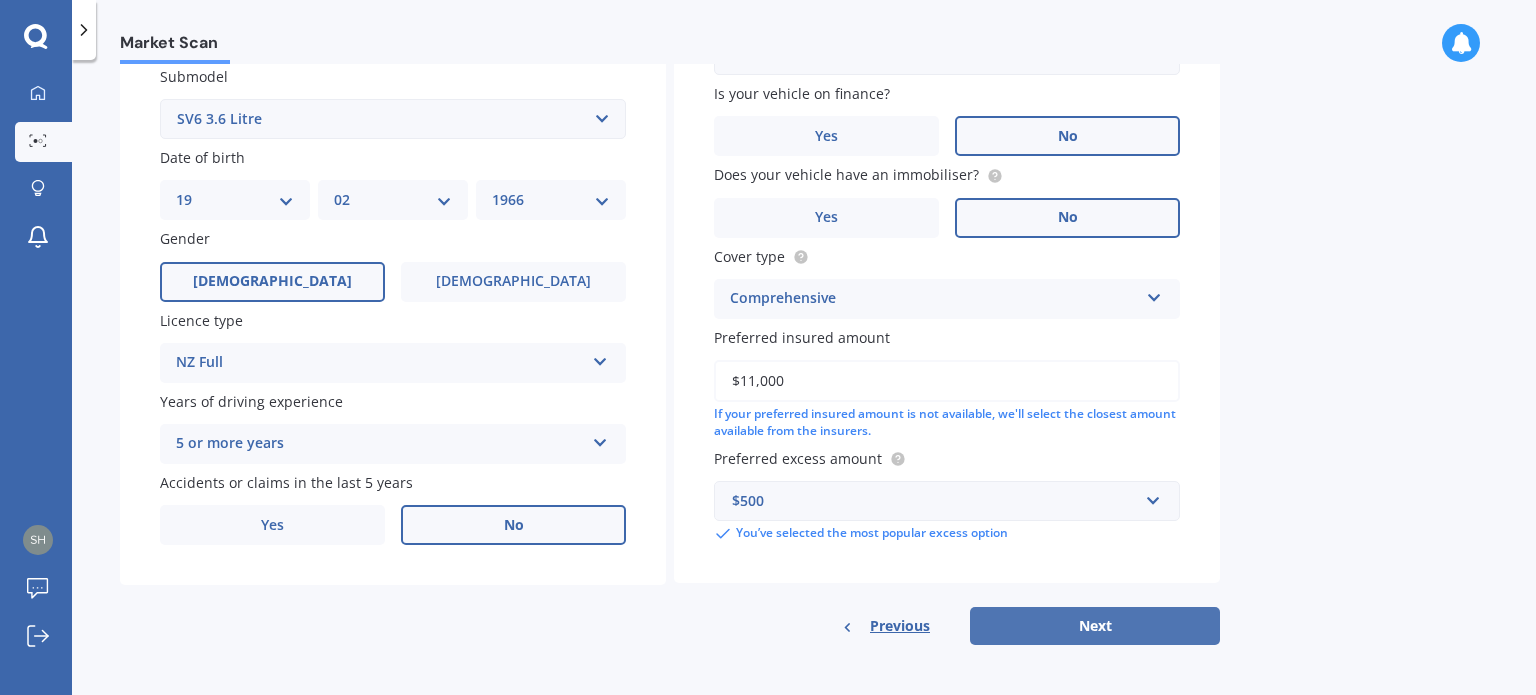 scroll, scrollTop: 343, scrollLeft: 0, axis: vertical 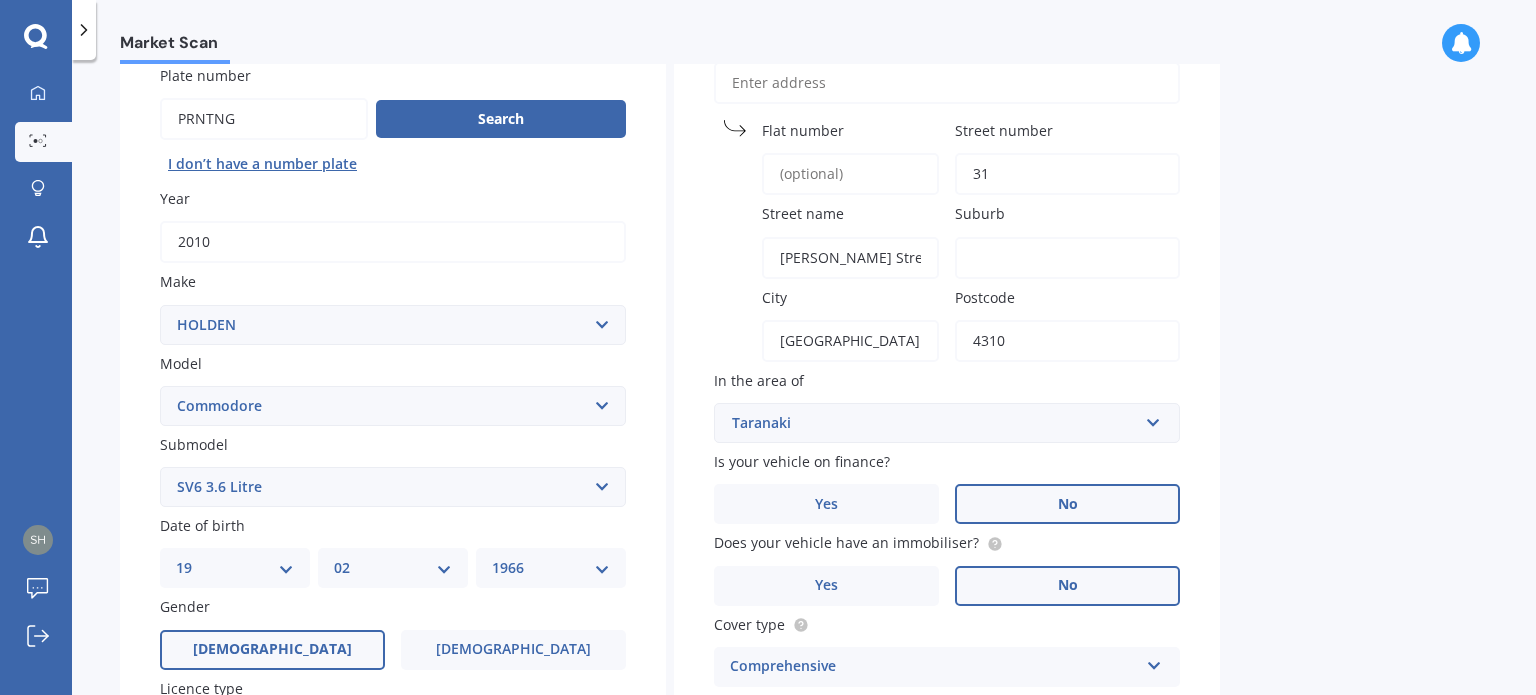 click on "Suburb" at bounding box center (1067, 258) 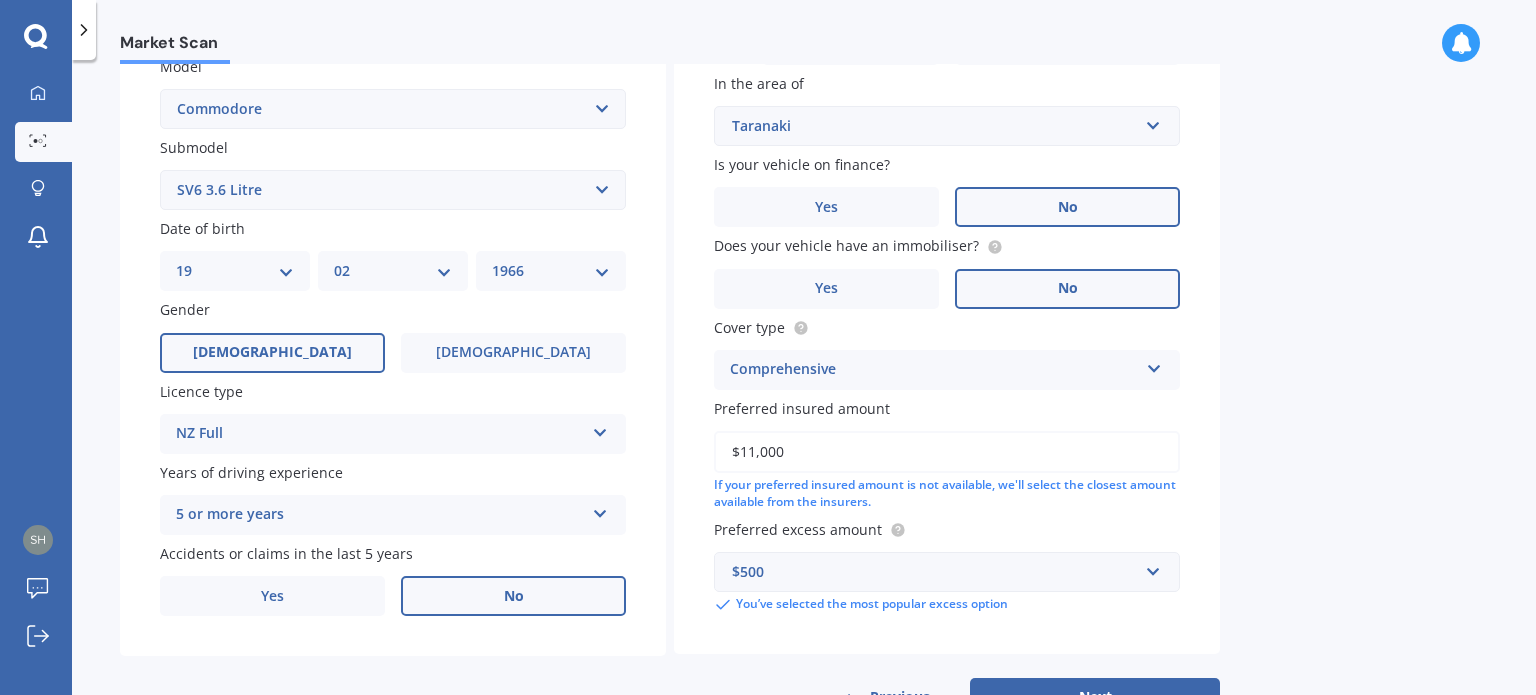 scroll, scrollTop: 540, scrollLeft: 0, axis: vertical 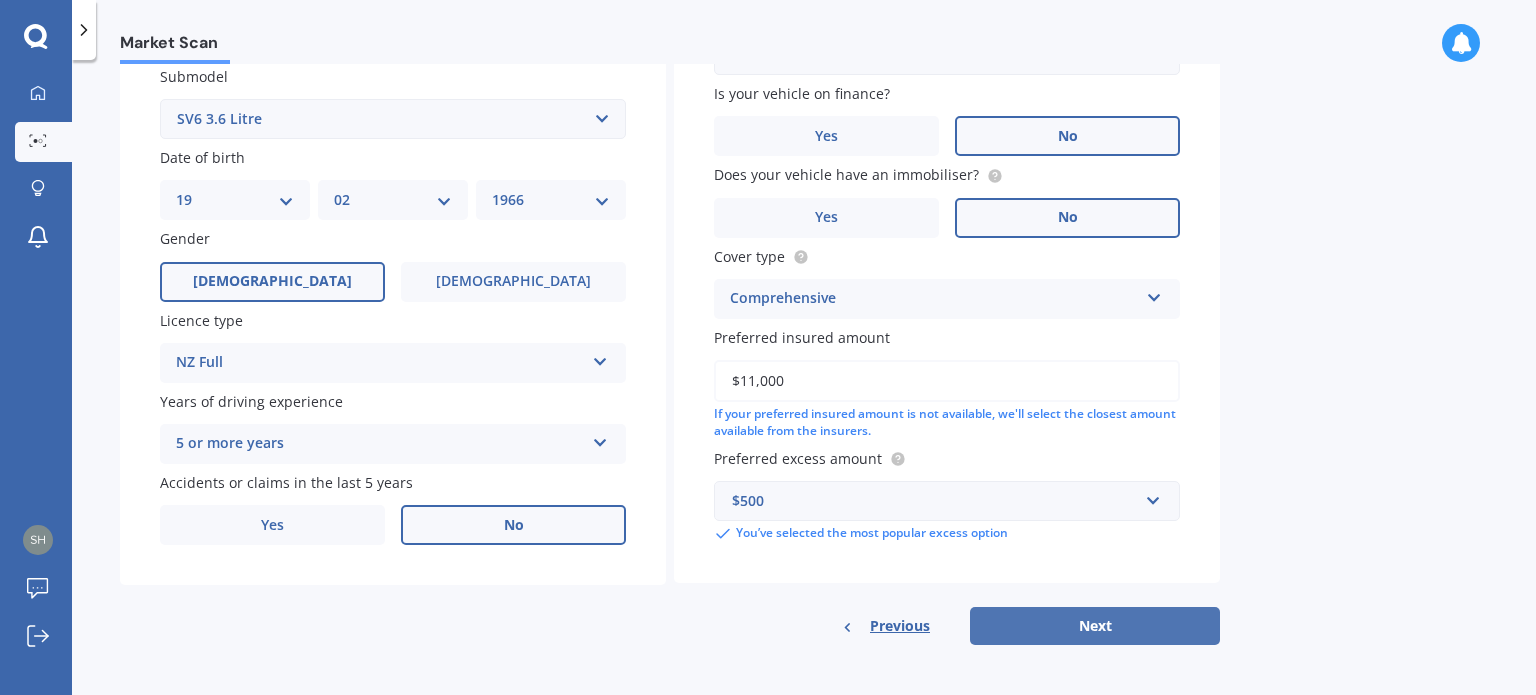 type on "Central" 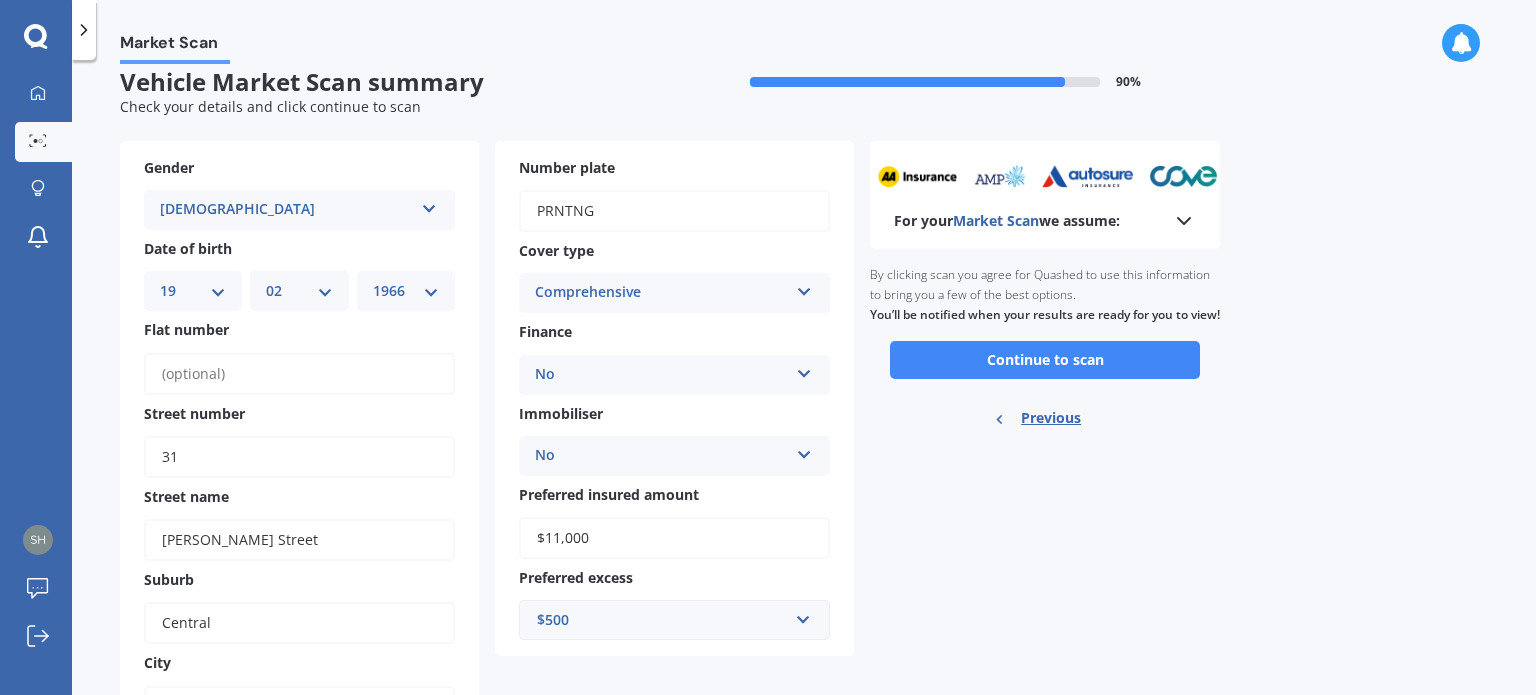 scroll, scrollTop: 0, scrollLeft: 0, axis: both 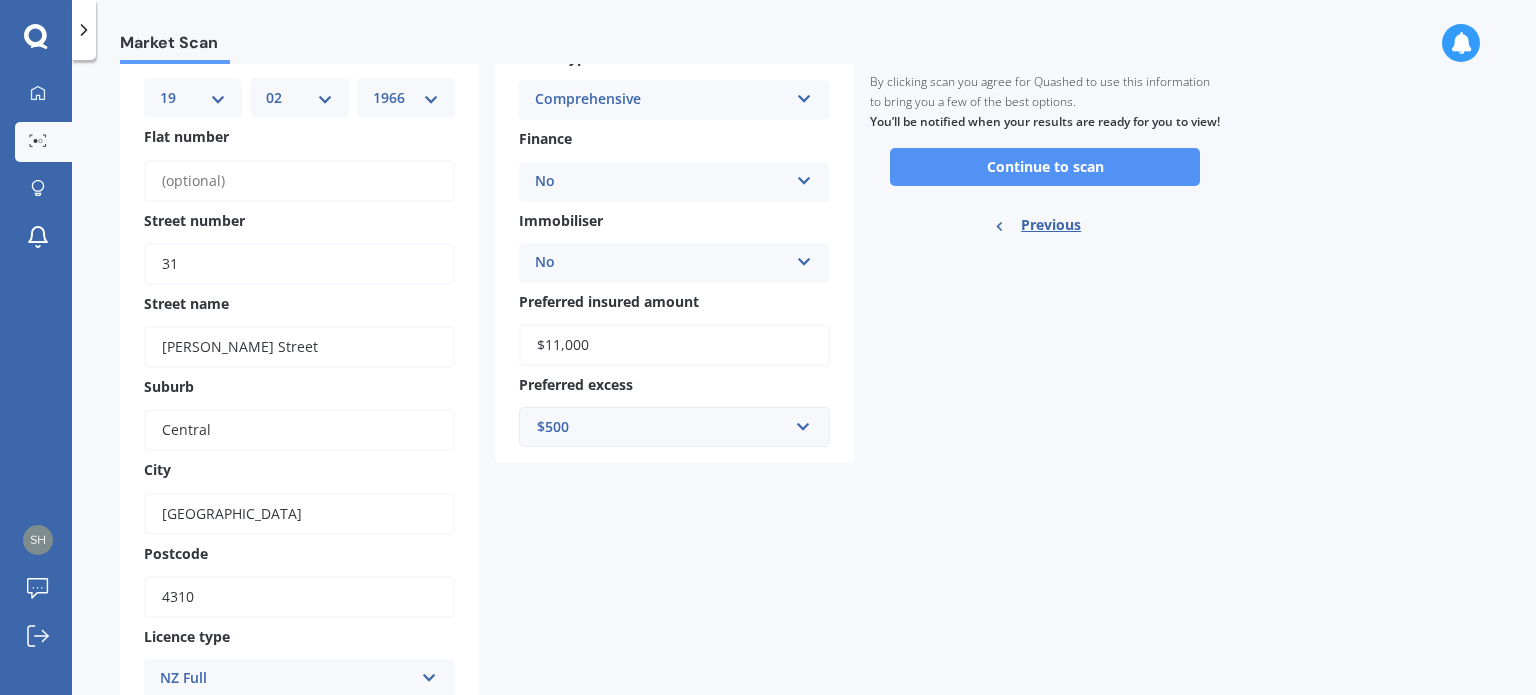 click on "Continue to scan" at bounding box center [1045, 167] 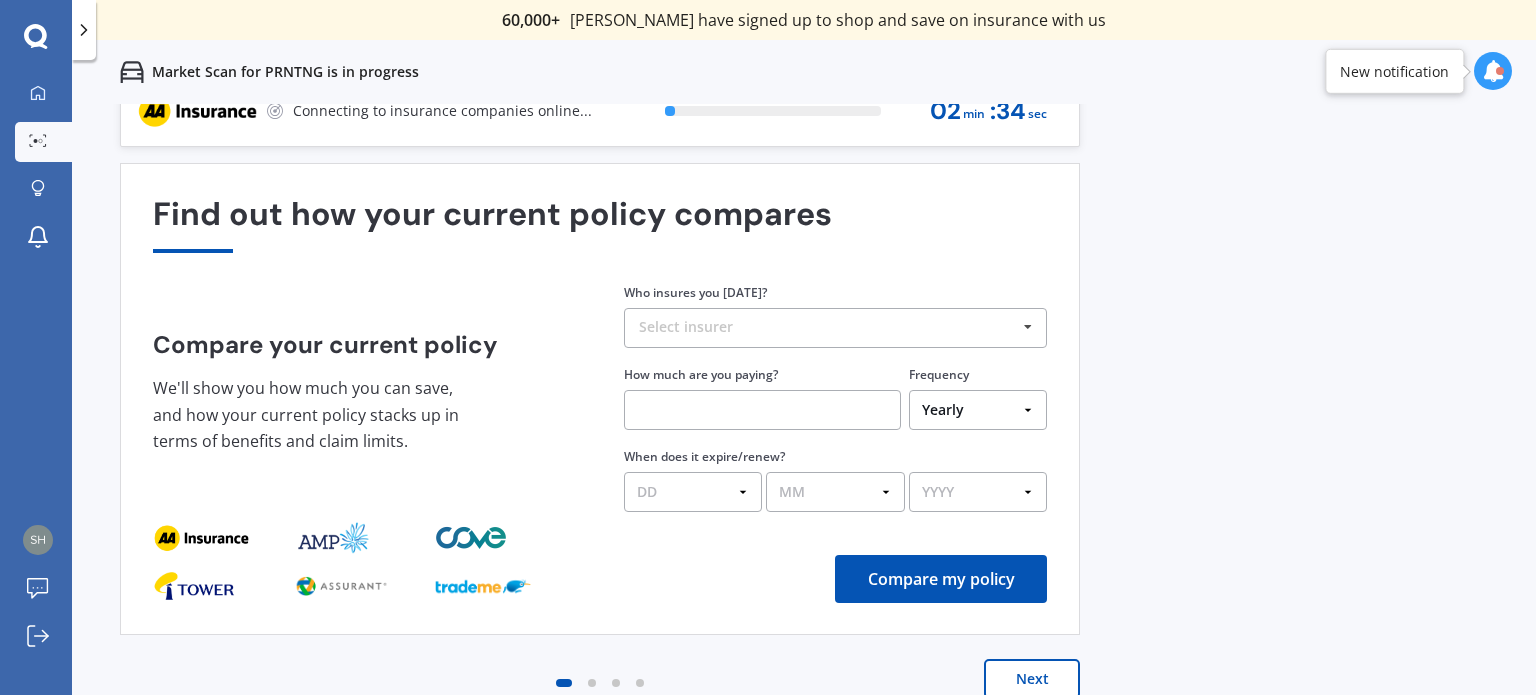 scroll, scrollTop: 0, scrollLeft: 0, axis: both 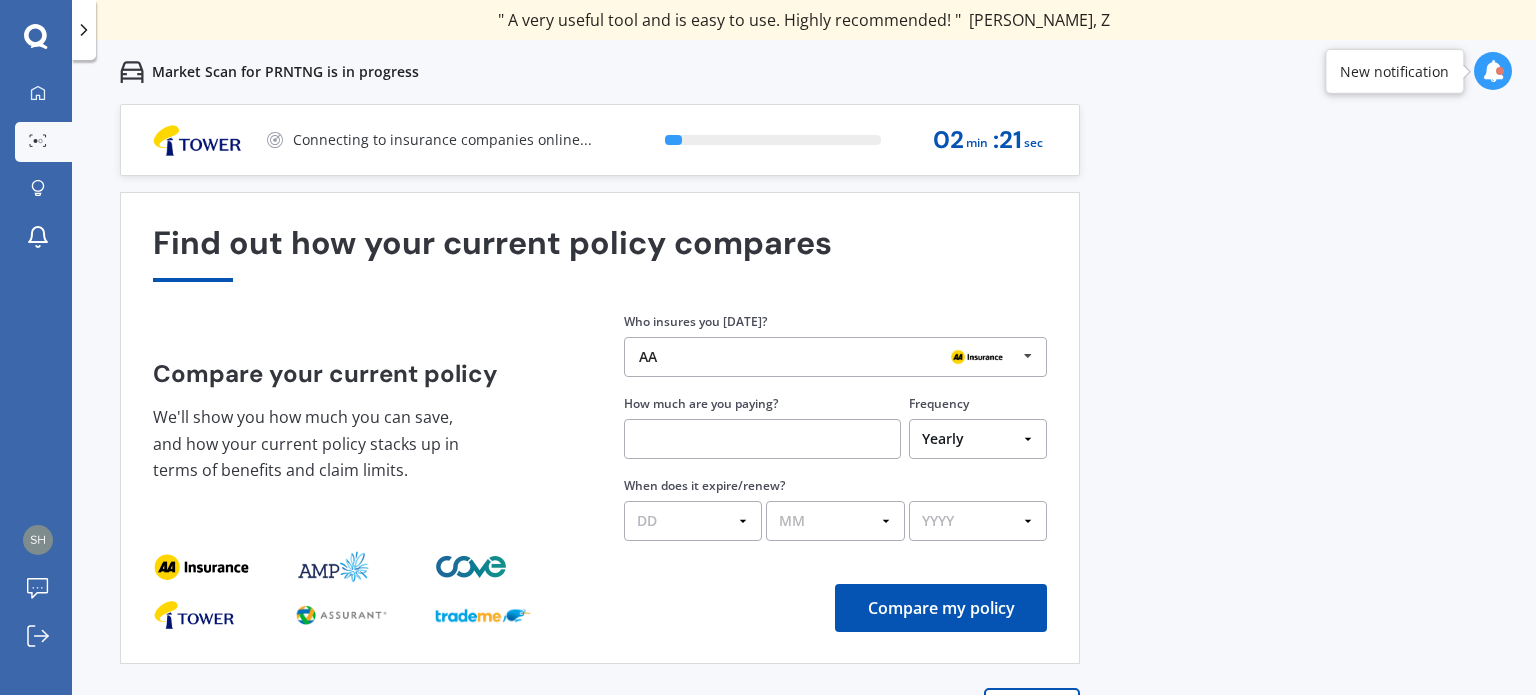 click at bounding box center [1028, 356] 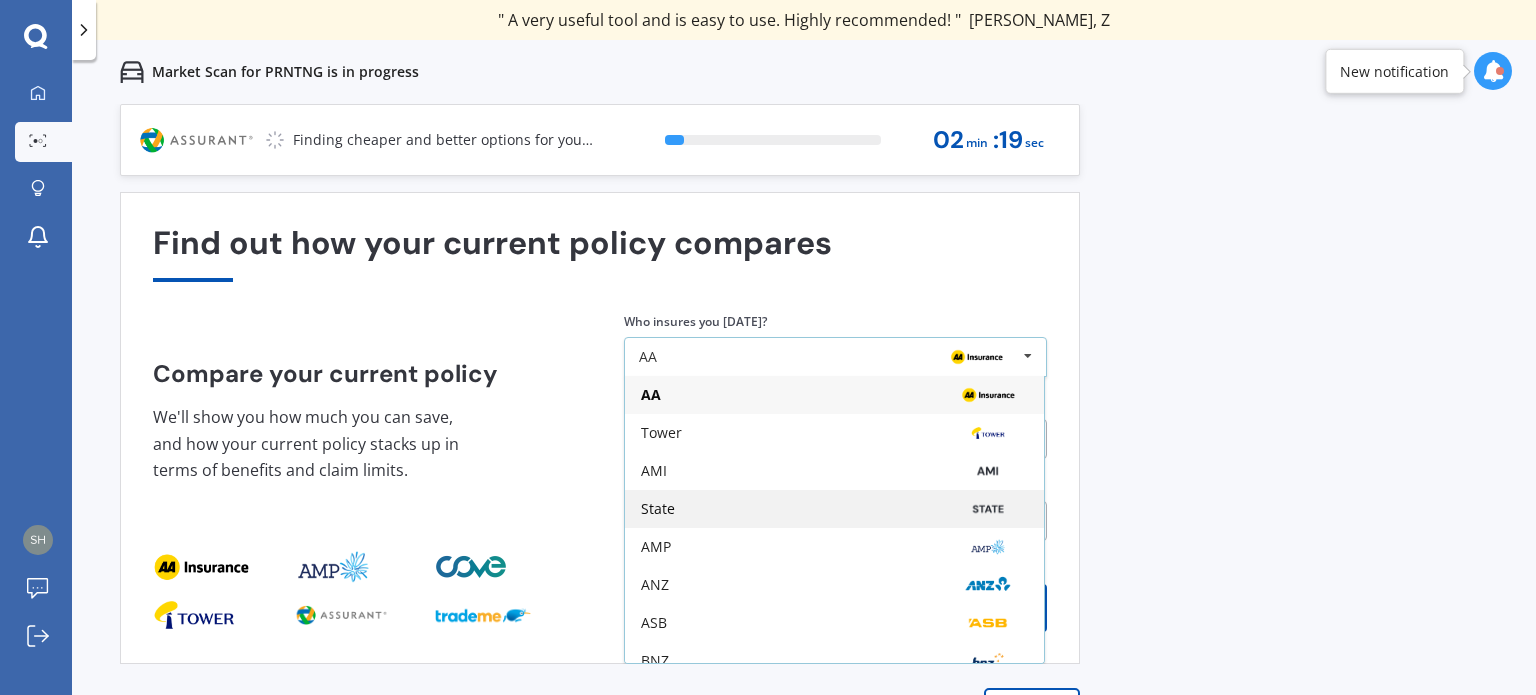 click on "State" at bounding box center (834, 509) 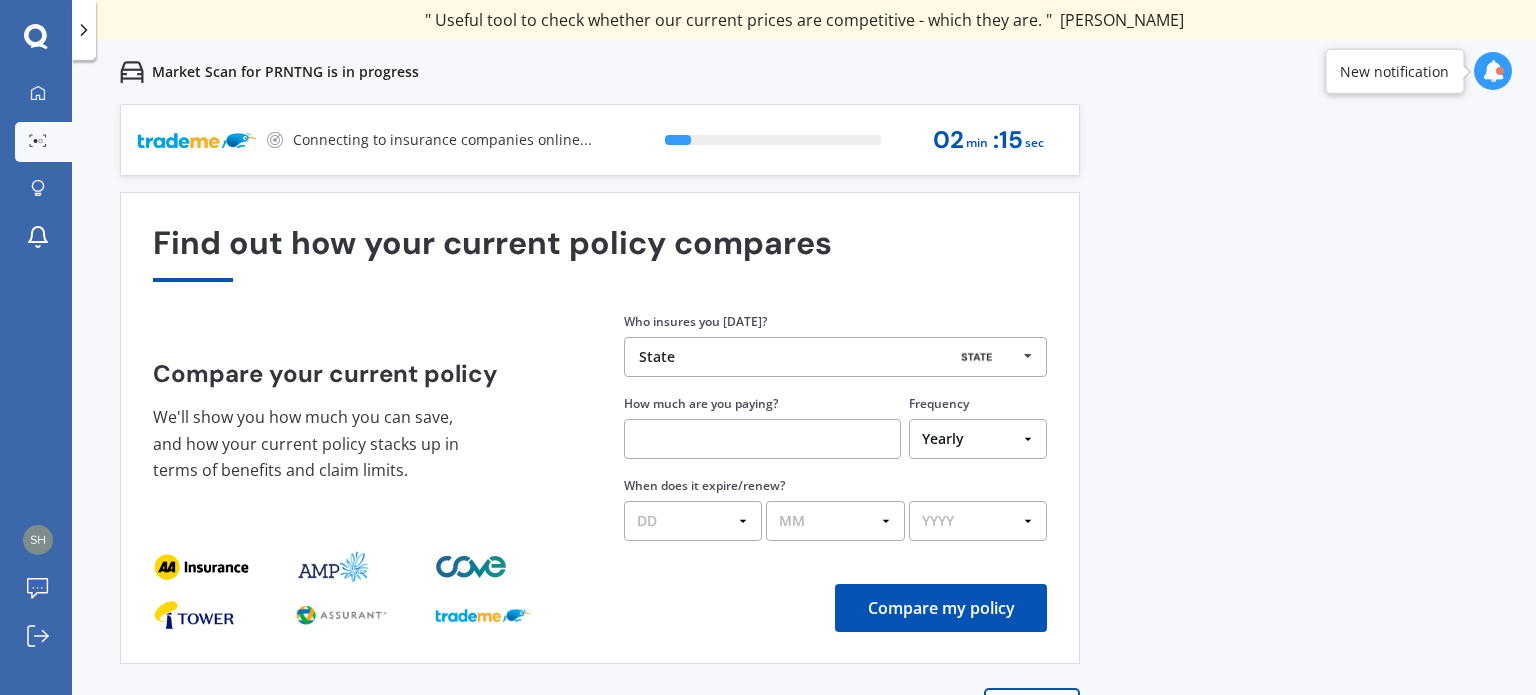 click at bounding box center (762, 439) 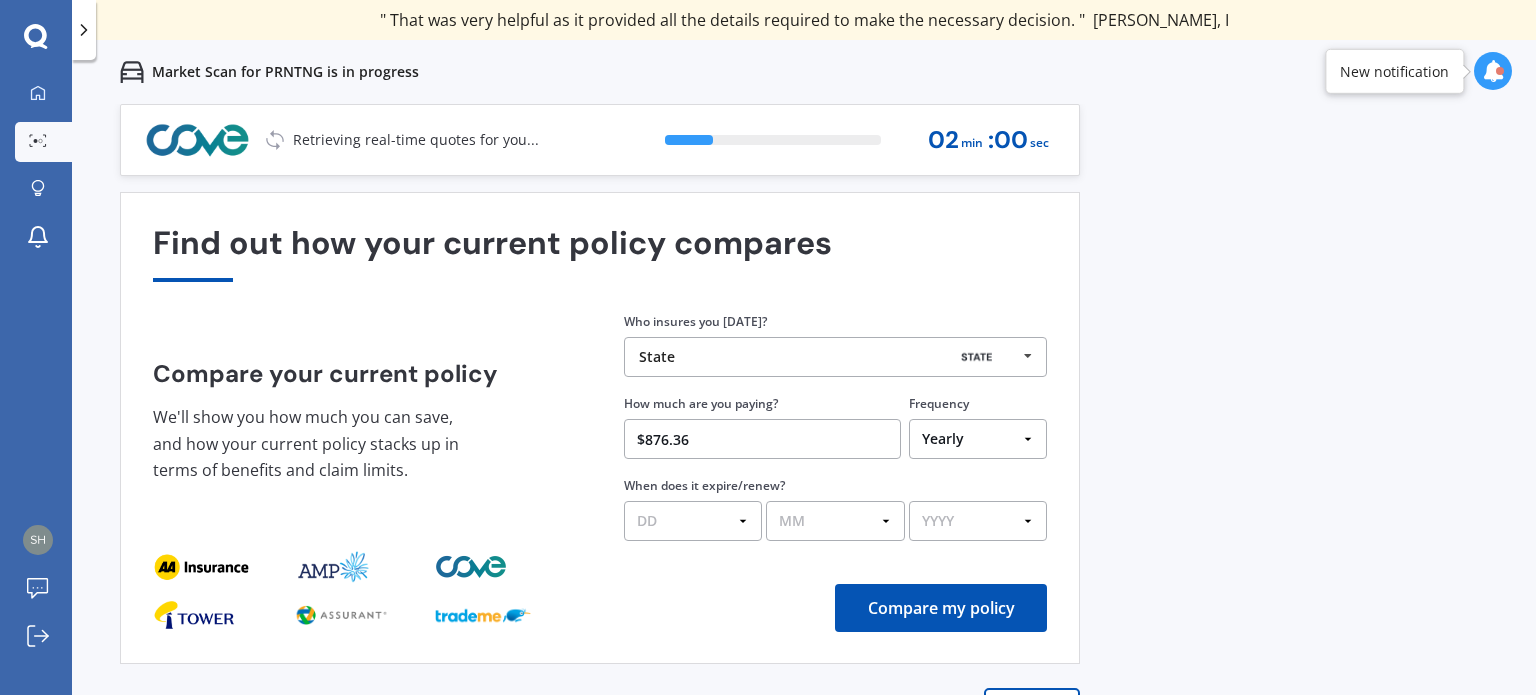 type on "$876.36" 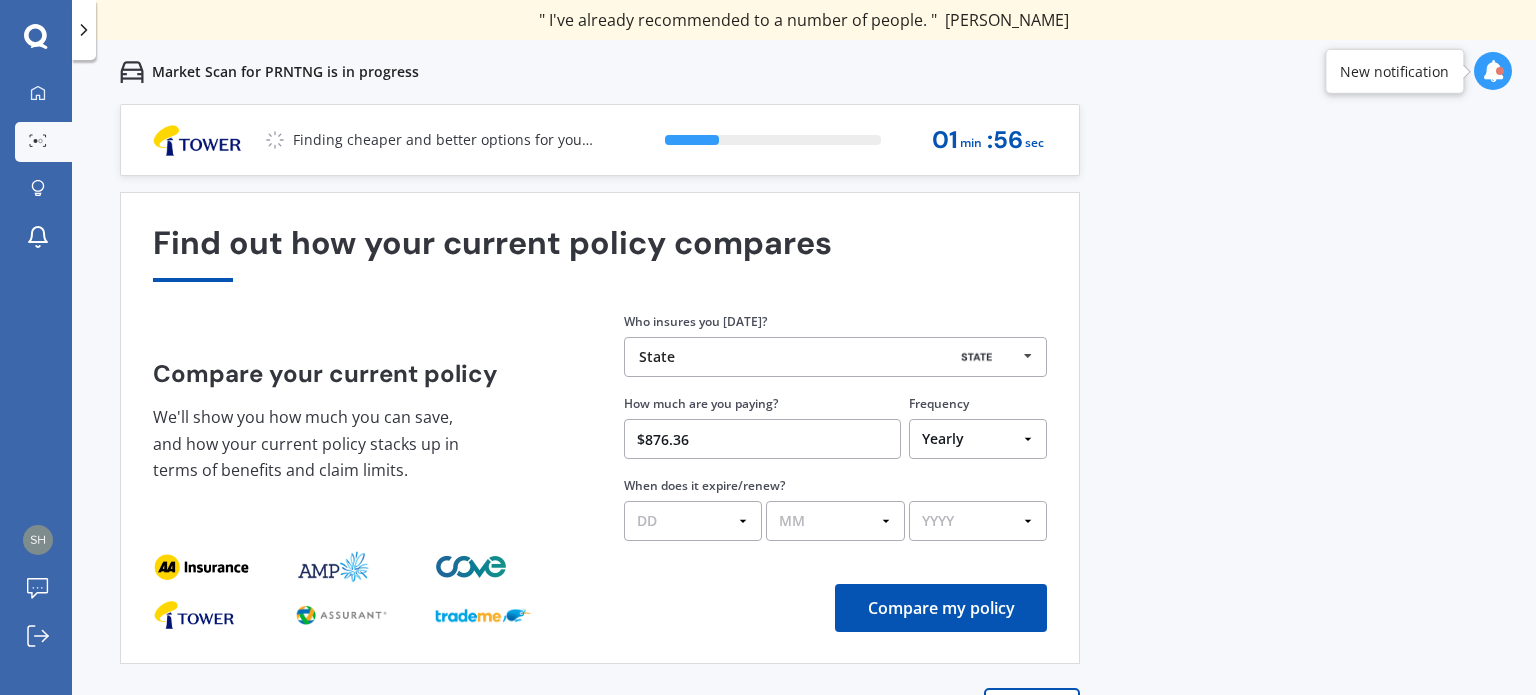 select on "02" 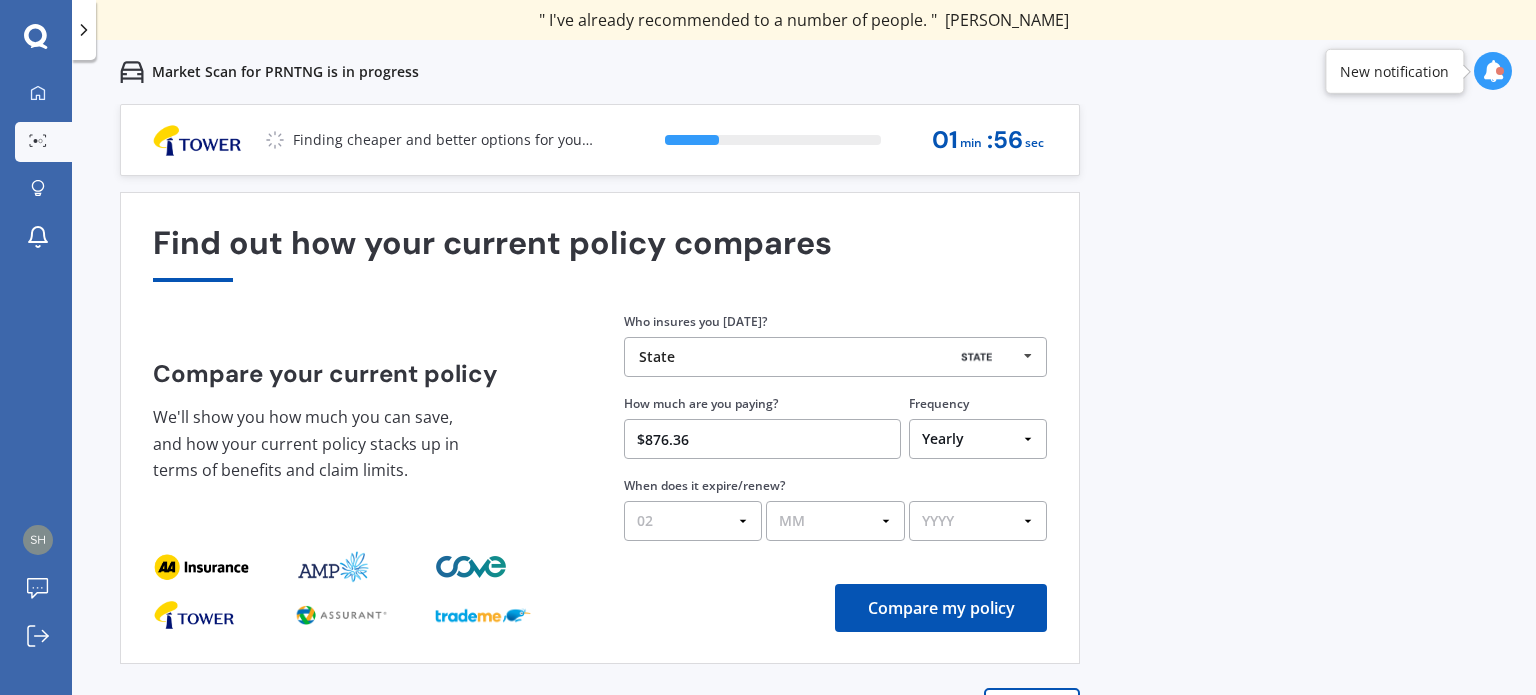 click on "DD 01 02 03 04 05 06 07 08 09 10 11 12 13 14 15 16 17 18 19 20 21 22 23 24 25 26 27 28 29 30 31" at bounding box center (693, 521) 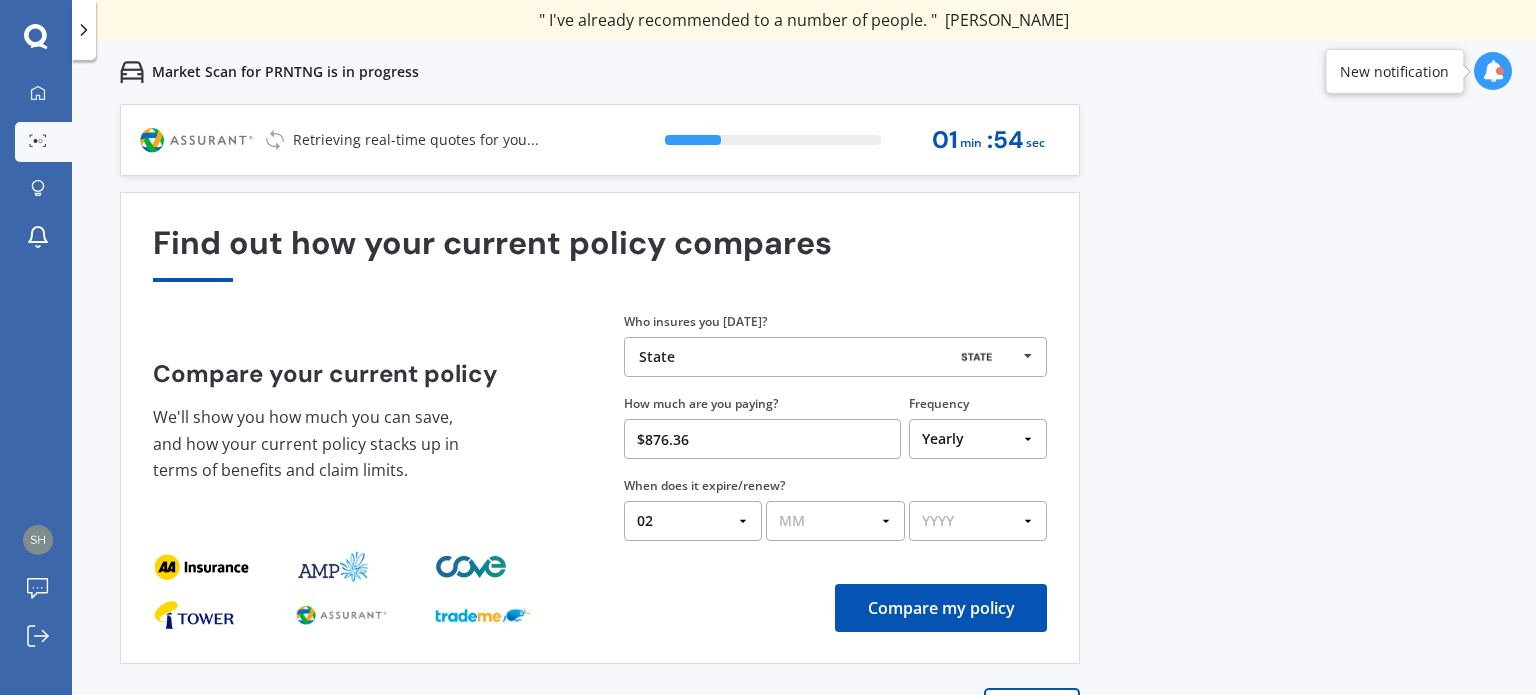 click on "MM 01 02 03 04 05 06 07 08 09 10 11 12" at bounding box center [835, 521] 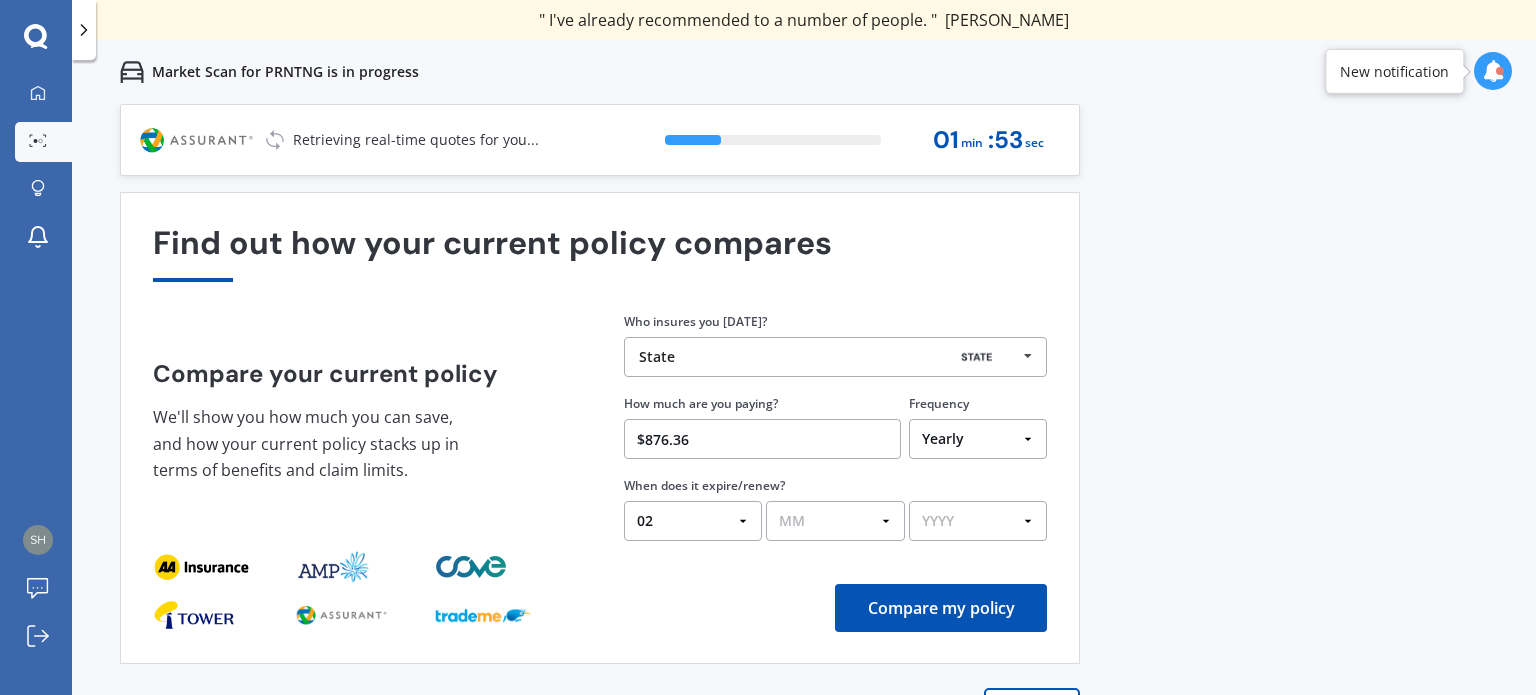 select on "08" 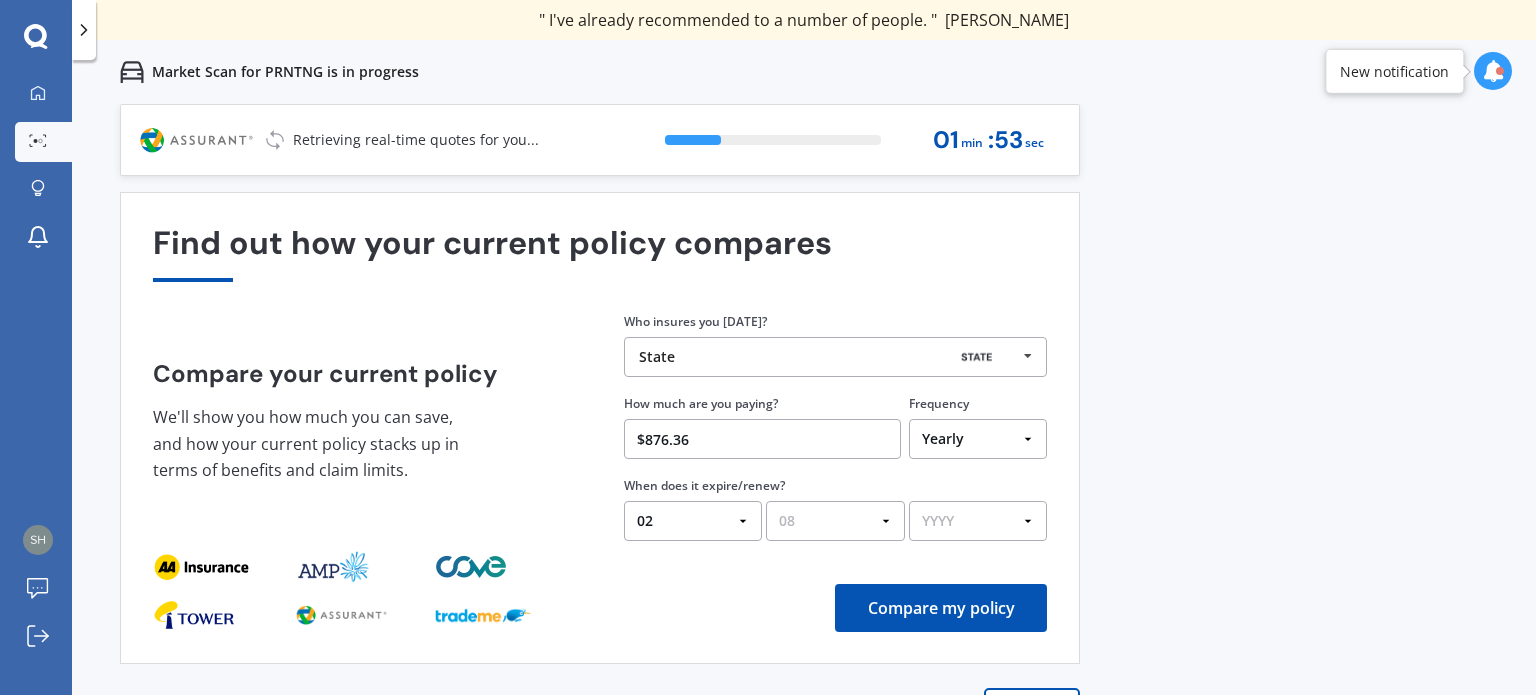 click on "MM 01 02 03 04 05 06 07 08 09 10 11 12" at bounding box center [835, 521] 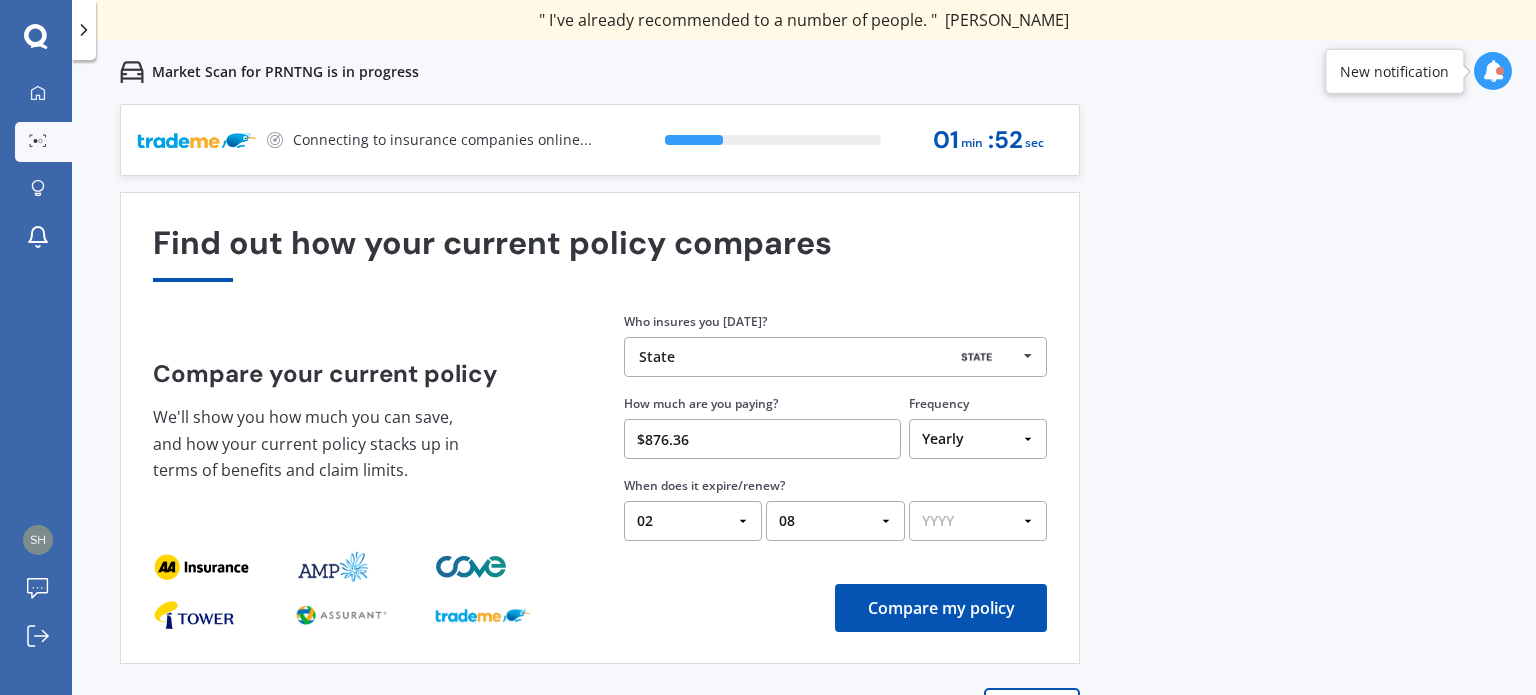 click on "YYYY 2026 2025 2024" at bounding box center (978, 521) 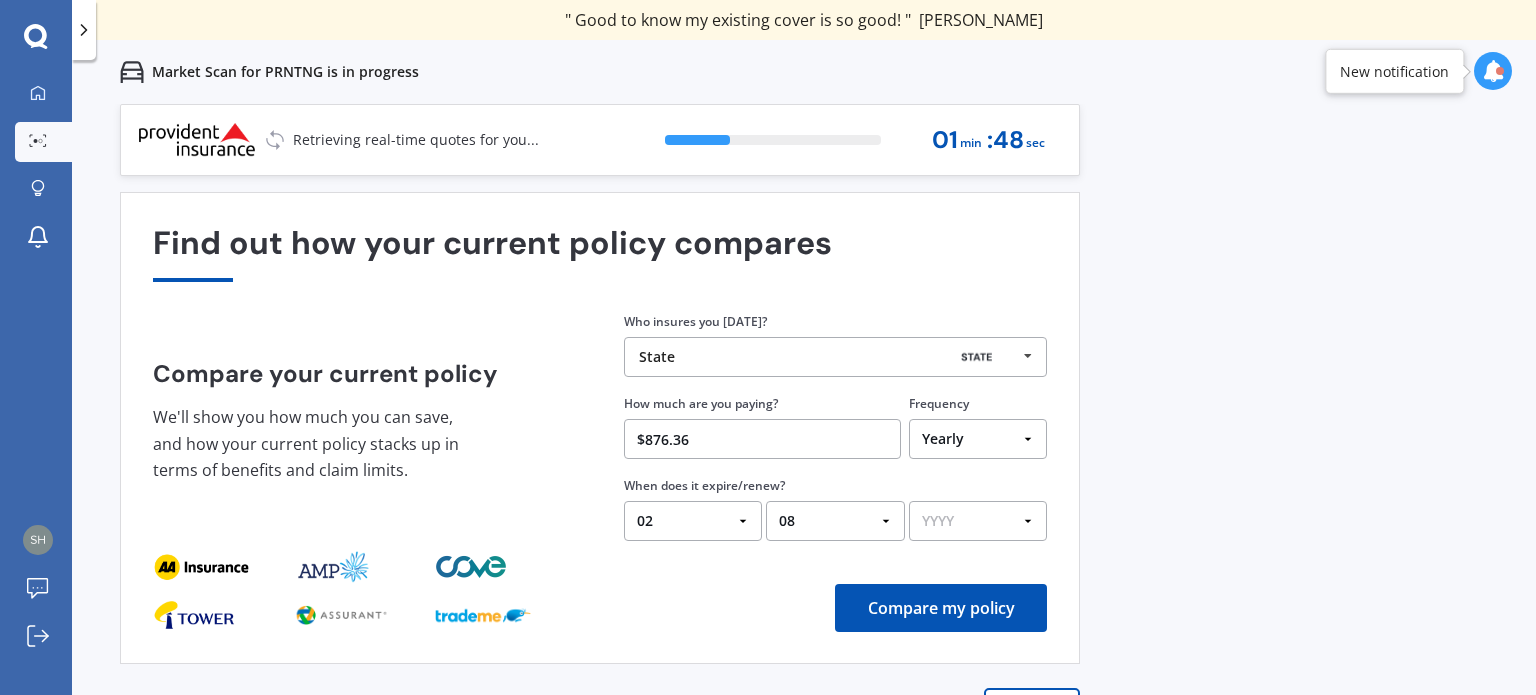 select on "2025" 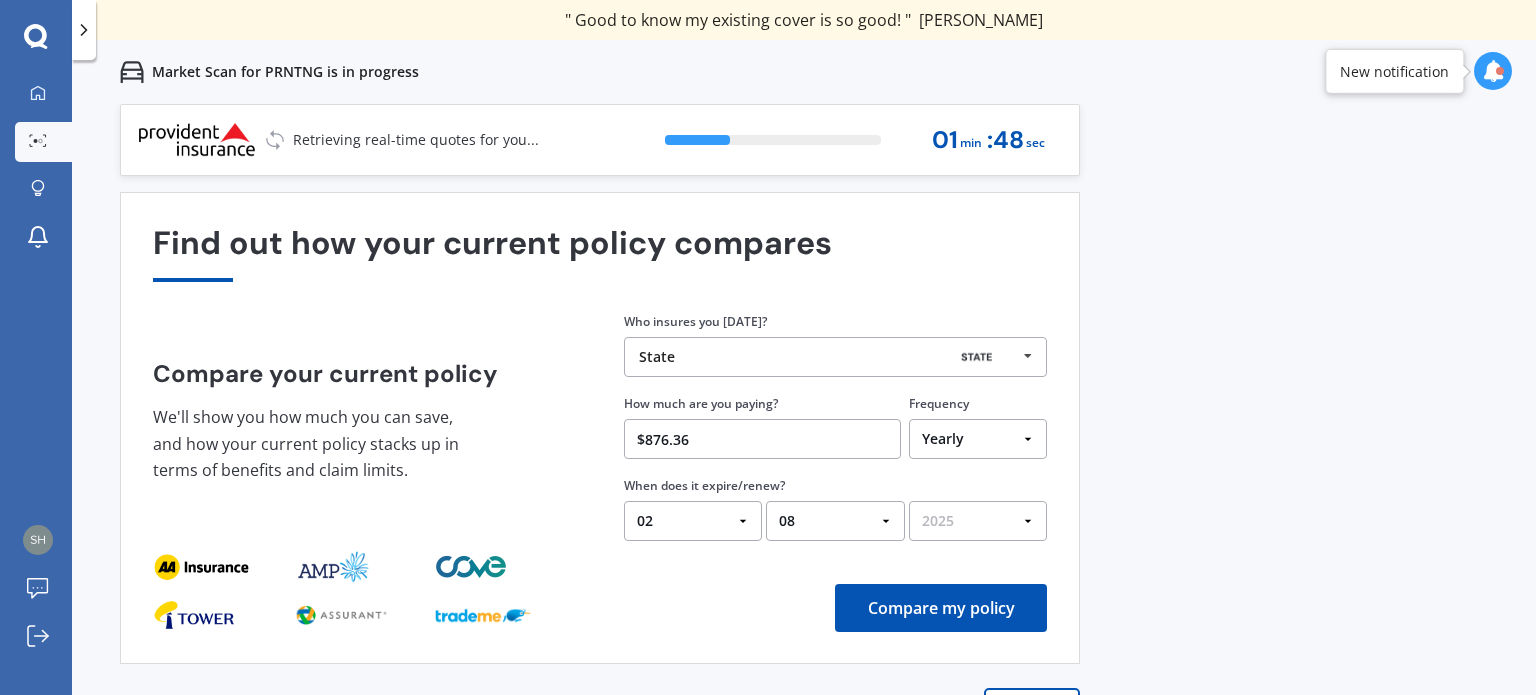 click on "YYYY 2026 2025 2024" at bounding box center (978, 521) 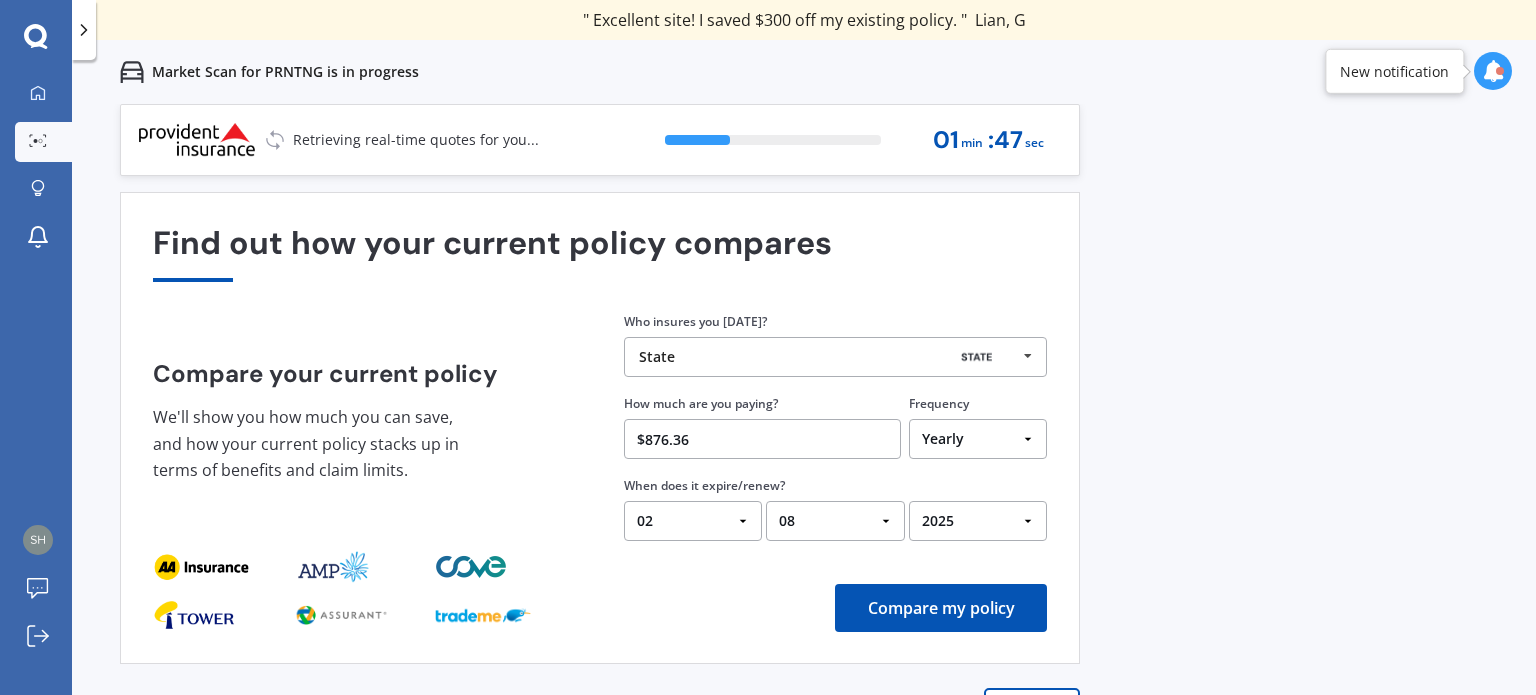click on "Compare my policy" at bounding box center (941, 608) 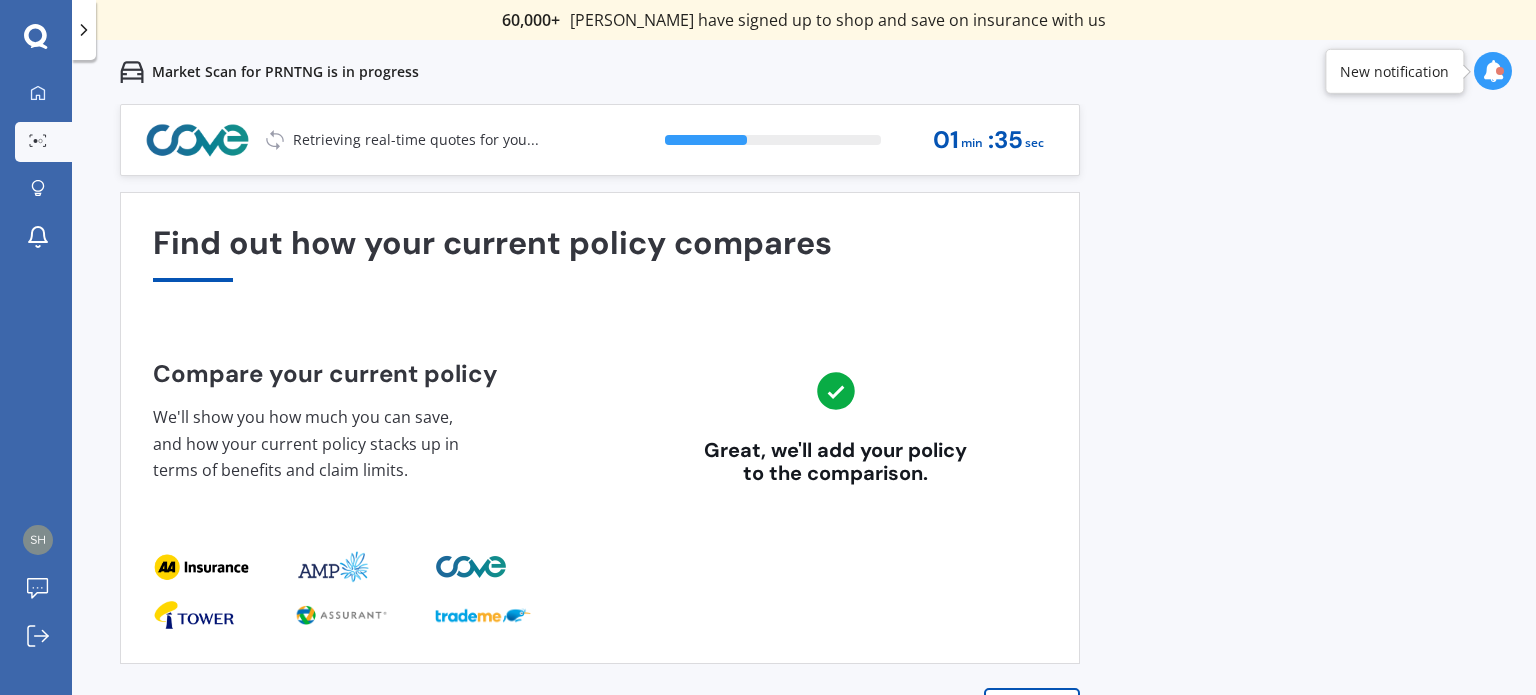 scroll, scrollTop: 28, scrollLeft: 0, axis: vertical 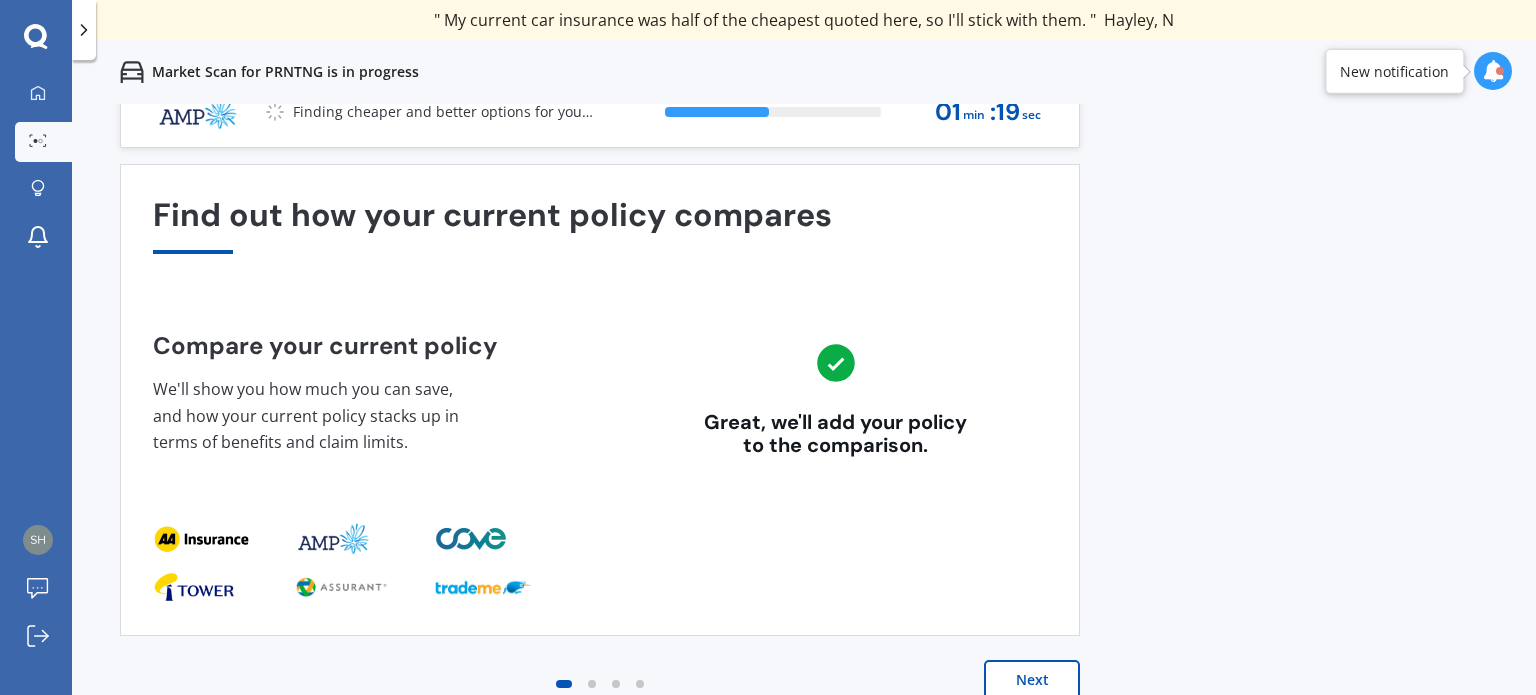 click on "New notification" at bounding box center (1394, 71) 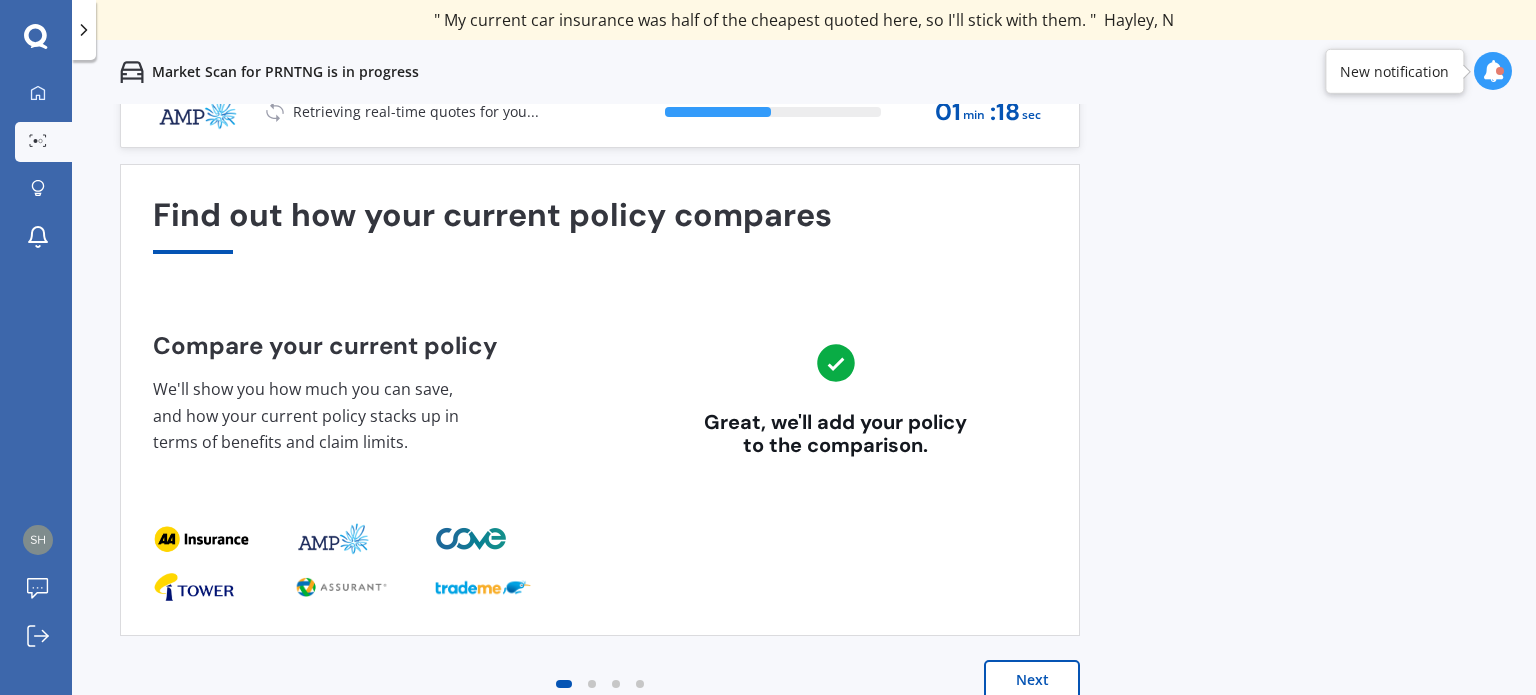 click at bounding box center (1500, 71) 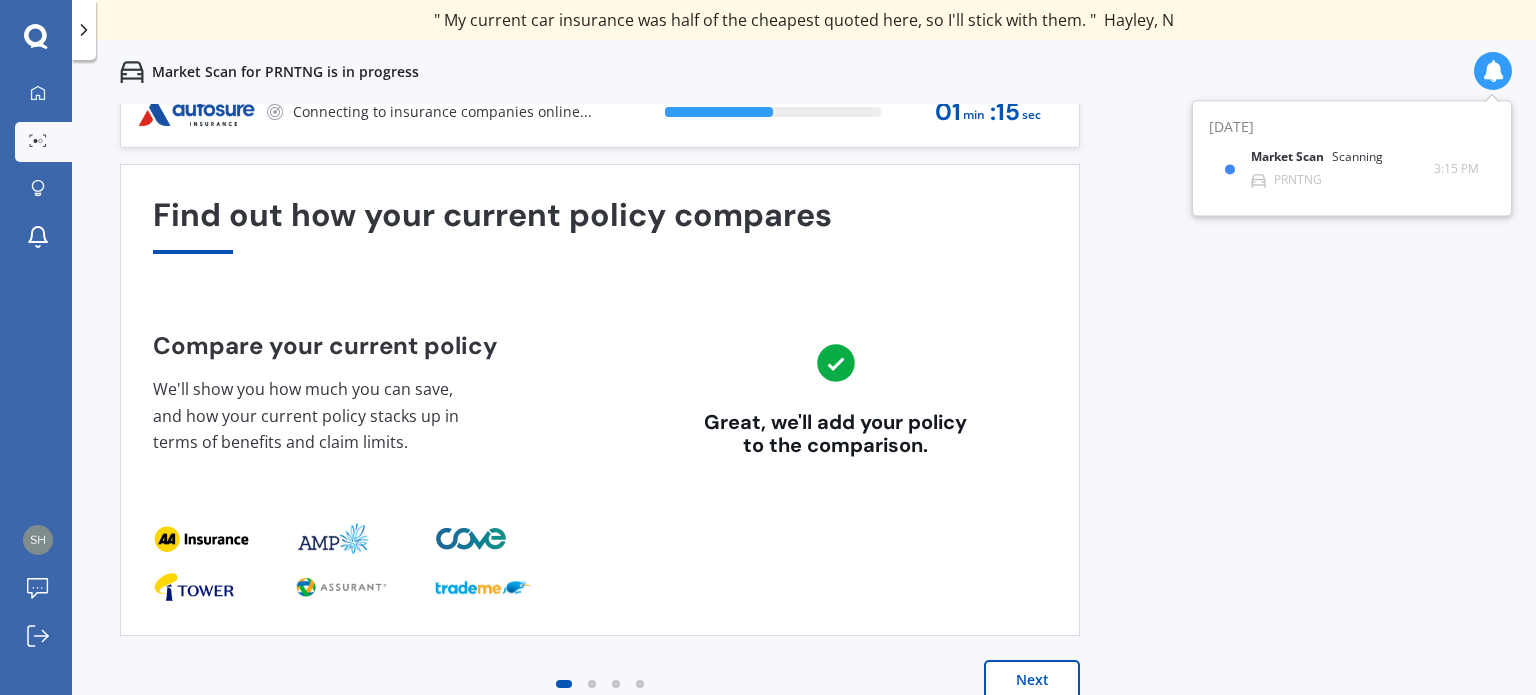 click on "Previous 60,000+ Kiwis have signed up to shop and save on insurance with us " Helpful tool, just that my current insurance is cheaper. " [PERSON_NAME], H " I have already recommended Quashed to many family and friends. This is fantastic. Thank you. " [PERSON_NAME], M " A very useful tool and is easy to use. Highly recommended! " [PERSON_NAME], Z " Useful tool to check whether our current prices are competitive - which they are. " [PERSON_NAME], G " My current car insurance was half of the cheapest quoted here, so I'll stick with them. " [PERSON_NAME], N " Gave exactly the same results. " [PERSON_NAME], S " It's pretty accurate. Good service. " Mala, P " That was very helpful as it provided all the details required to make the necessary decision. " [PERSON_NAME], I " I've already recommended to a number of people. " [PERSON_NAME], J " Good to know my existing cover is so good! " [PERSON_NAME], J " Excellent site! I saved $300 off my existing policy. " Lian, G " Great stuff team! first time using it, and it was very clear and concise. " [PERSON_NAME], B   Next 50 % 01 min :  15 sec" at bounding box center (804, 421) 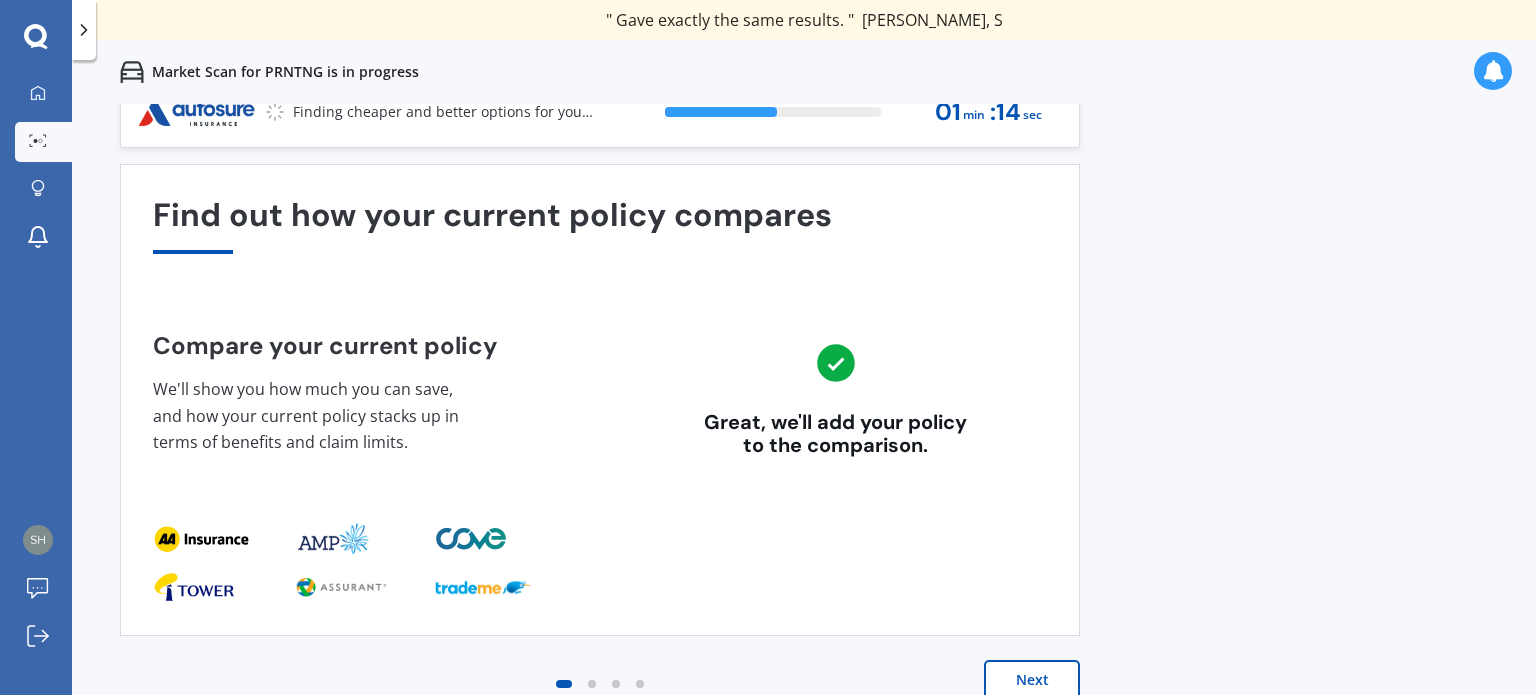 scroll, scrollTop: 0, scrollLeft: 0, axis: both 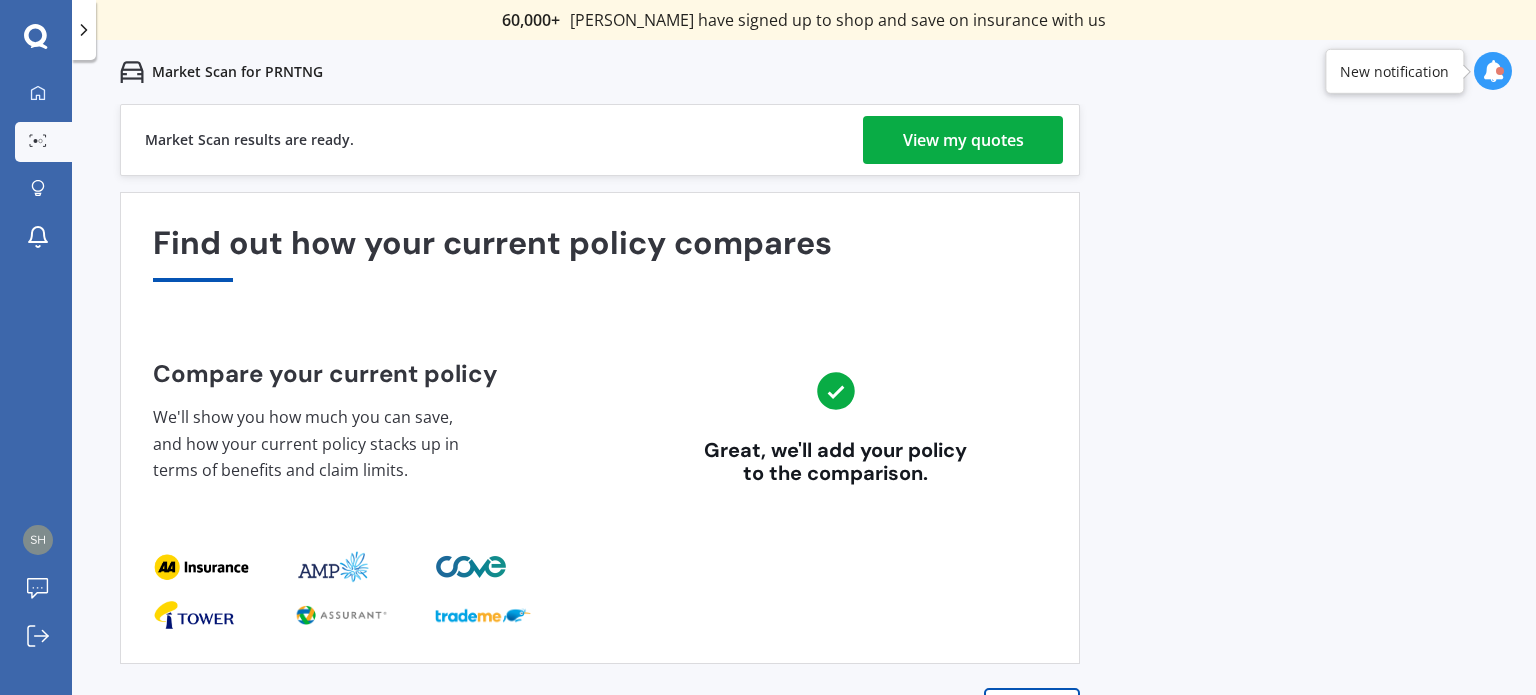 click on "View my quotes" at bounding box center [963, 140] 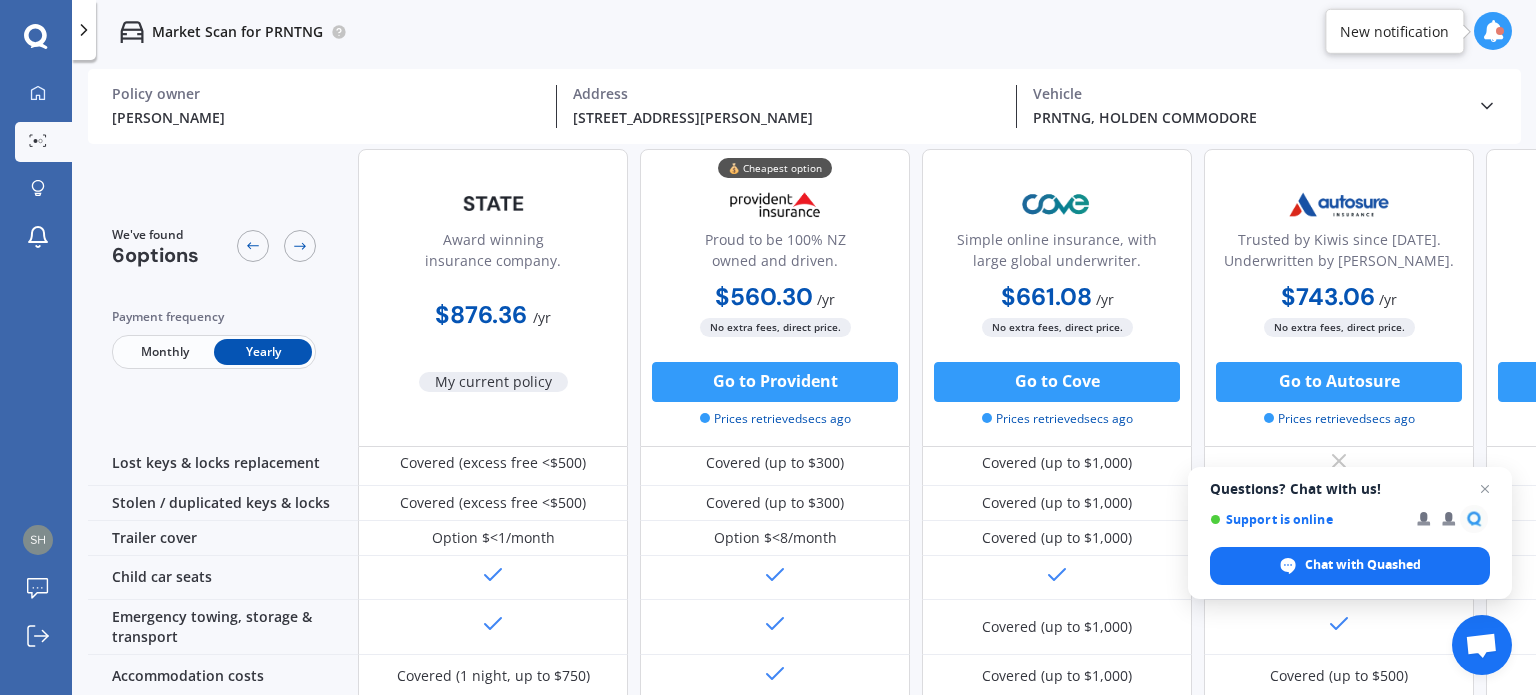 scroll, scrollTop: 323, scrollLeft: 0, axis: vertical 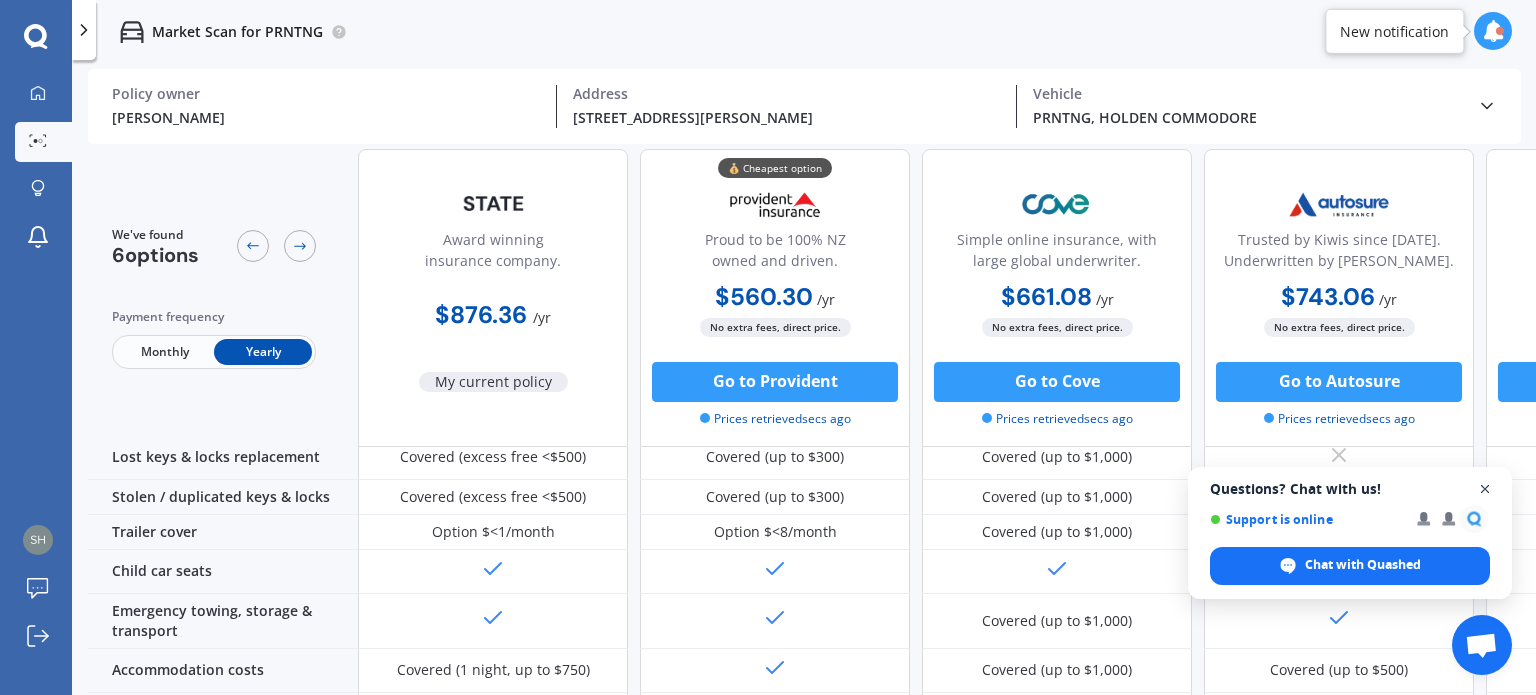 click at bounding box center [1485, 489] 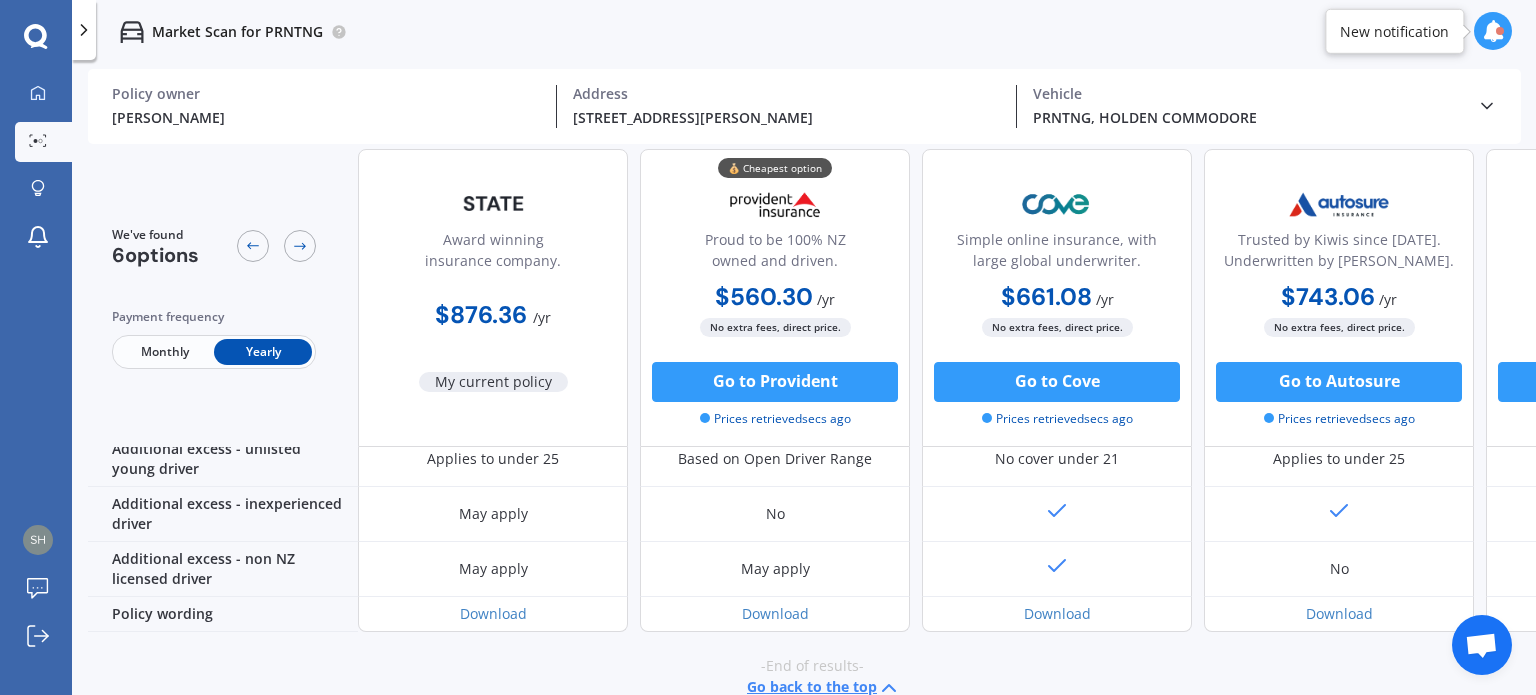 scroll, scrollTop: 1091, scrollLeft: 0, axis: vertical 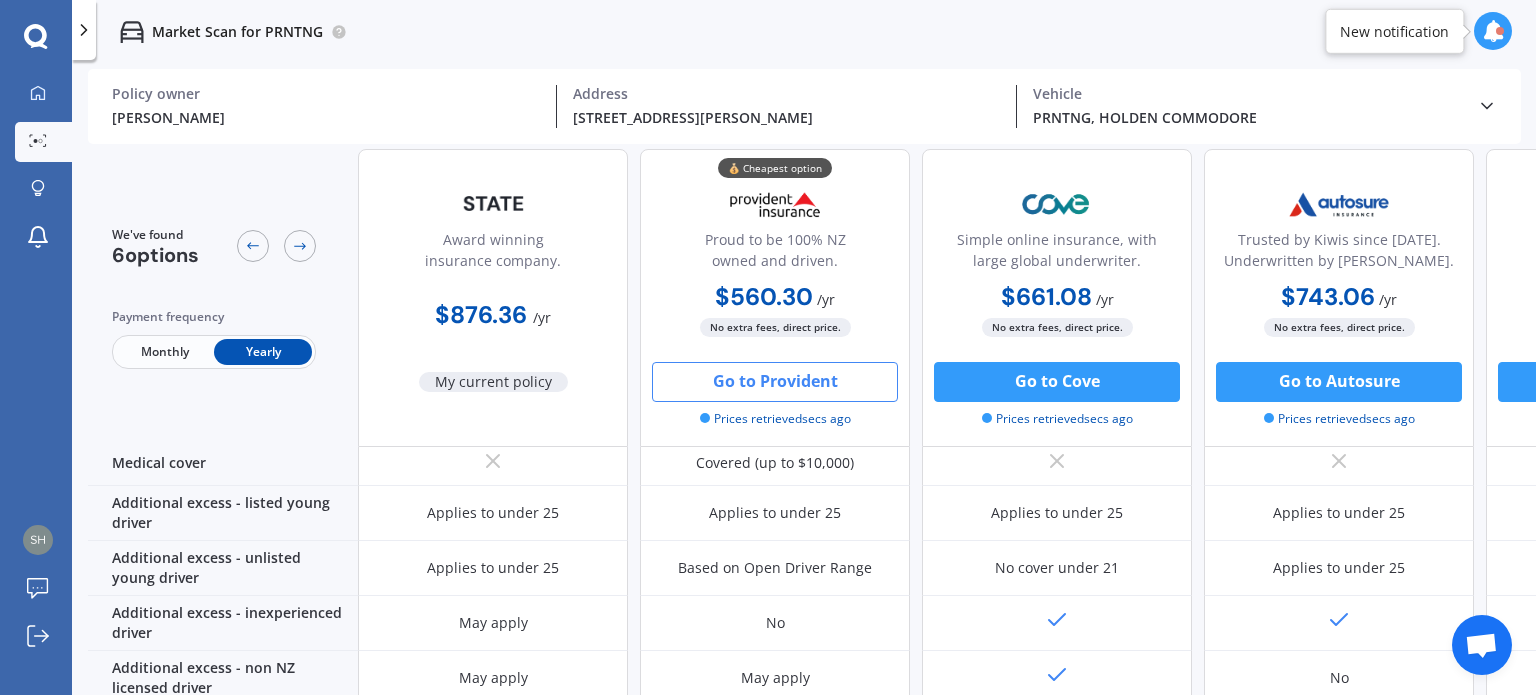 click on "Go to Provident" at bounding box center (775, 382) 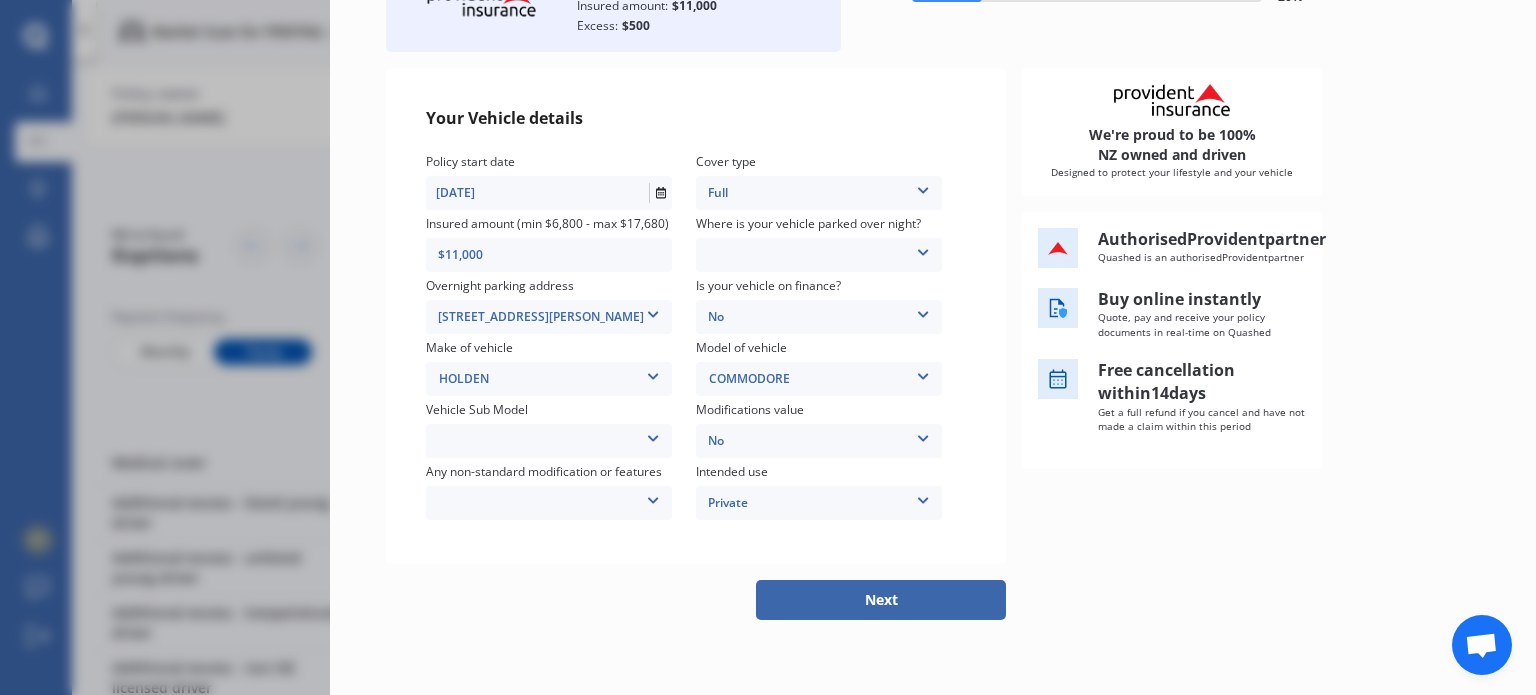 scroll, scrollTop: 175, scrollLeft: 0, axis: vertical 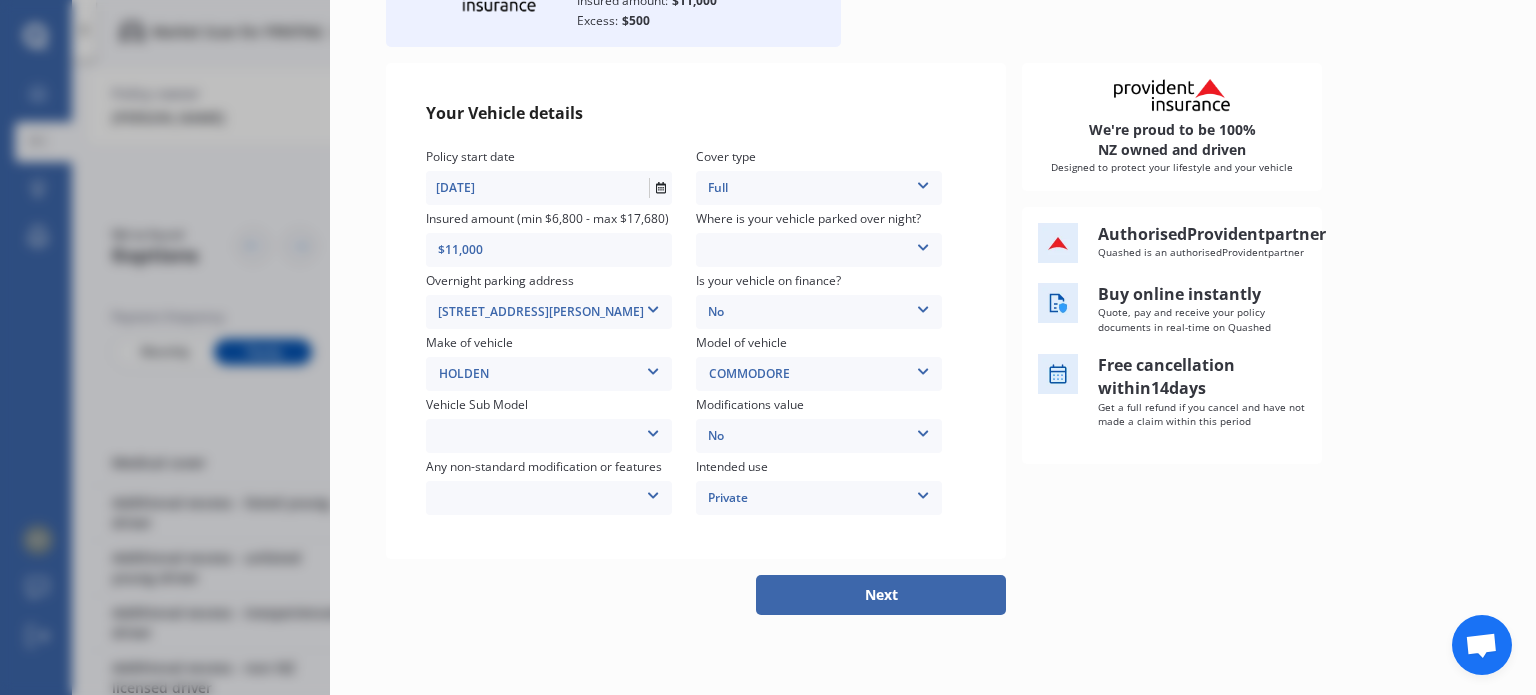 click at bounding box center (653, 430) 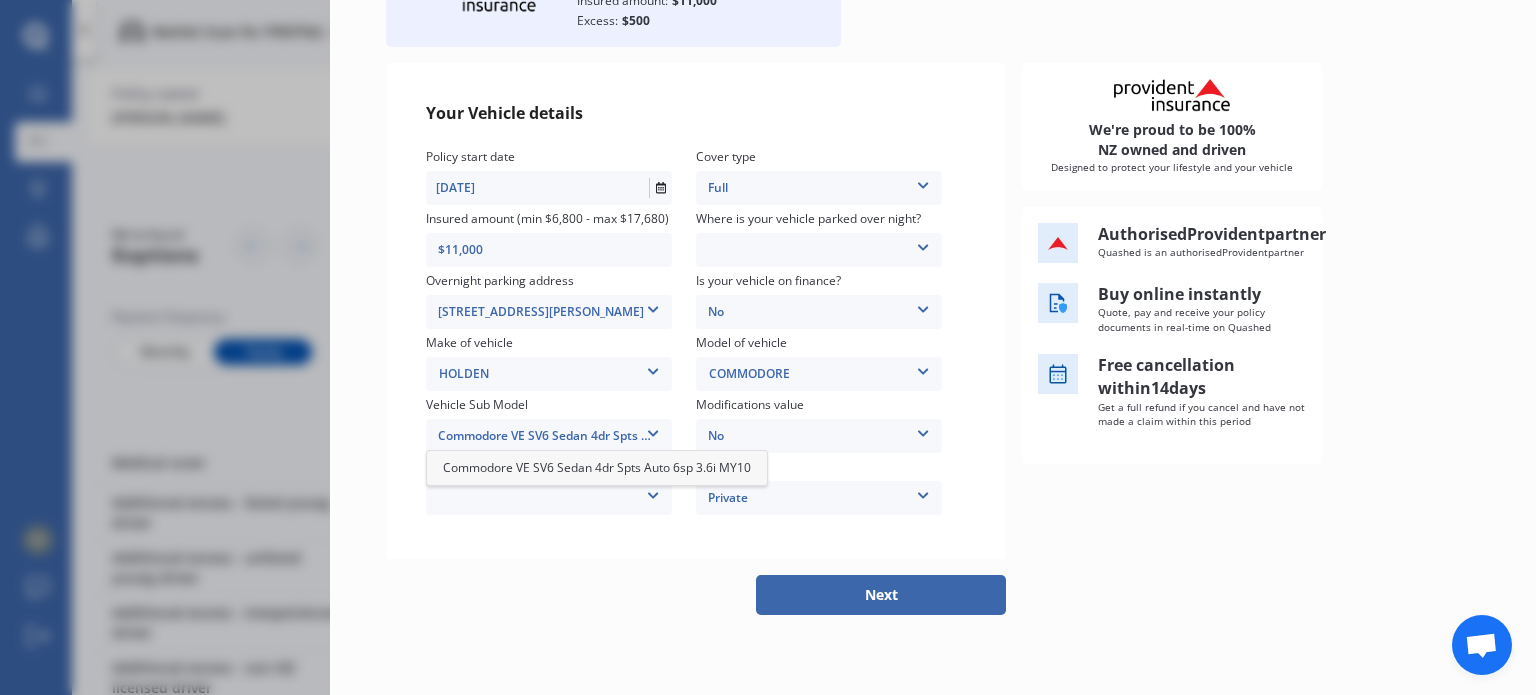 click on "Commodore VE SV6 Sedan 4dr Spts Auto 6sp 3.6i MY10" at bounding box center (597, 467) 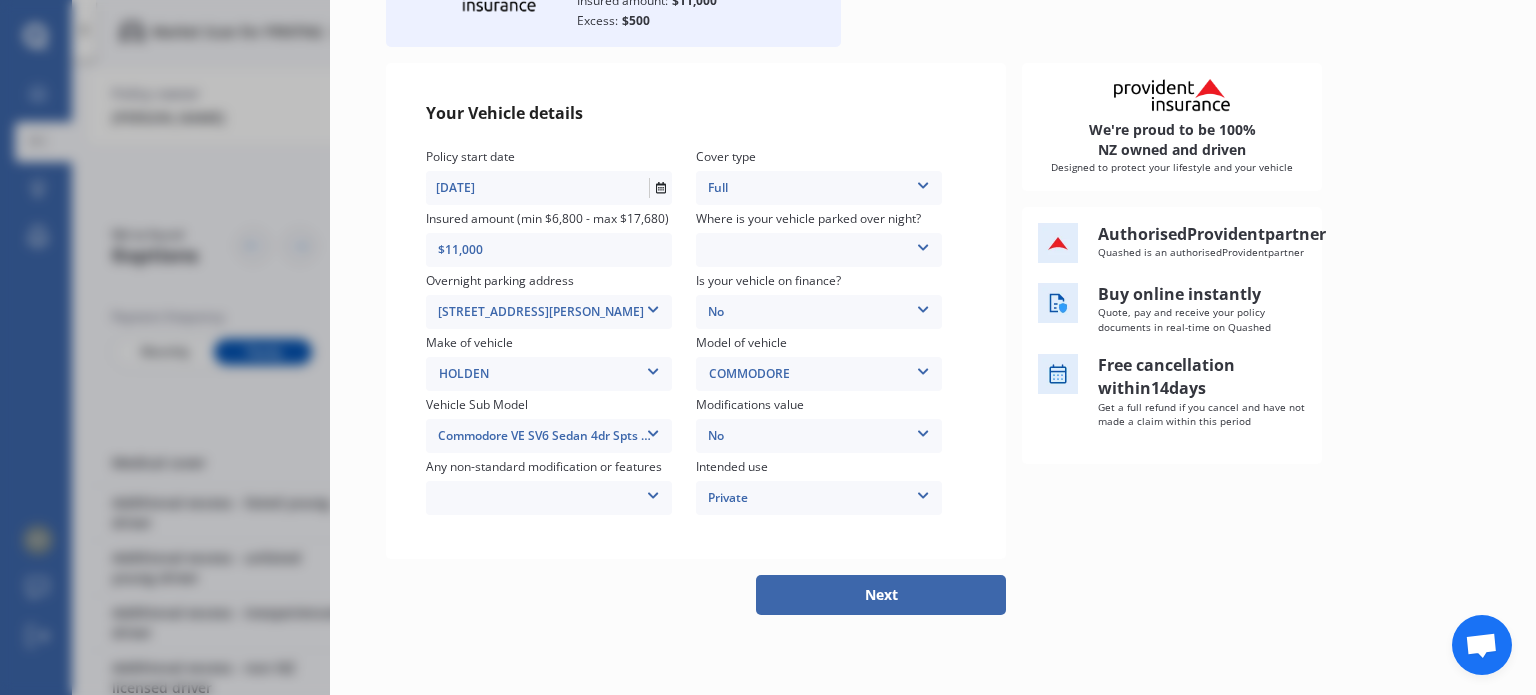 click at bounding box center (653, 492) 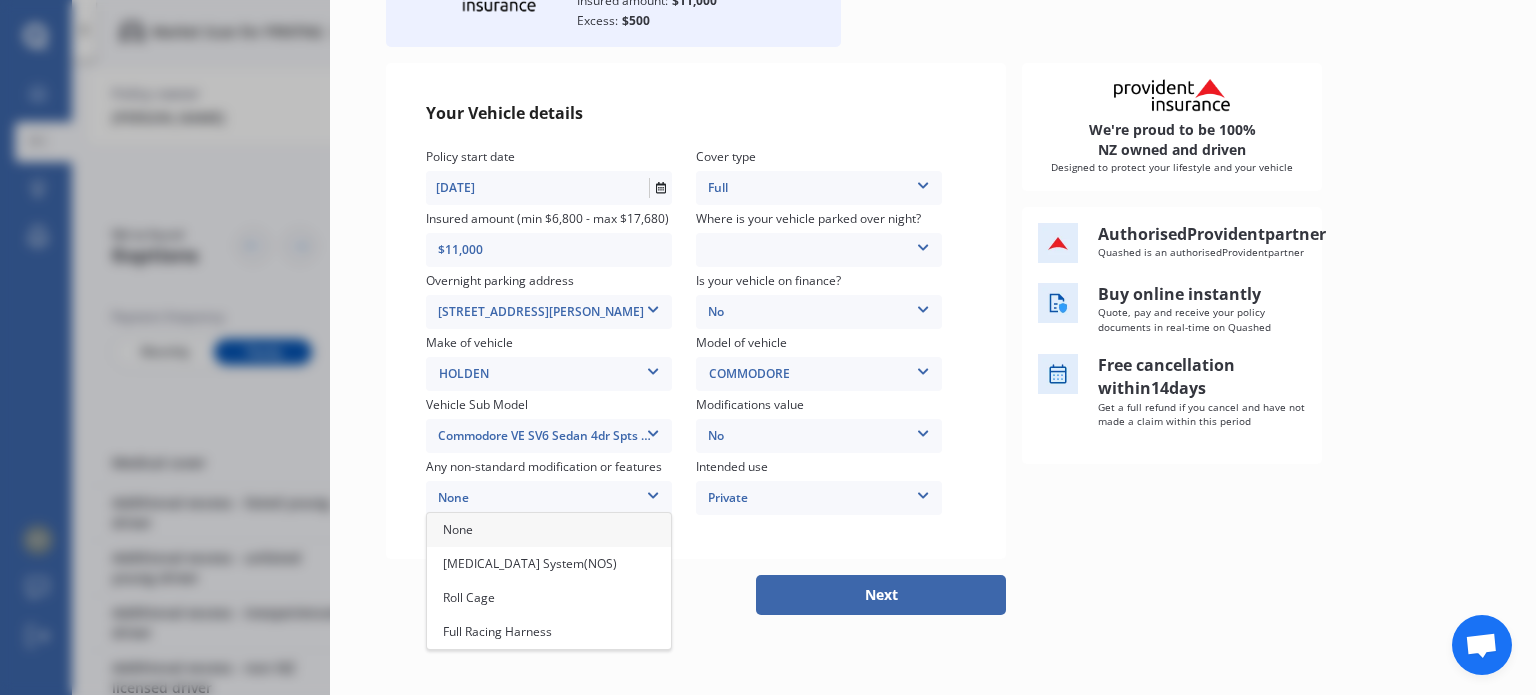 click on "None" at bounding box center (549, 530) 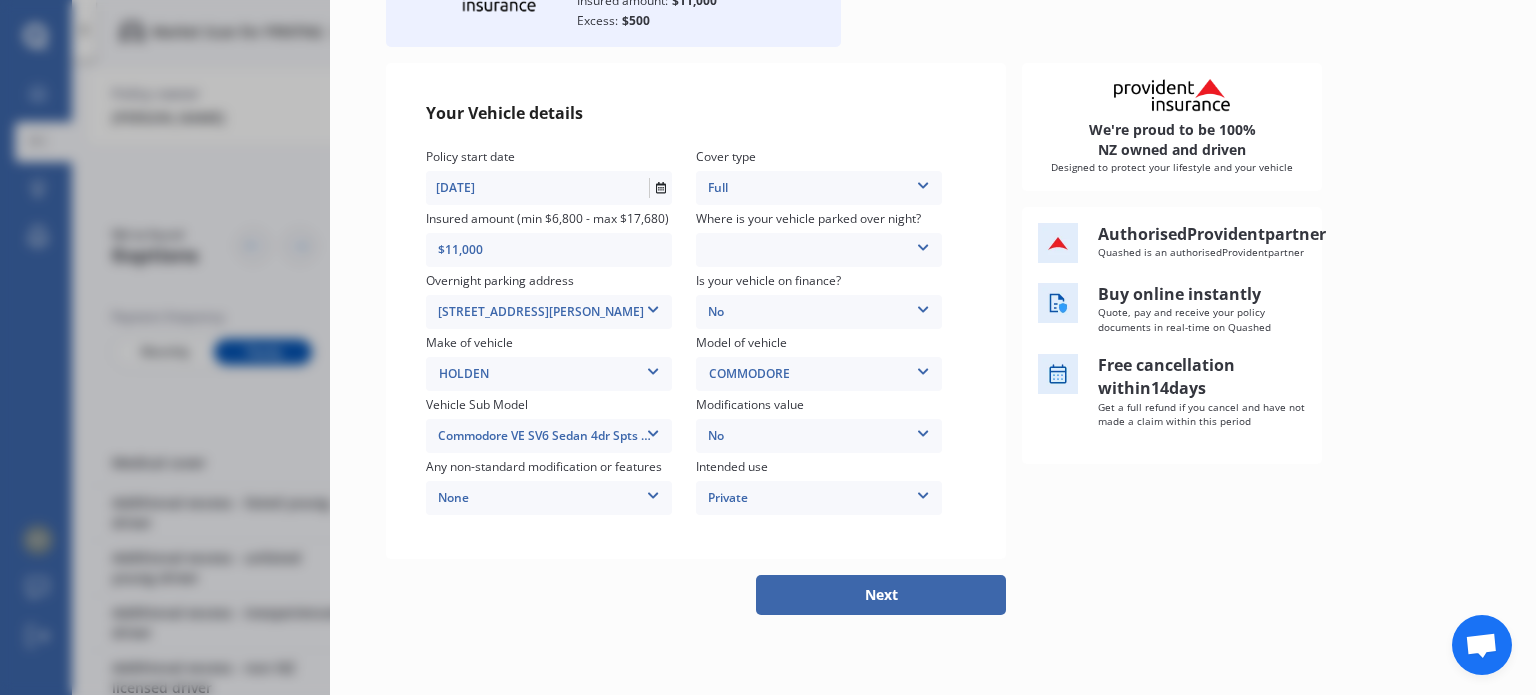 click at bounding box center (653, 492) 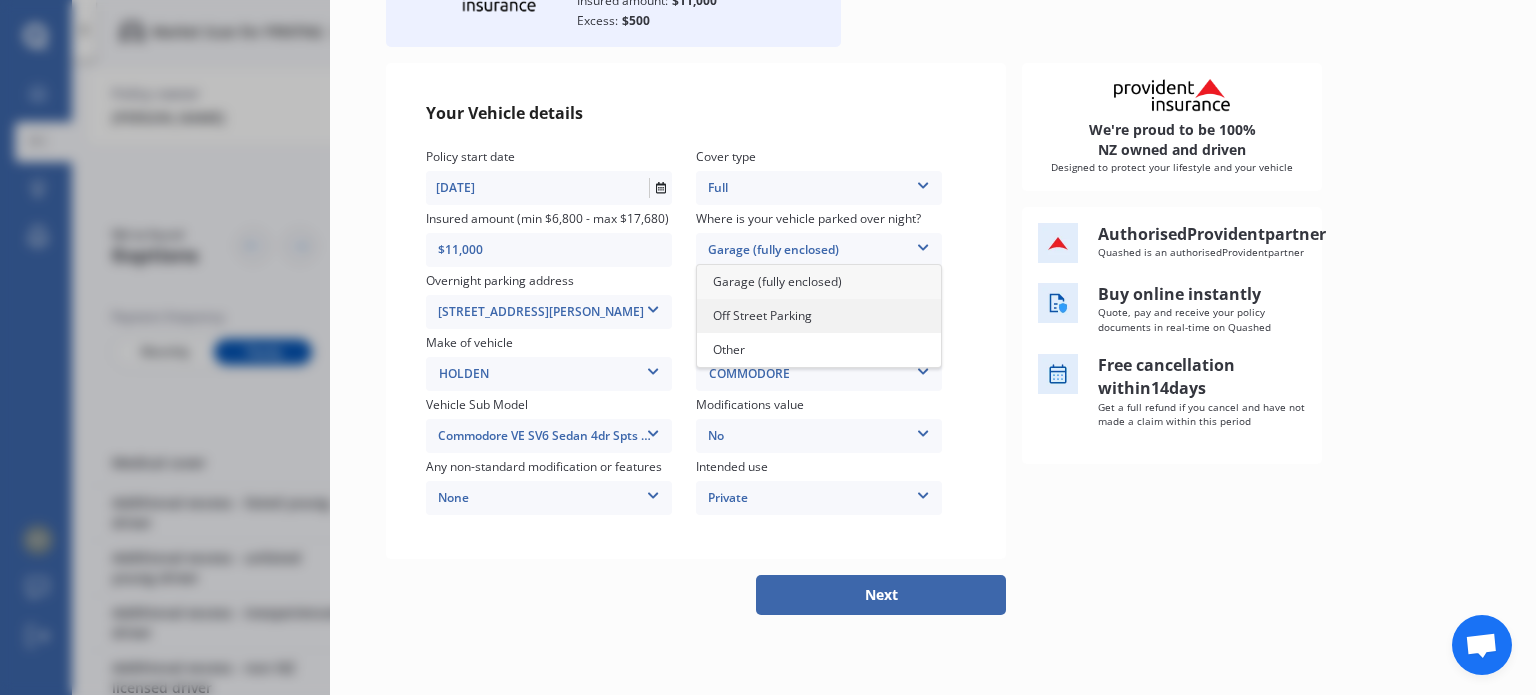 click on "Off Street Parking" at bounding box center (762, 315) 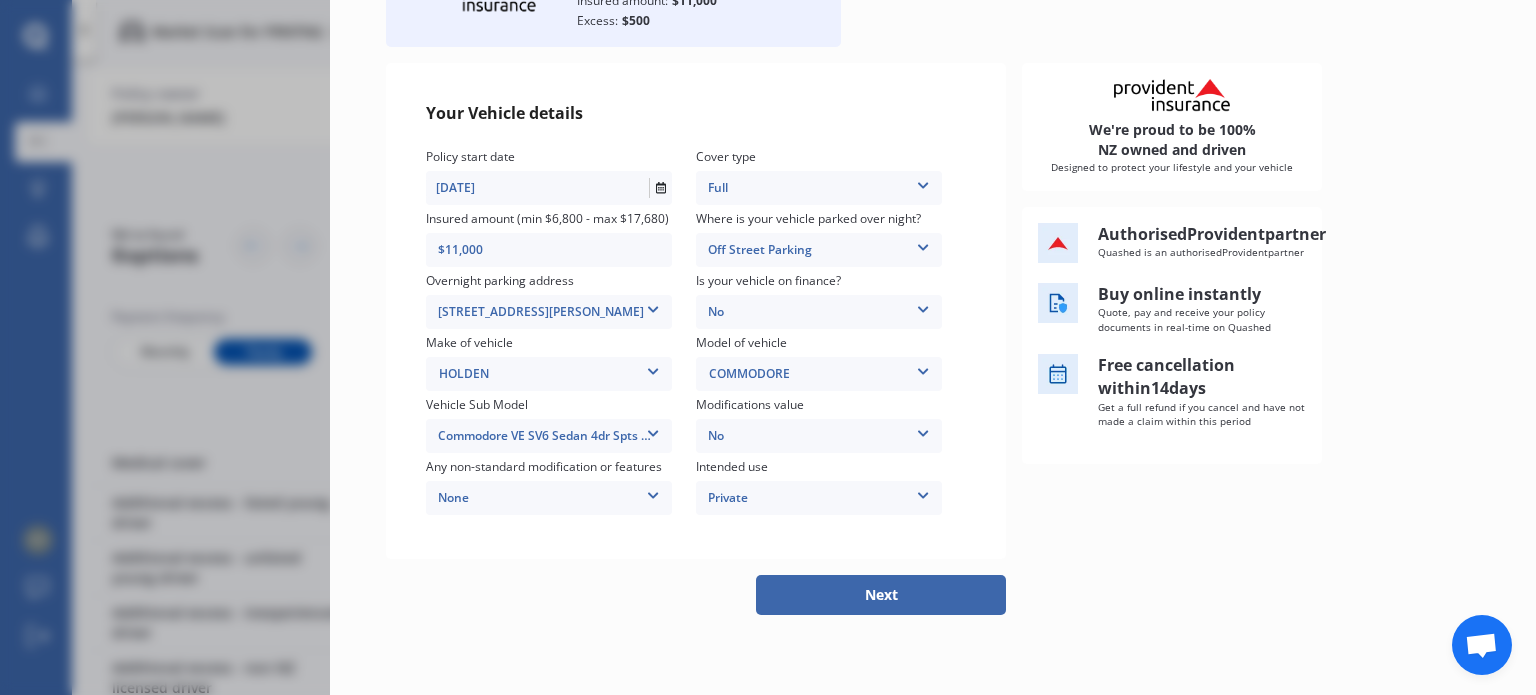 click at bounding box center [923, 492] 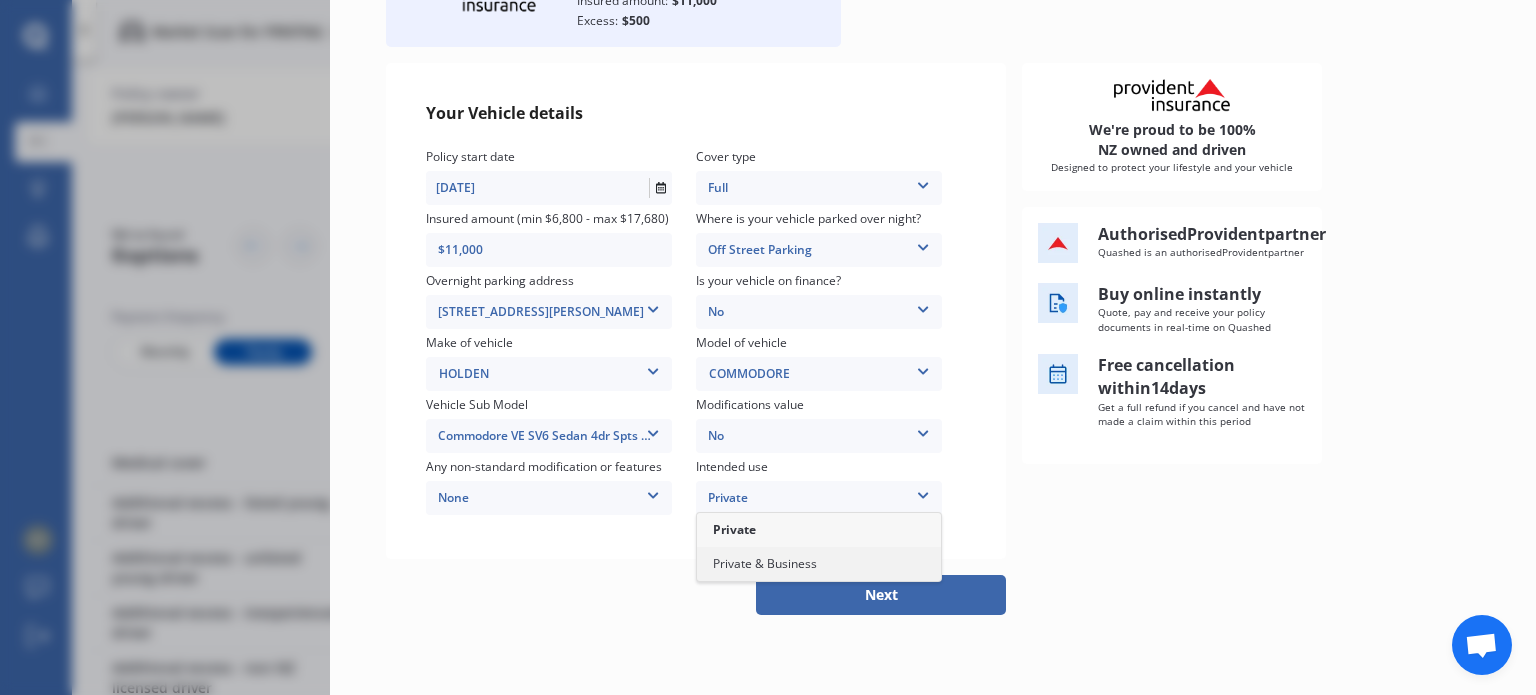 click on "Private & Business" at bounding box center [765, 563] 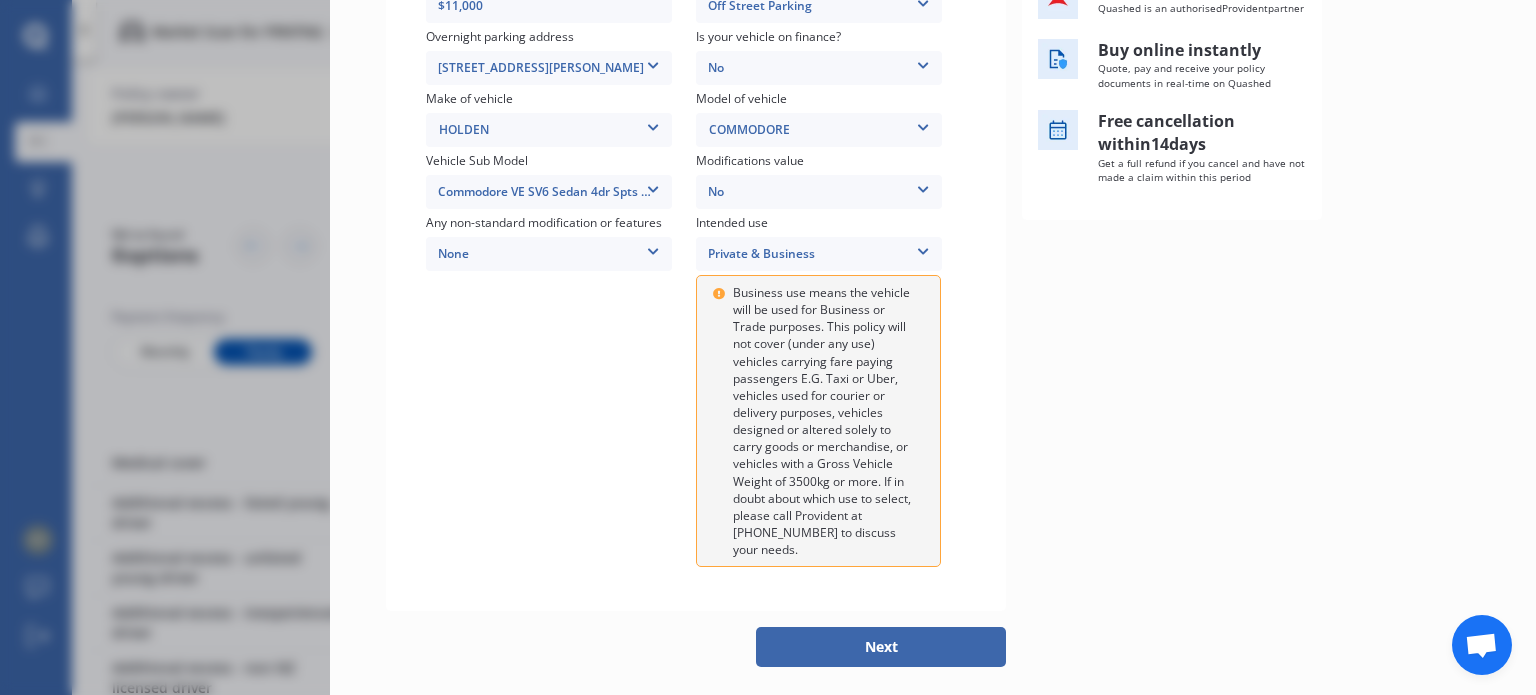 scroll, scrollTop: 453, scrollLeft: 0, axis: vertical 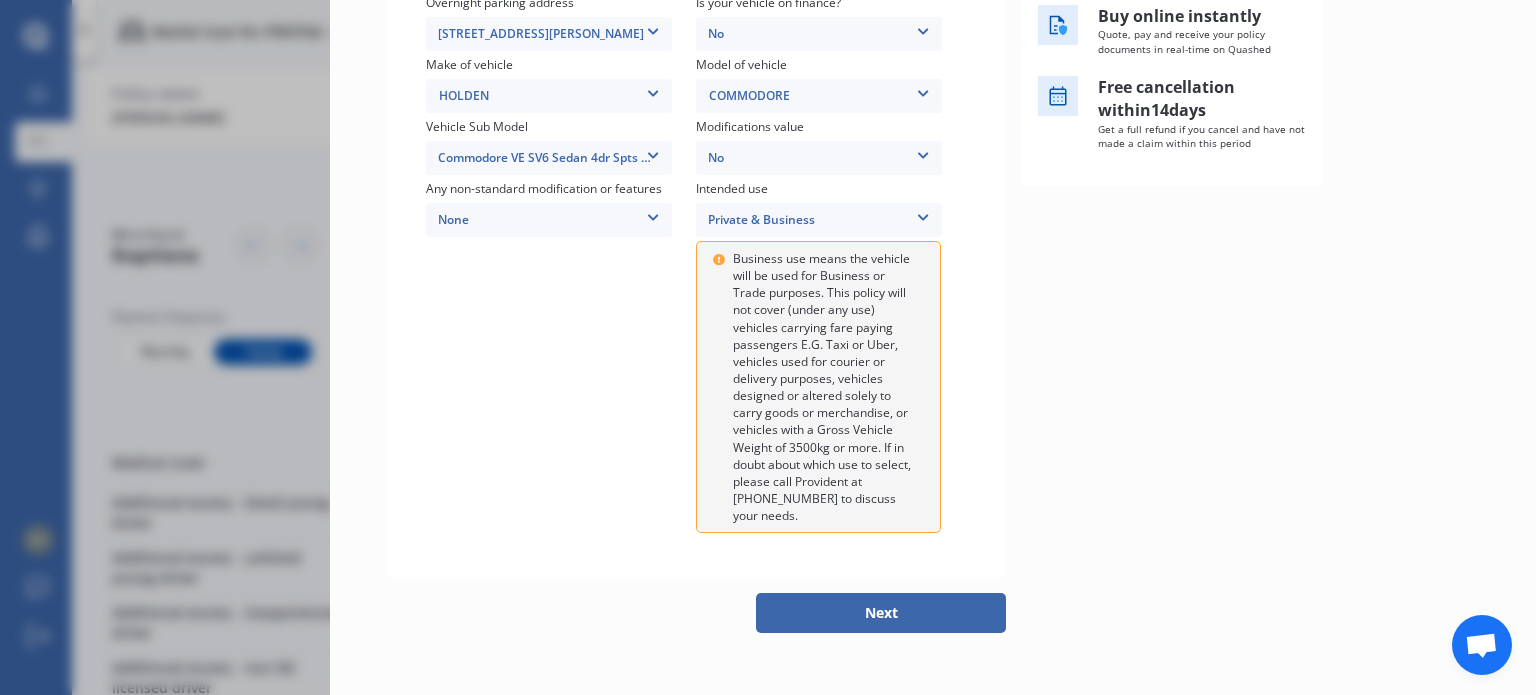 click on "Next" at bounding box center (881, 613) 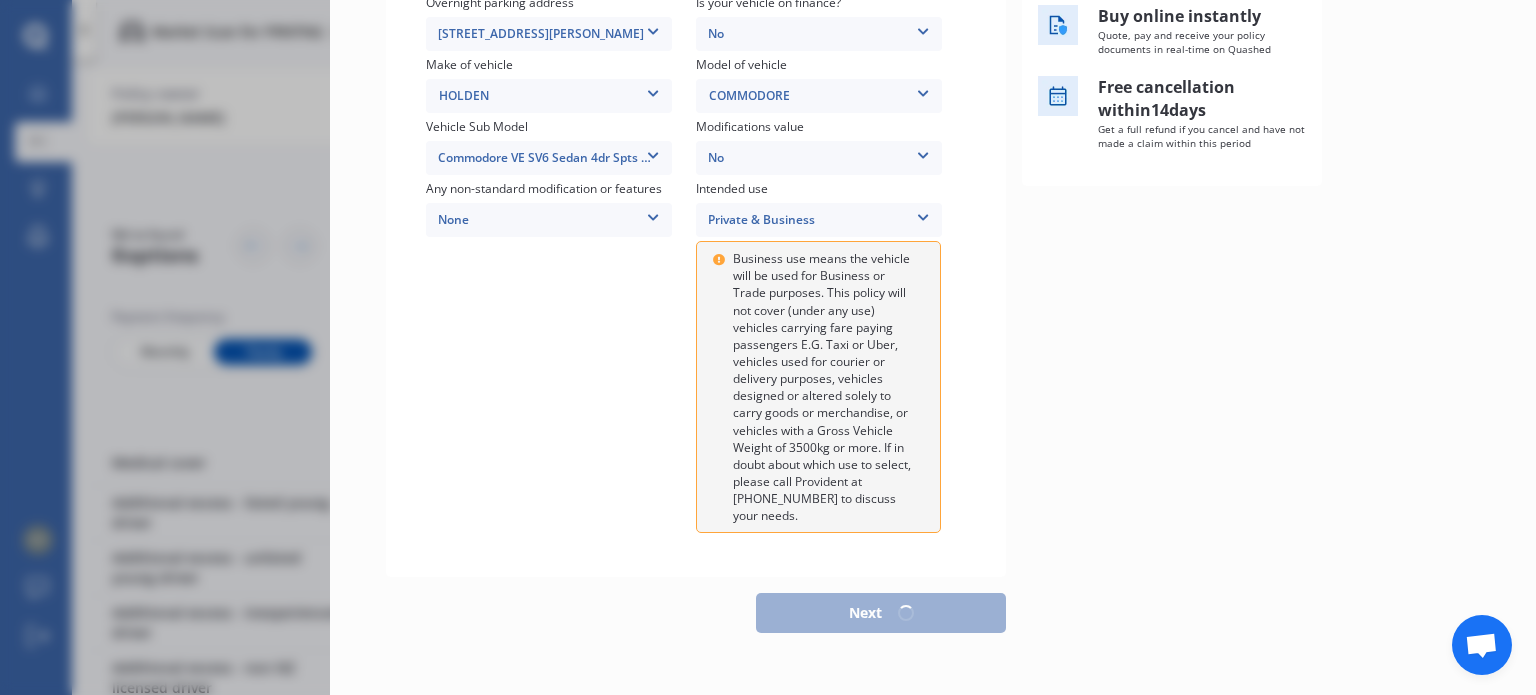 scroll, scrollTop: 311, scrollLeft: 0, axis: vertical 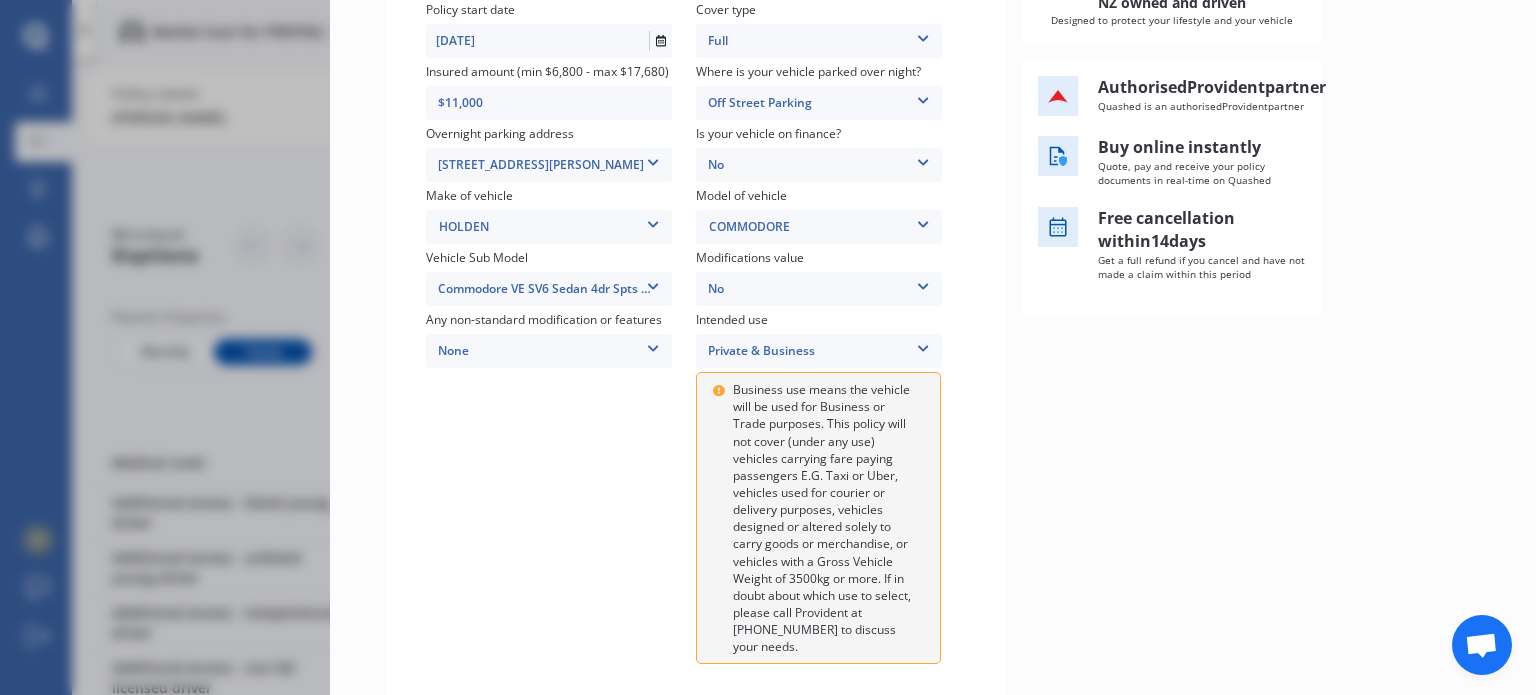 select on "19" 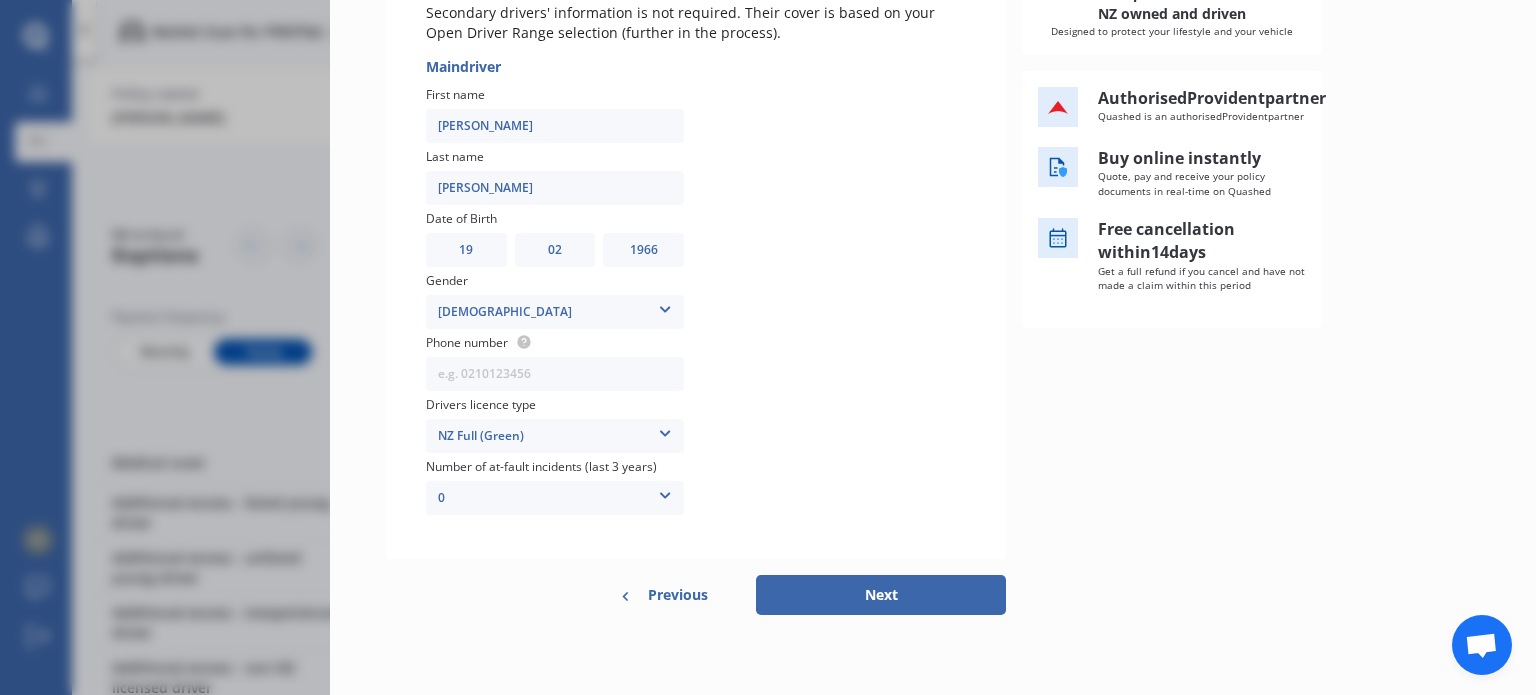 scroll, scrollTop: 0, scrollLeft: 0, axis: both 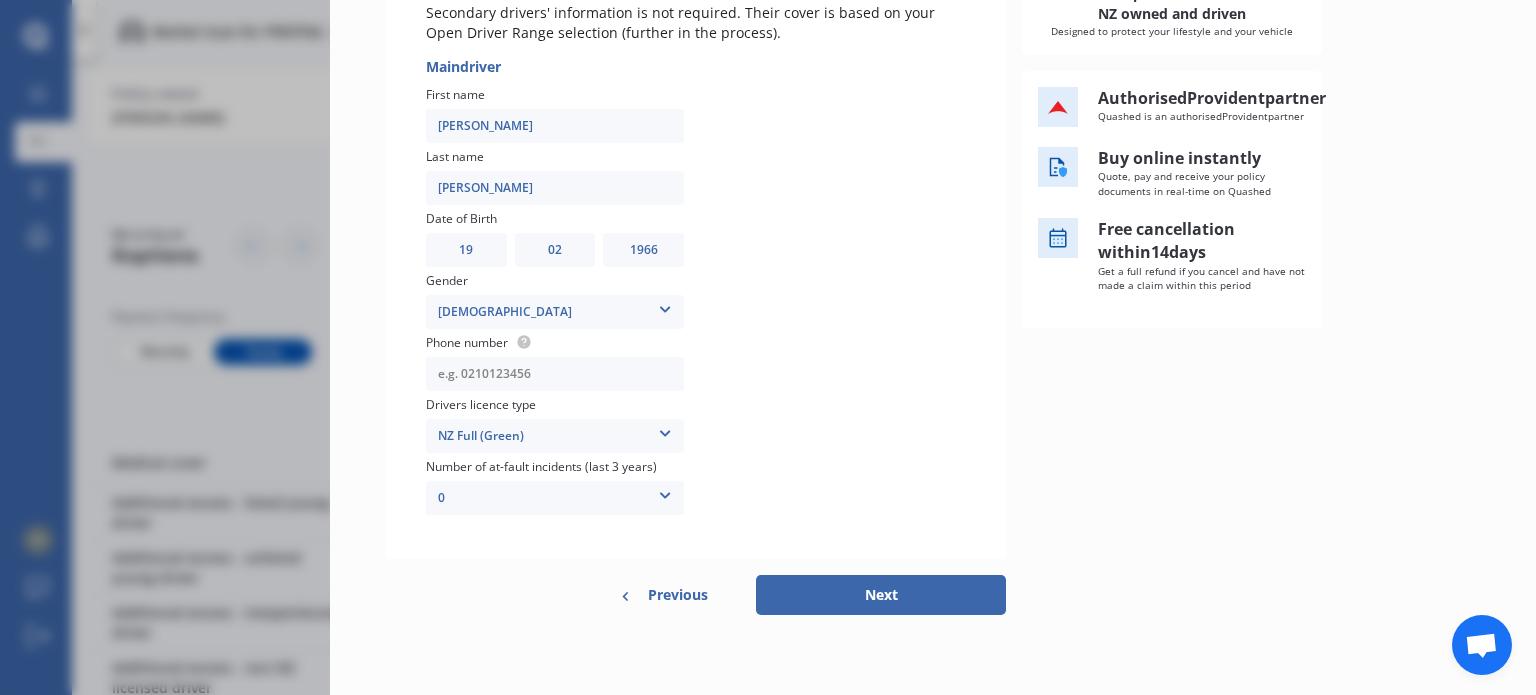click at bounding box center [555, 374] 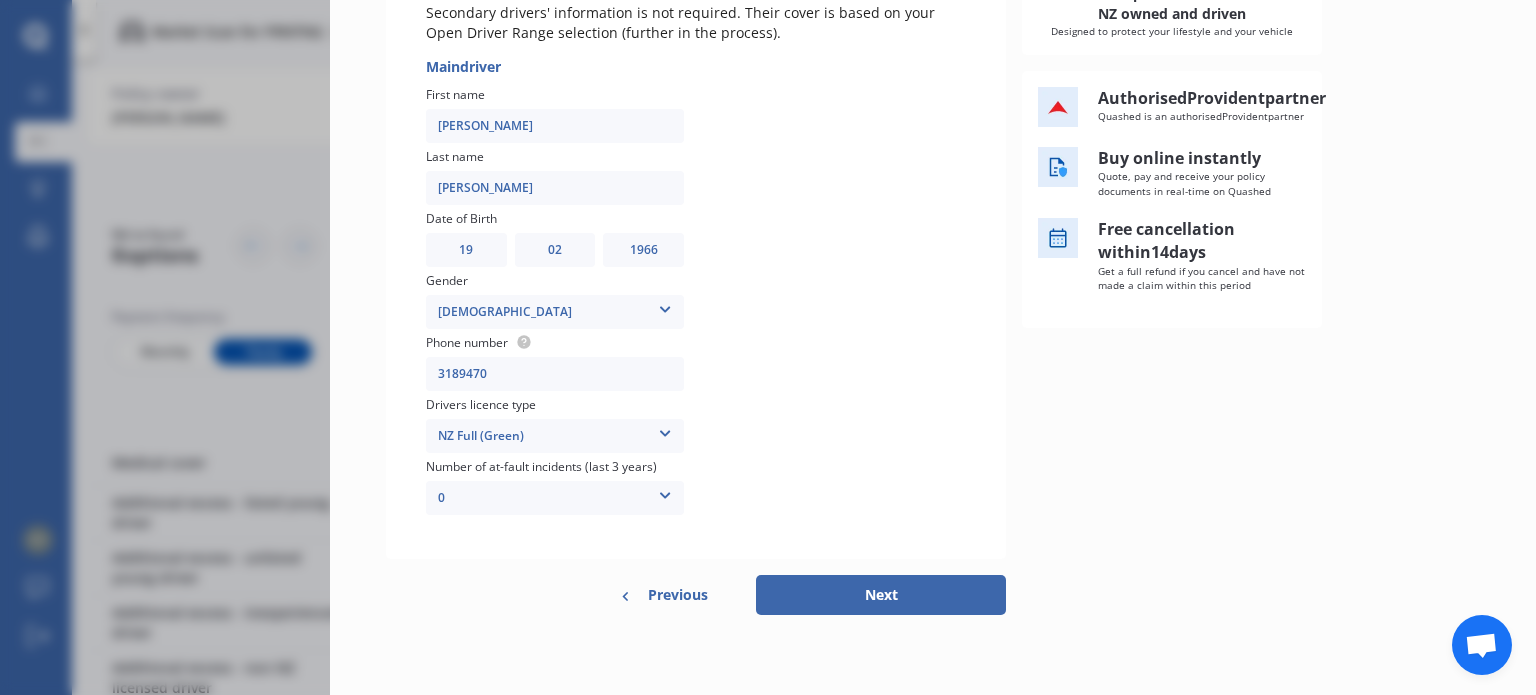 click on "3189470" at bounding box center [555, 374] 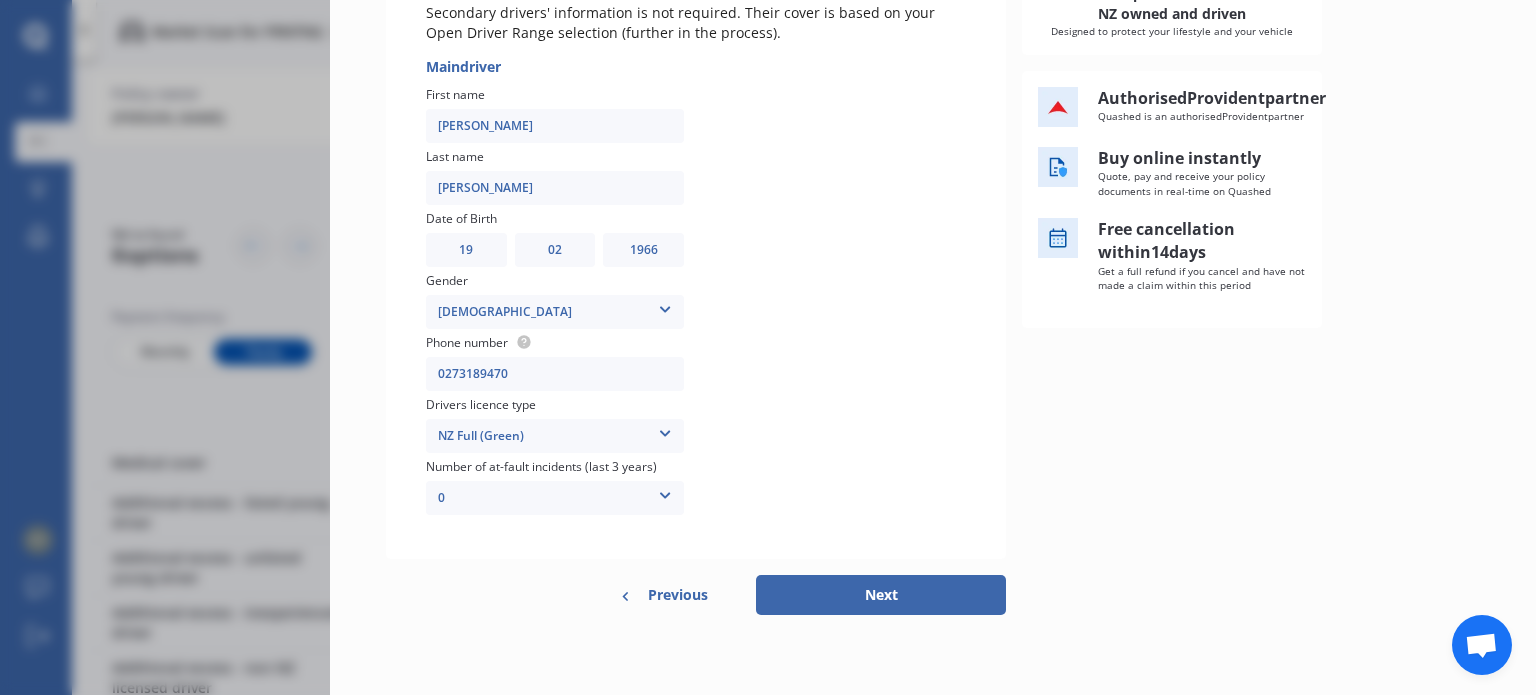 type on "0273189470" 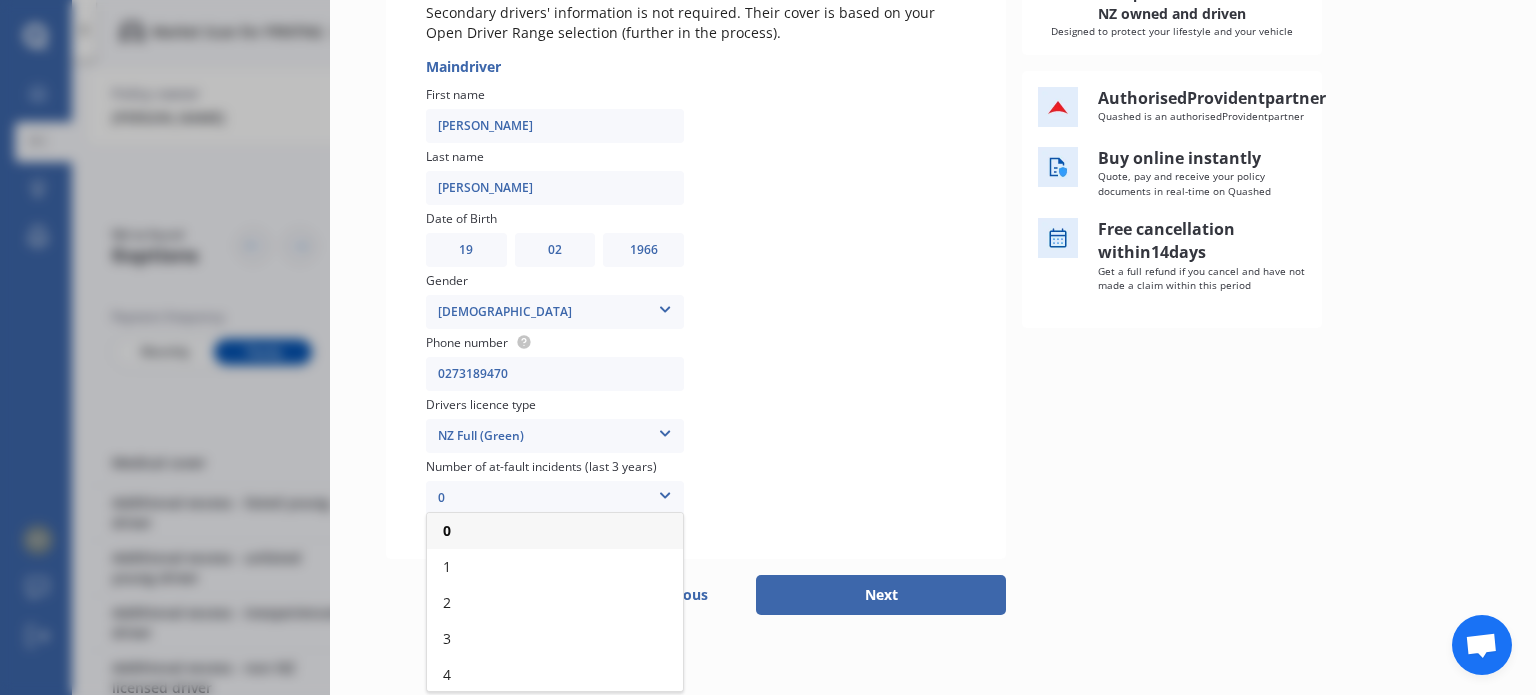 click on "0" at bounding box center (555, 531) 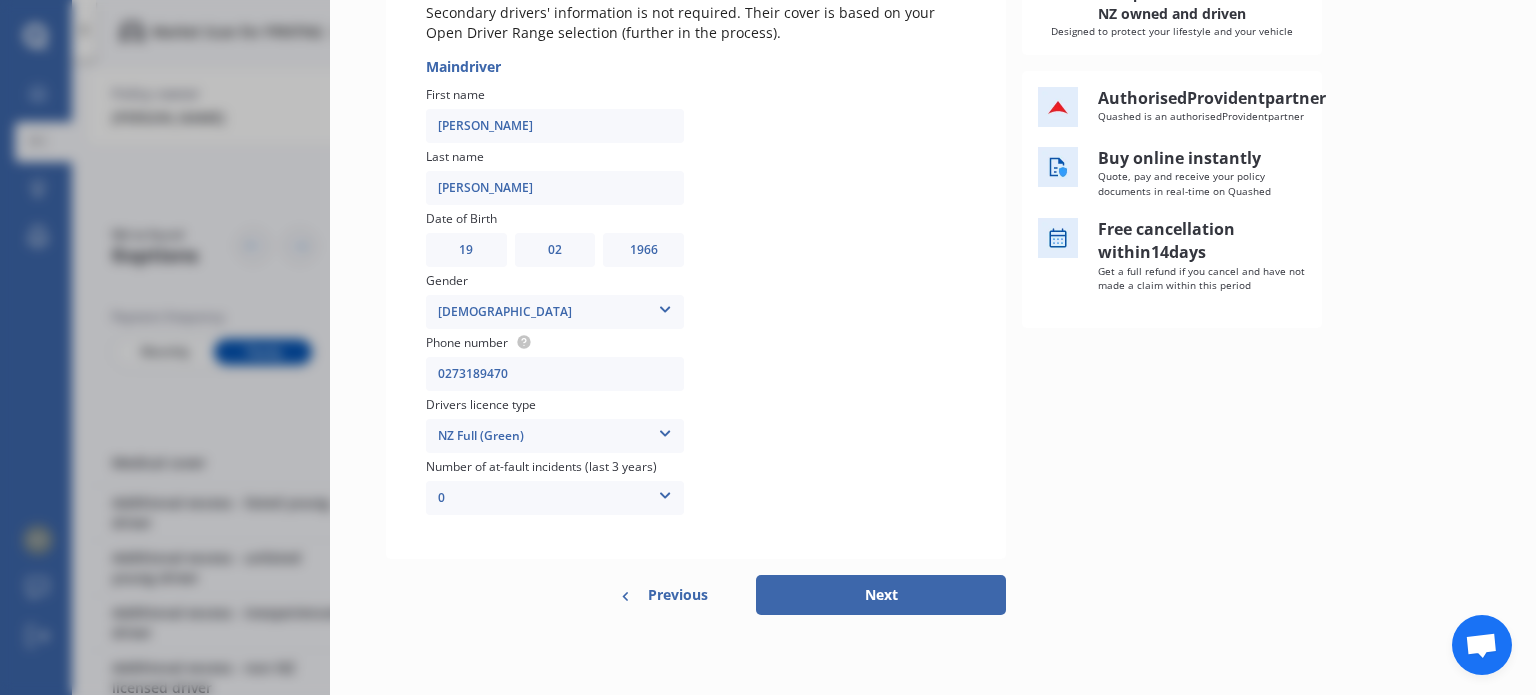 click on "Next" at bounding box center (881, 595) 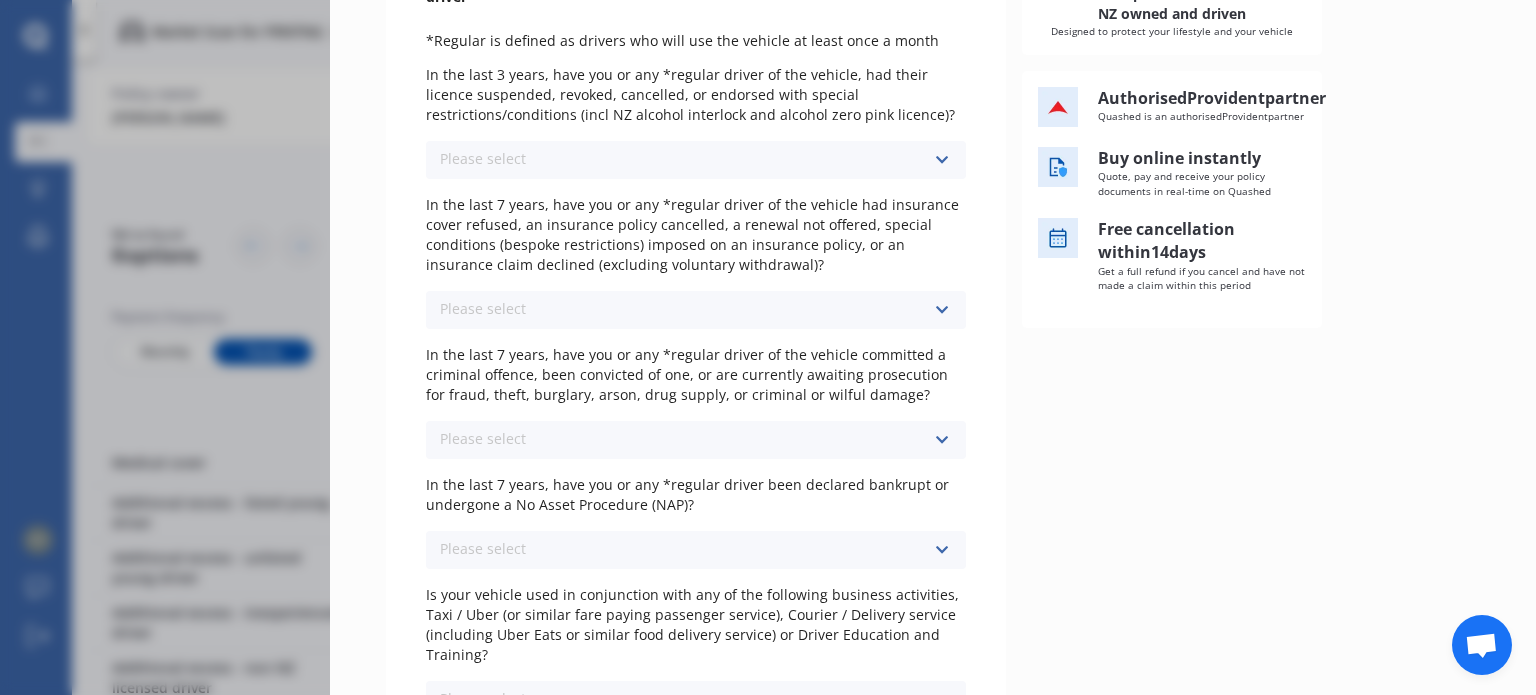 scroll, scrollTop: 0, scrollLeft: 0, axis: both 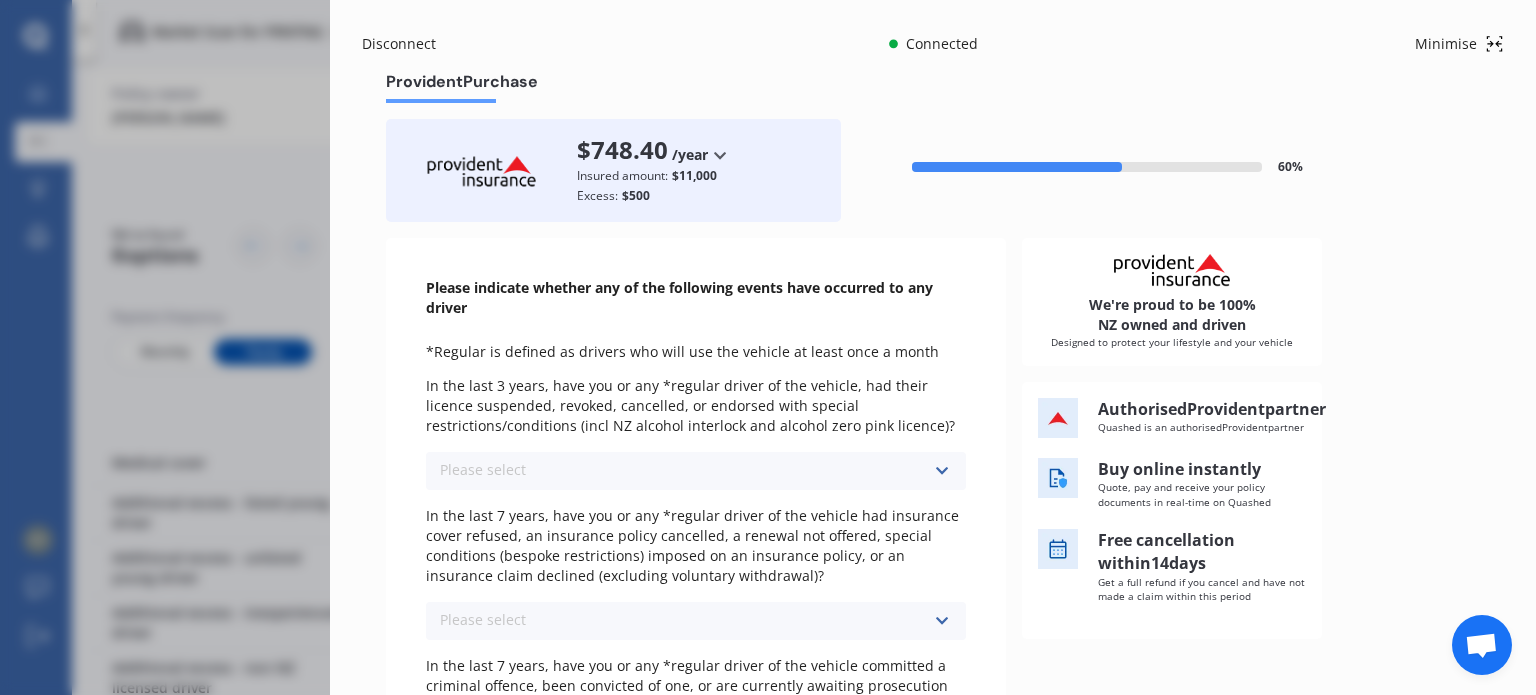 click at bounding box center [941, 471] 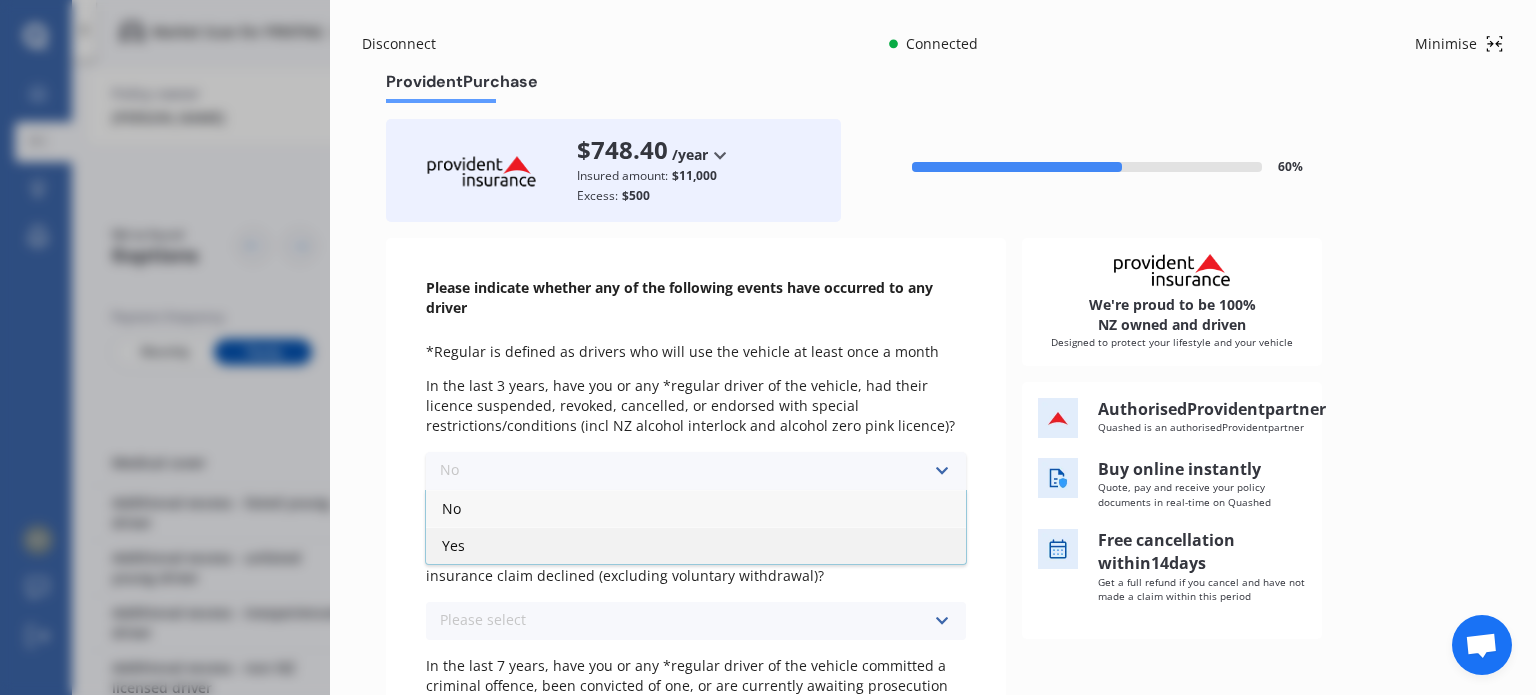 click on "Yes" at bounding box center (696, 545) 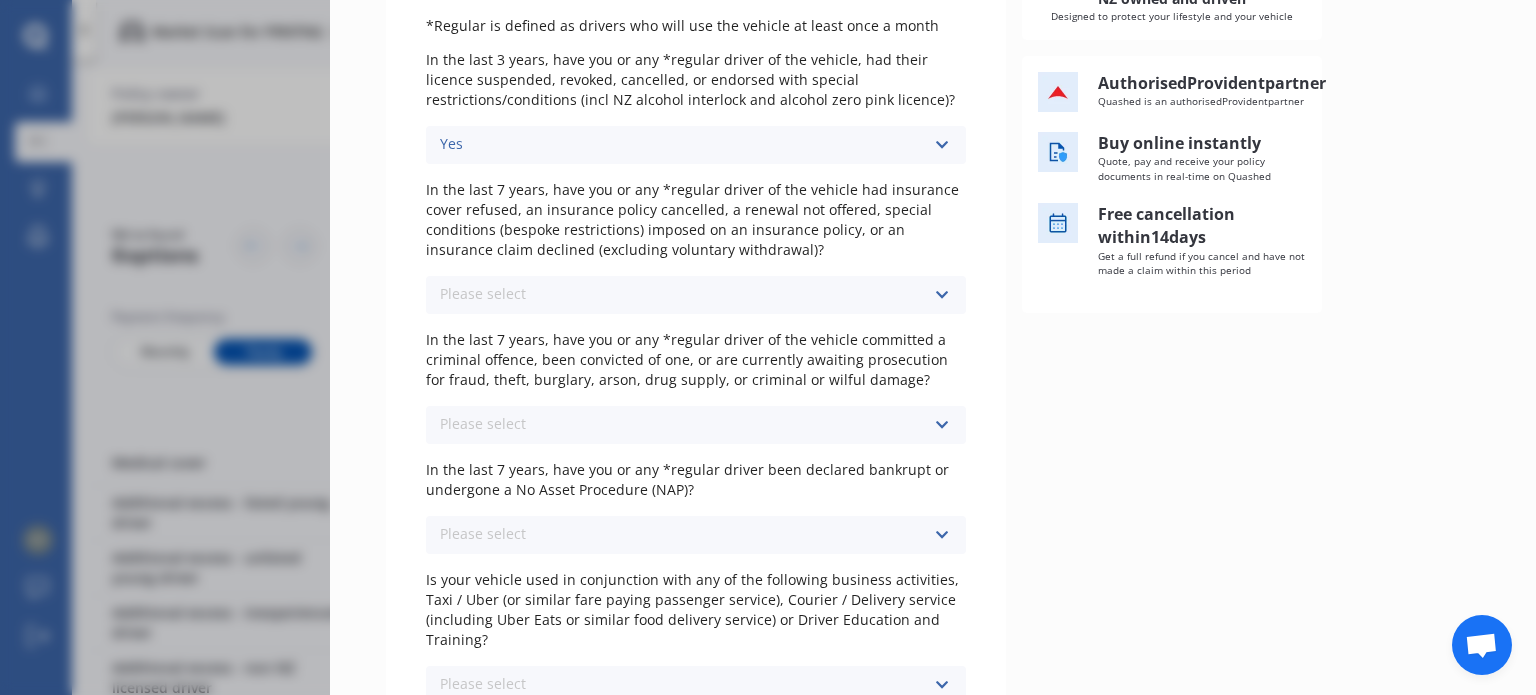 scroll, scrollTop: 329, scrollLeft: 0, axis: vertical 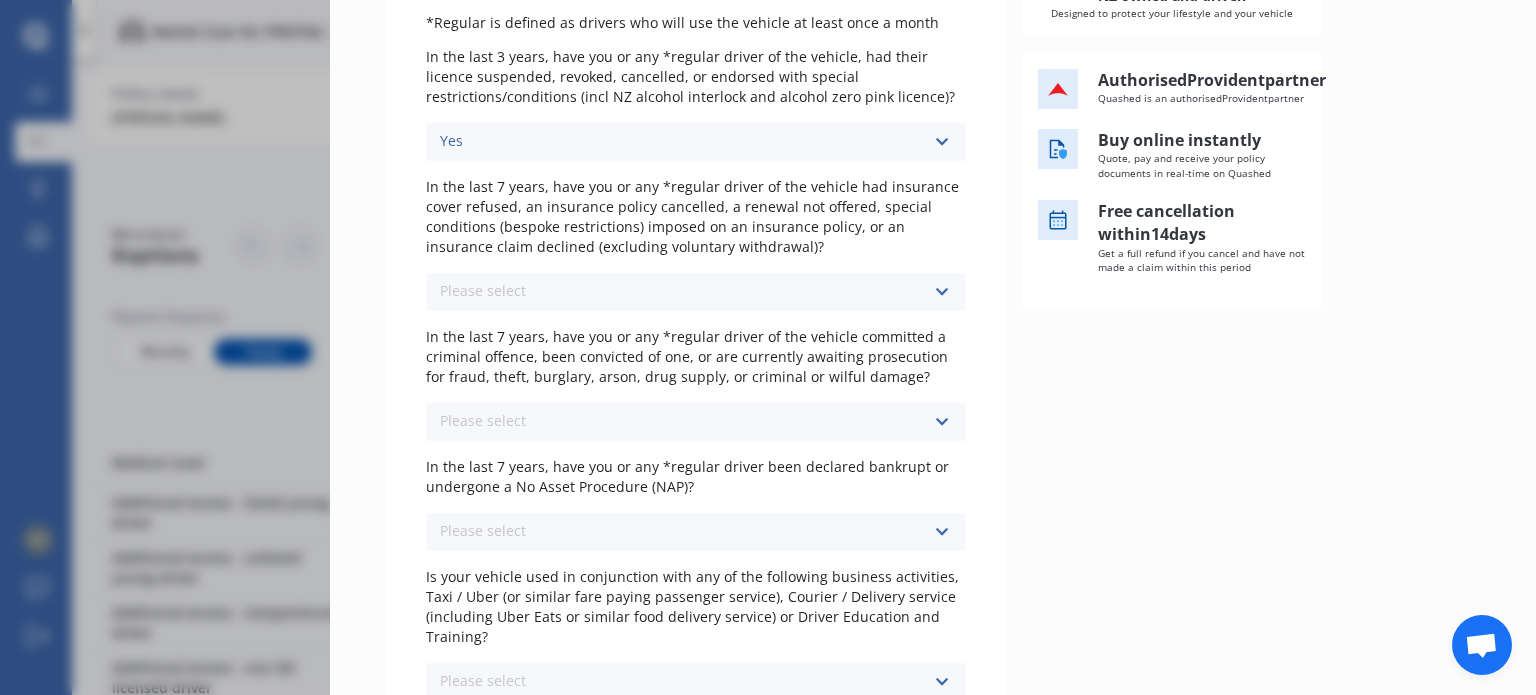 click at bounding box center [941, 292] 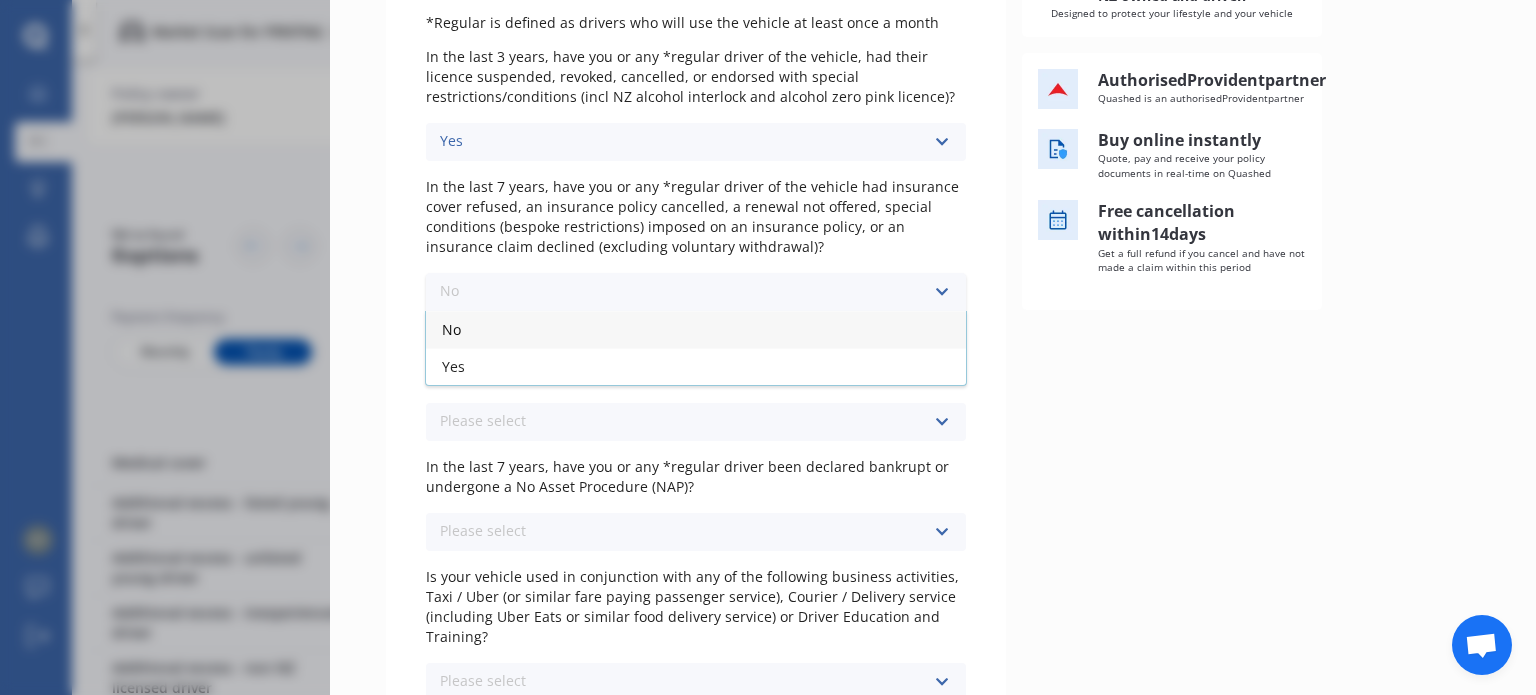 click on "No" at bounding box center (696, 329) 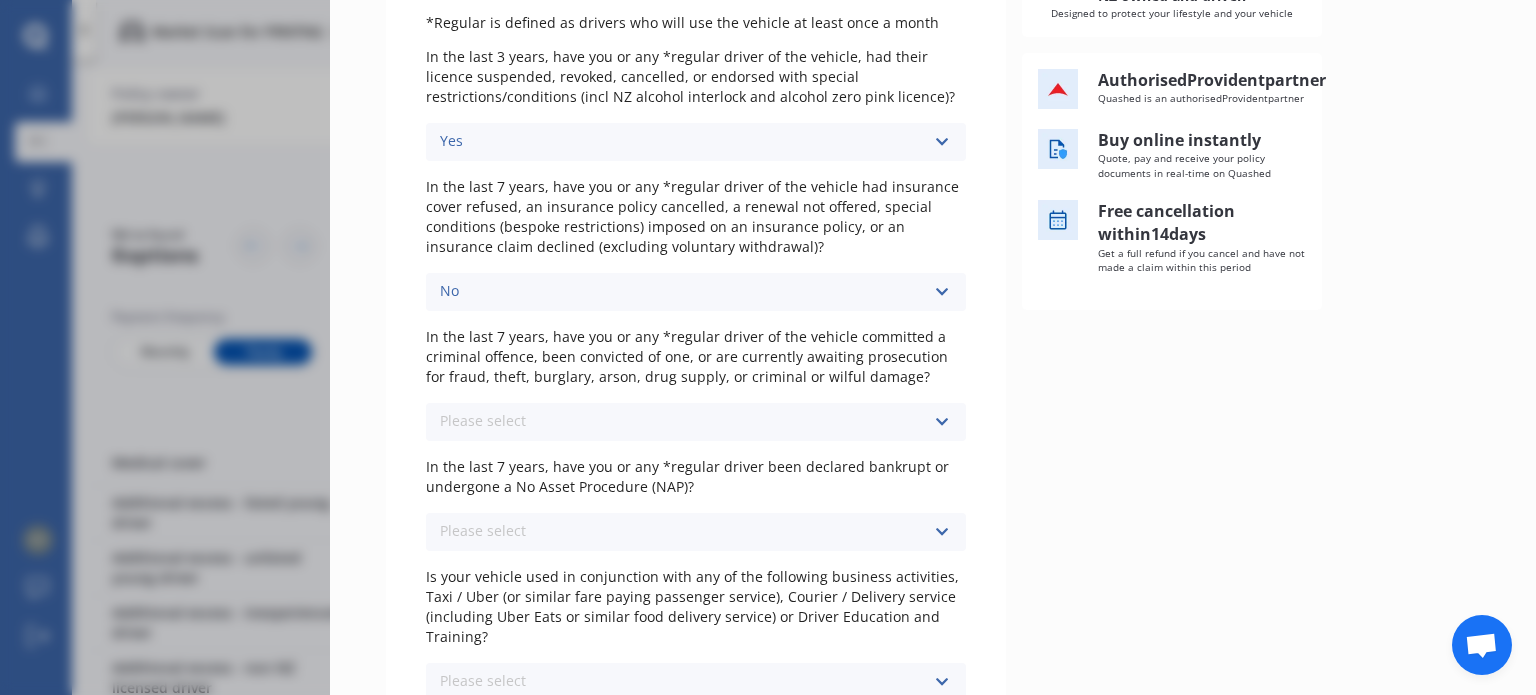 click at bounding box center (941, 422) 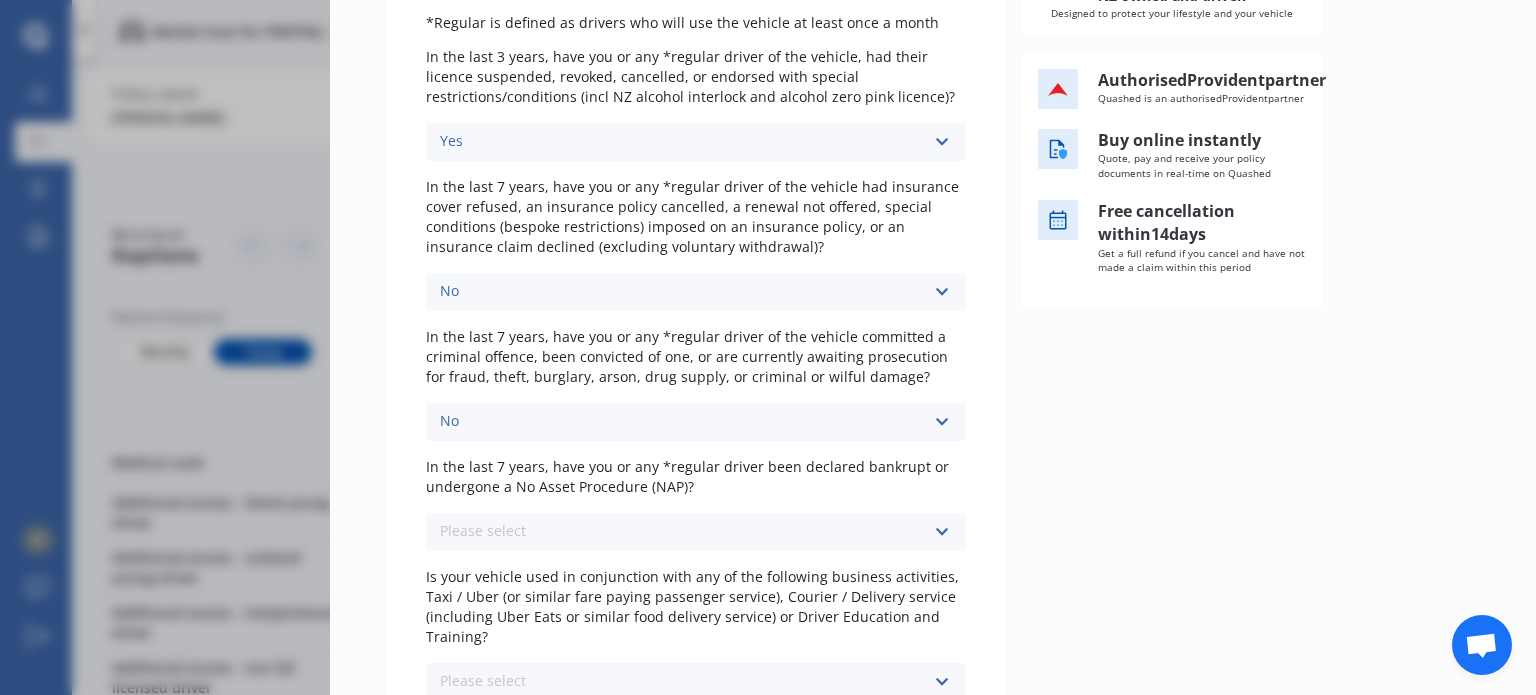 click on "Please indicate whether any of the following events have occurred to any driver *Regular is defined as drivers who will use the vehicle at least once a month In the last 3 years, have you or any *regular driver of the vehicle, had their licence suspended, revoked, cancelled, or endorsed with special restrictions/conditions (incl NZ alcohol interlock and alcohol zero pink licence)? Yes No Yes In the last 7 years, have you or any *regular driver of the vehicle had insurance cover refused, an insurance policy cancelled, a renewal not offered, special conditions (bespoke restrictions) imposed on an insurance policy, or an insurance claim declined (excluding voluntary withdrawal)? No No Yes In the last 7 years, have you or any *regular driver of the vehicle committed a criminal offence, been convicted of one, or are currently awaiting prosecution for fraud, theft, burglary, arson, drug supply, or criminal or wilful damage? No No Yes Please select No Yes Please select No Yes" at bounding box center [696, 325] 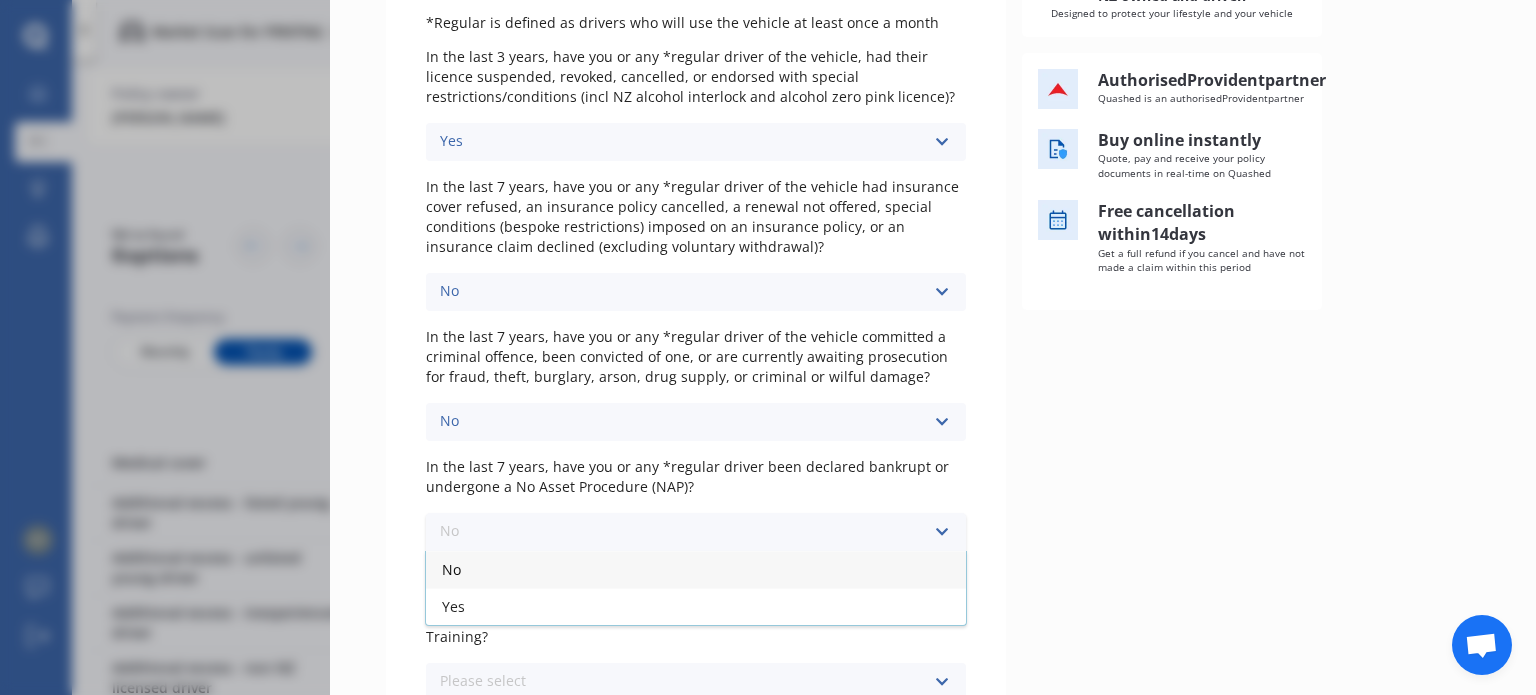 click on "No" at bounding box center (696, 569) 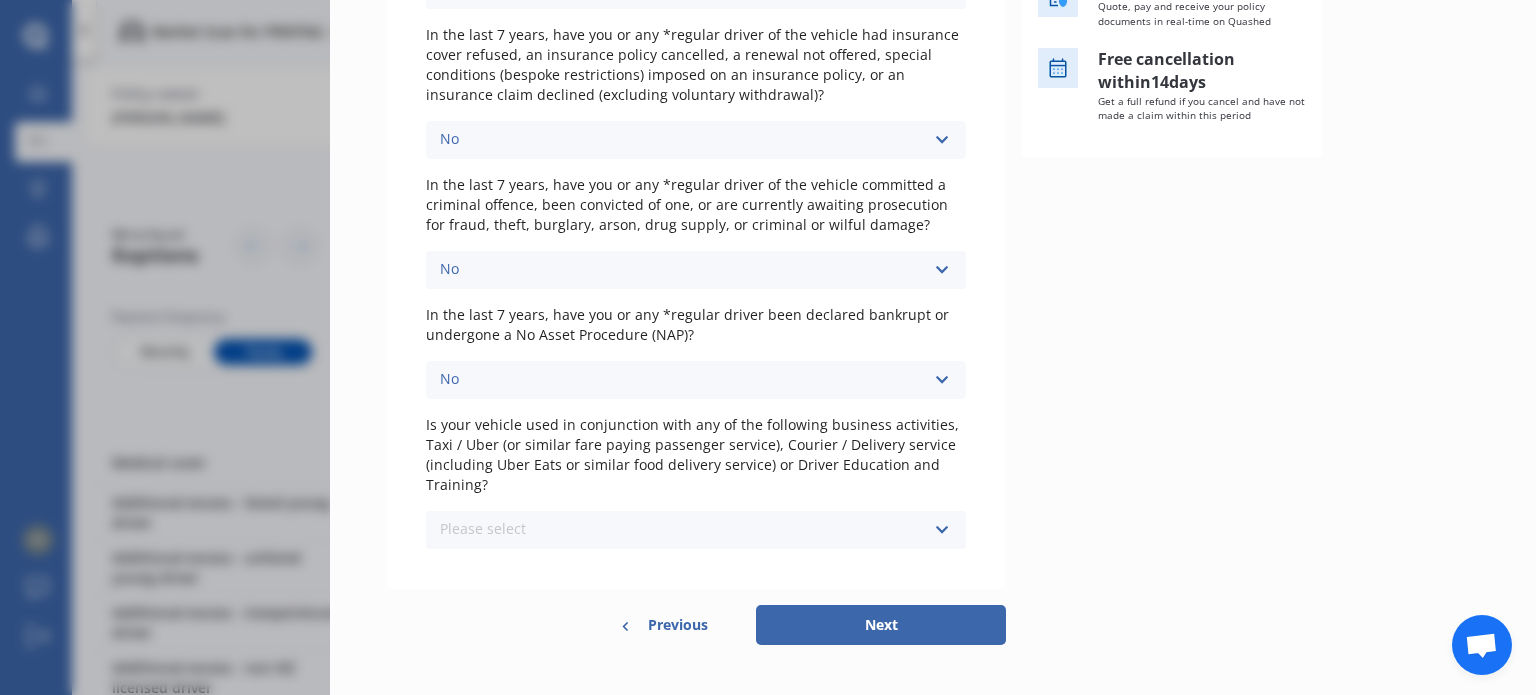 scroll, scrollTop: 511, scrollLeft: 0, axis: vertical 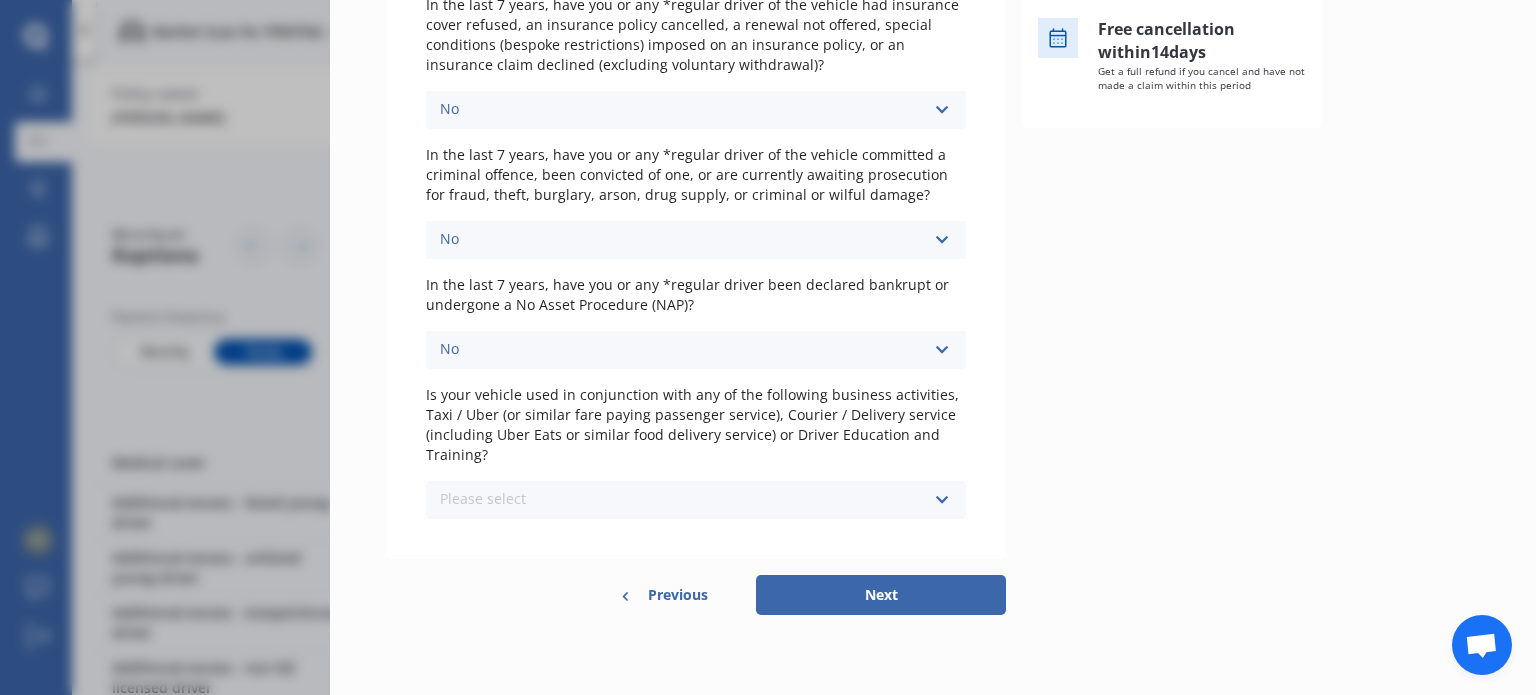 click at bounding box center (941, 500) 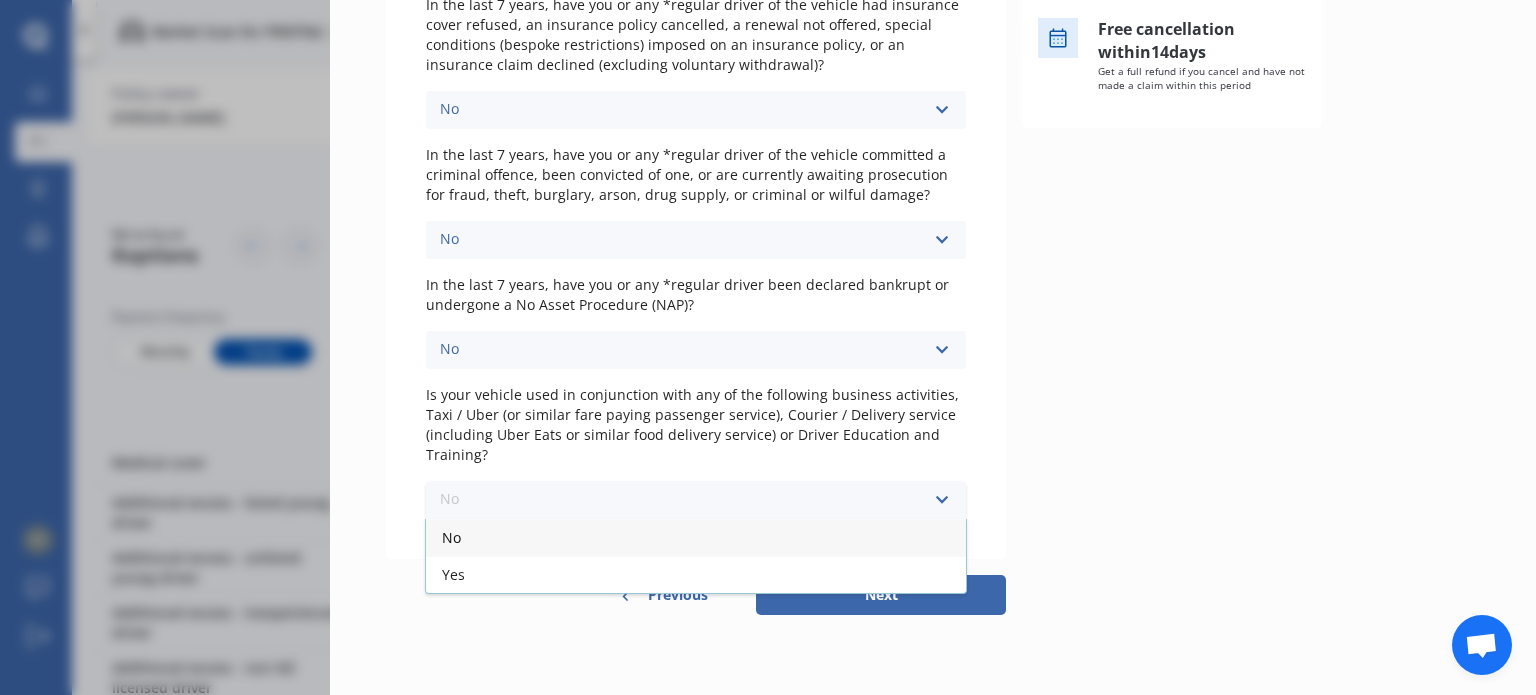 click on "No" at bounding box center [696, 537] 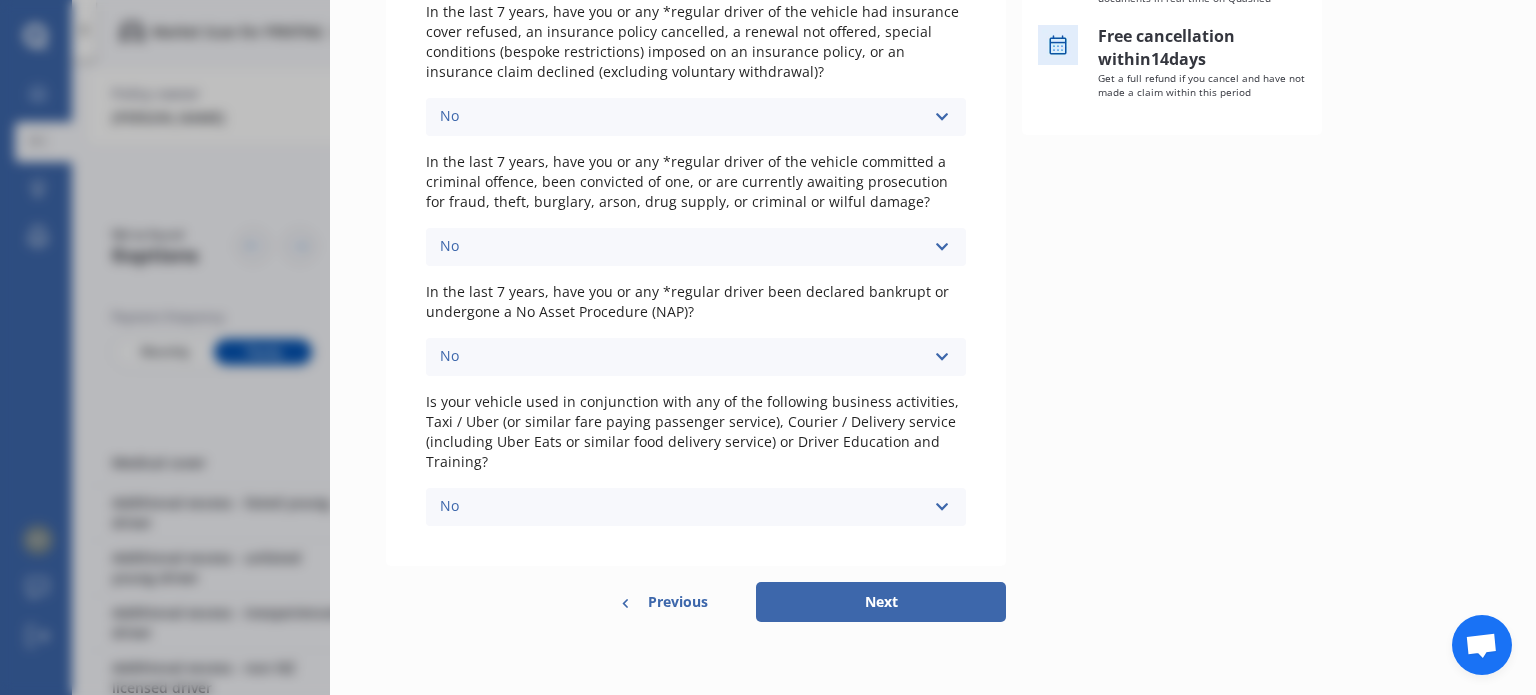 scroll, scrollTop: 511, scrollLeft: 0, axis: vertical 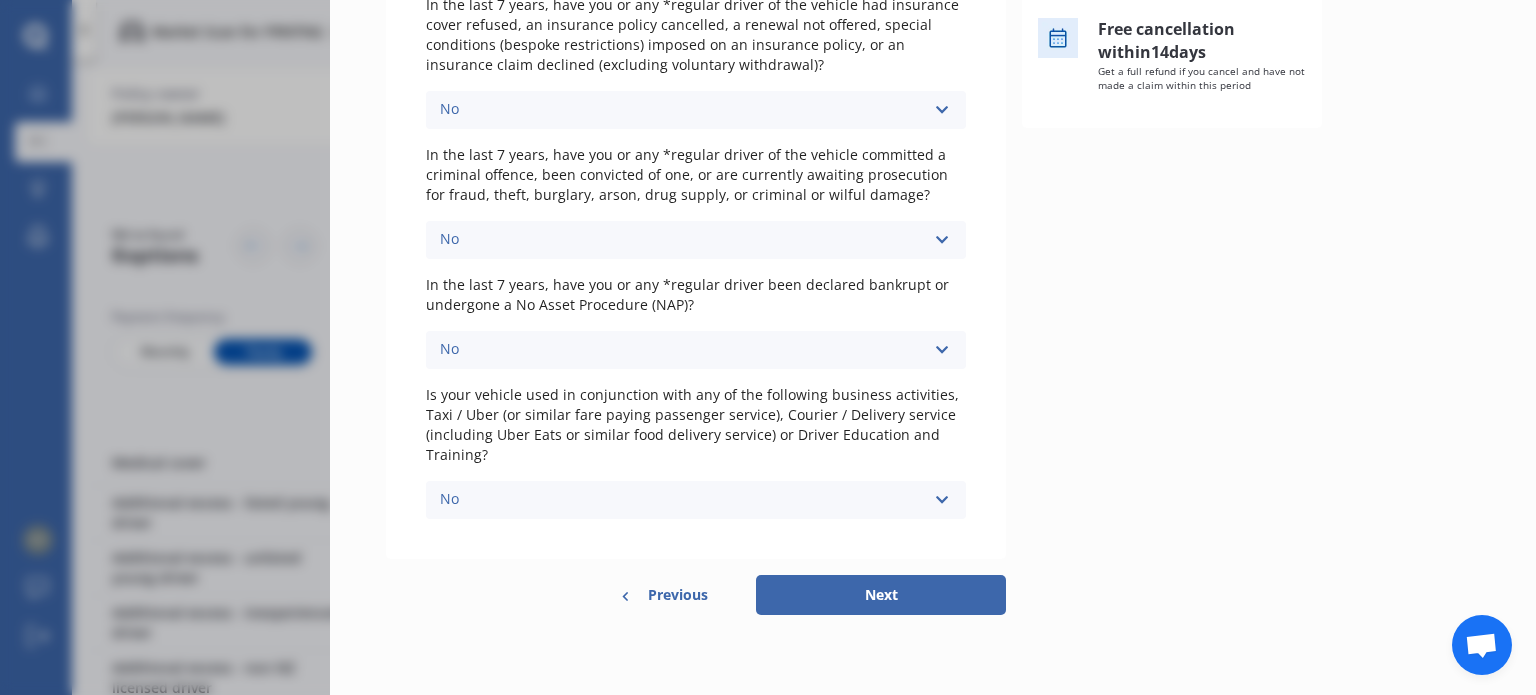 click on "Next" at bounding box center (881, 595) 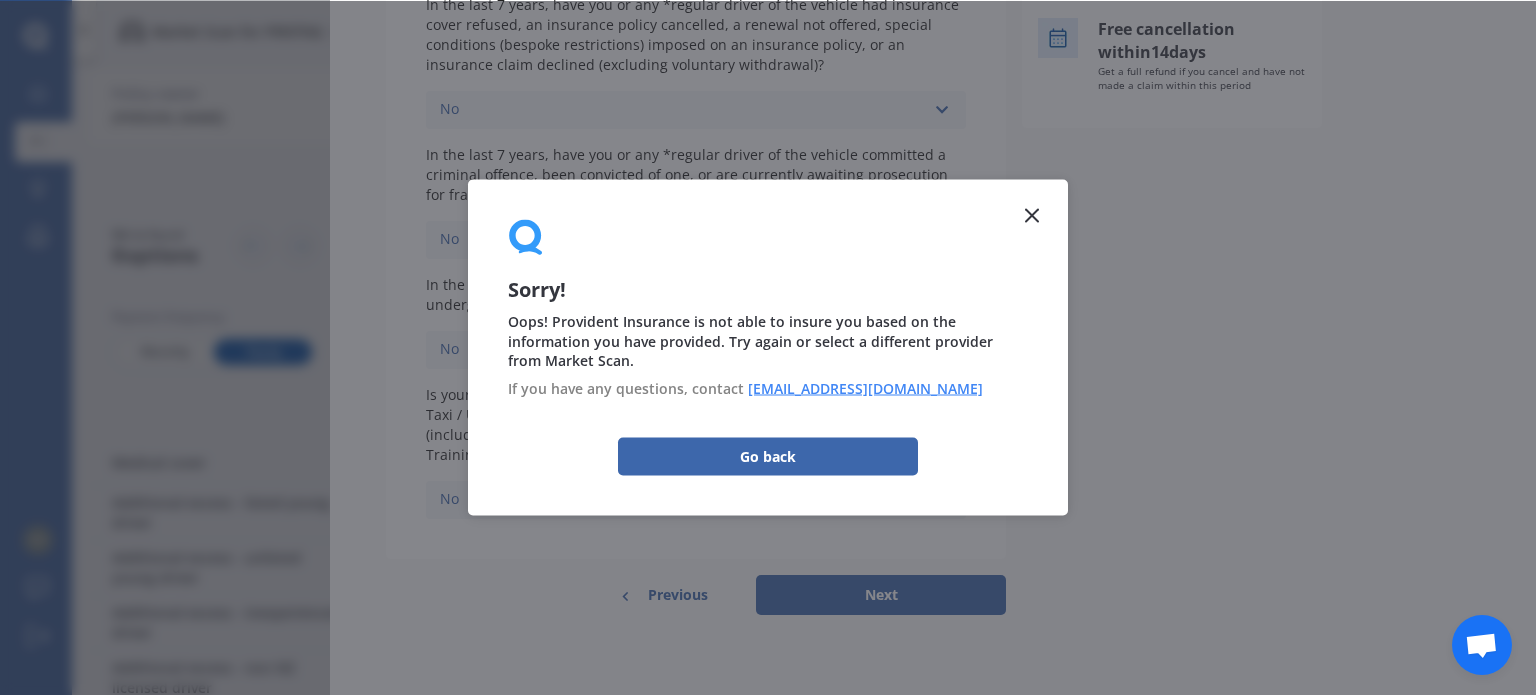 scroll, scrollTop: 0, scrollLeft: 0, axis: both 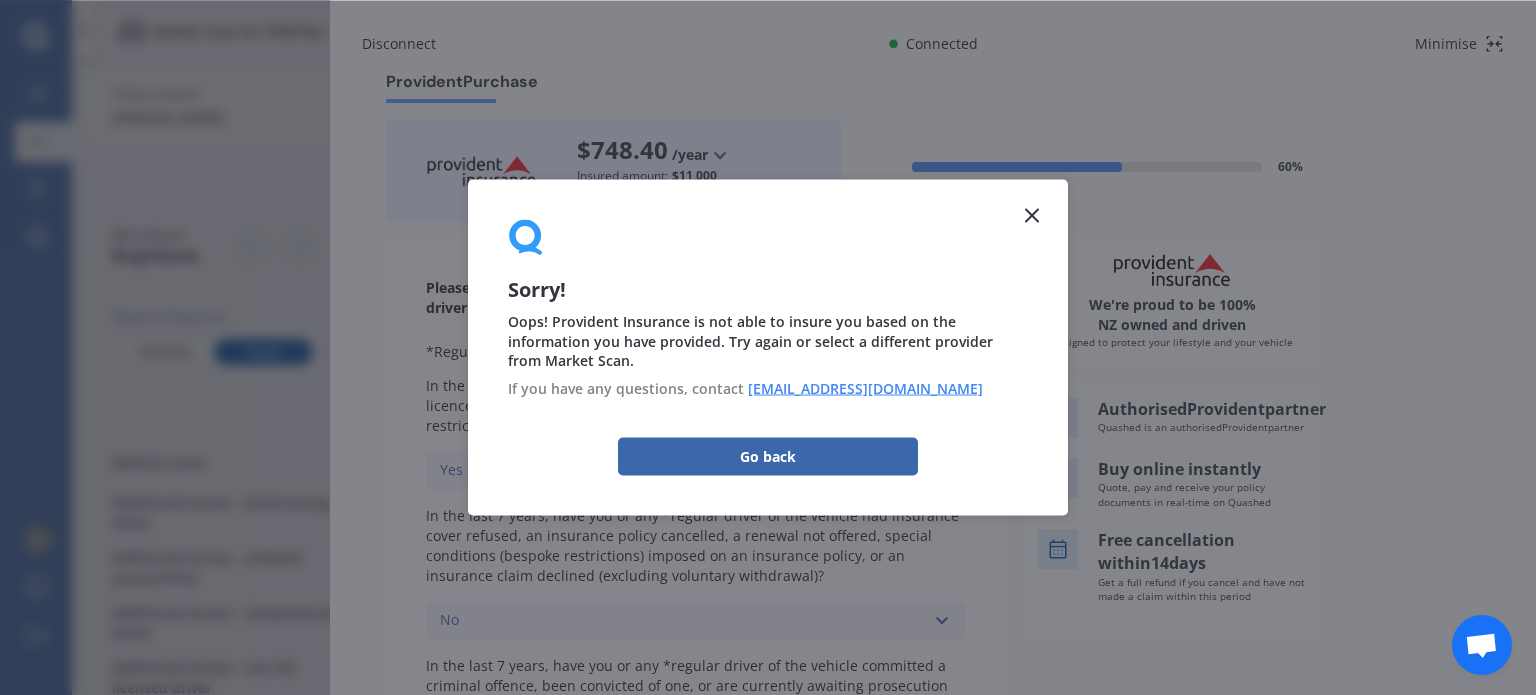 click 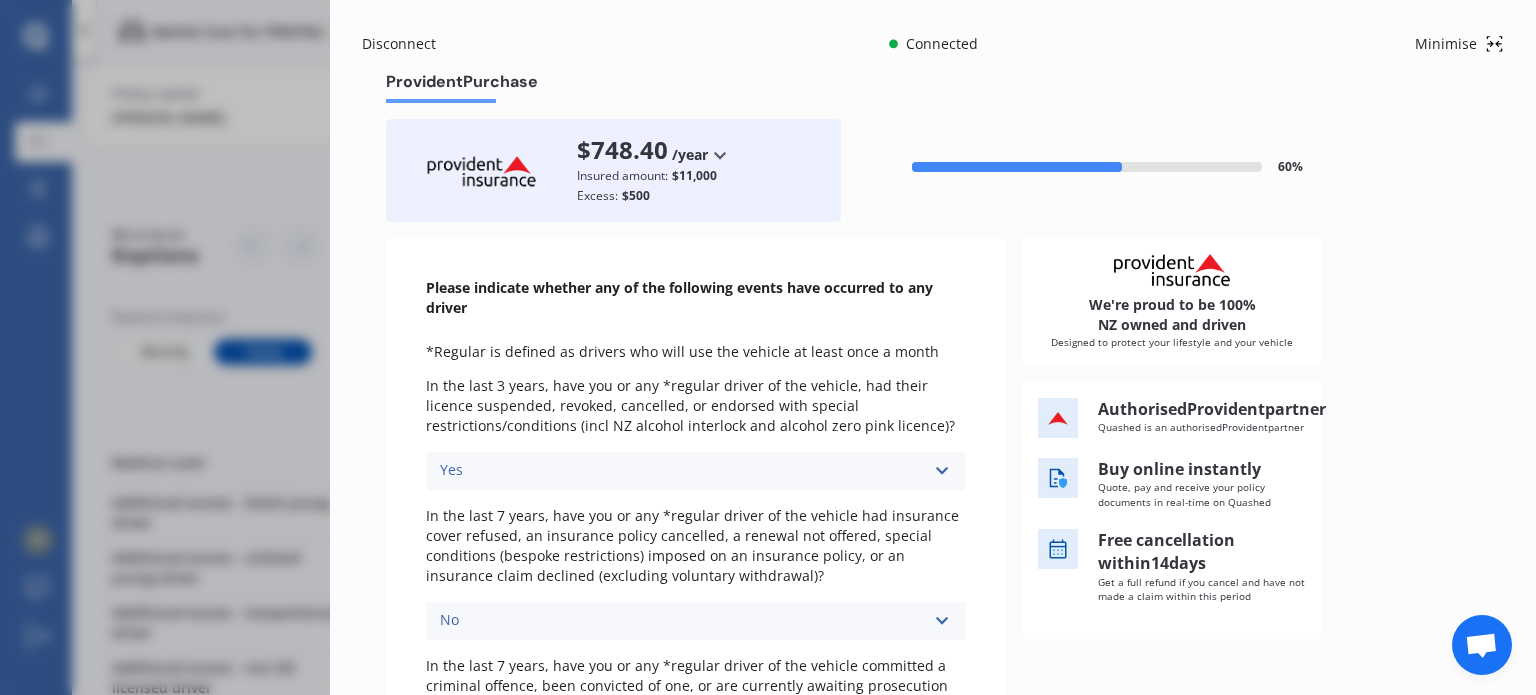 click at bounding box center [941, 471] 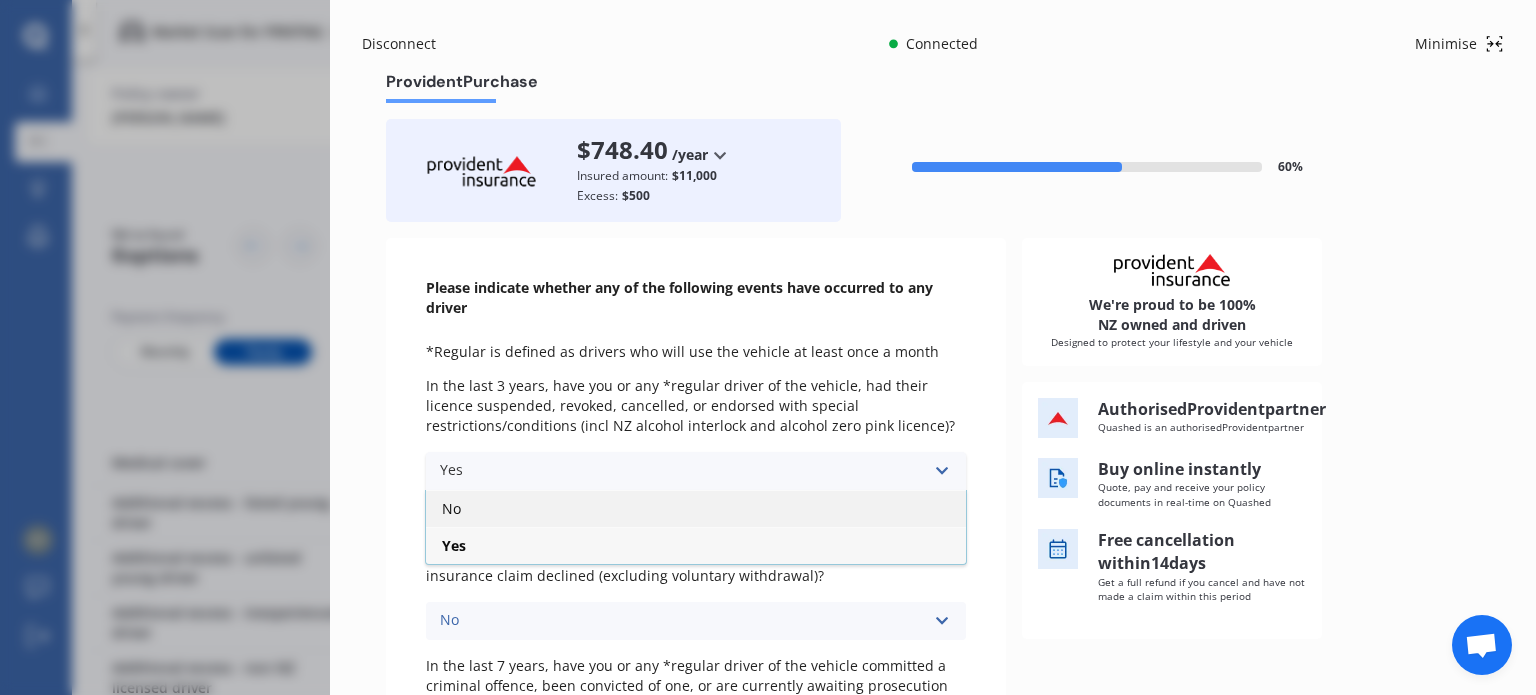 click on "No" at bounding box center [696, 508] 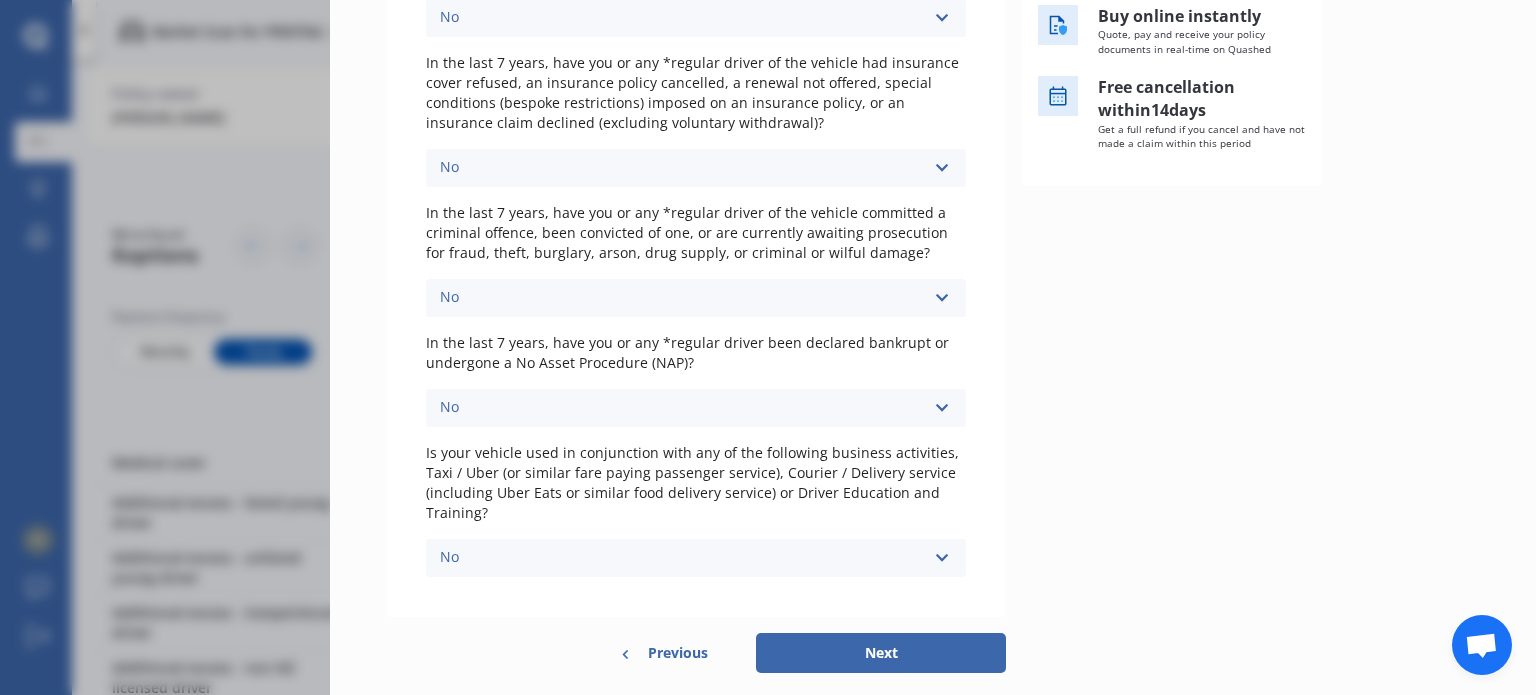 scroll, scrollTop: 511, scrollLeft: 0, axis: vertical 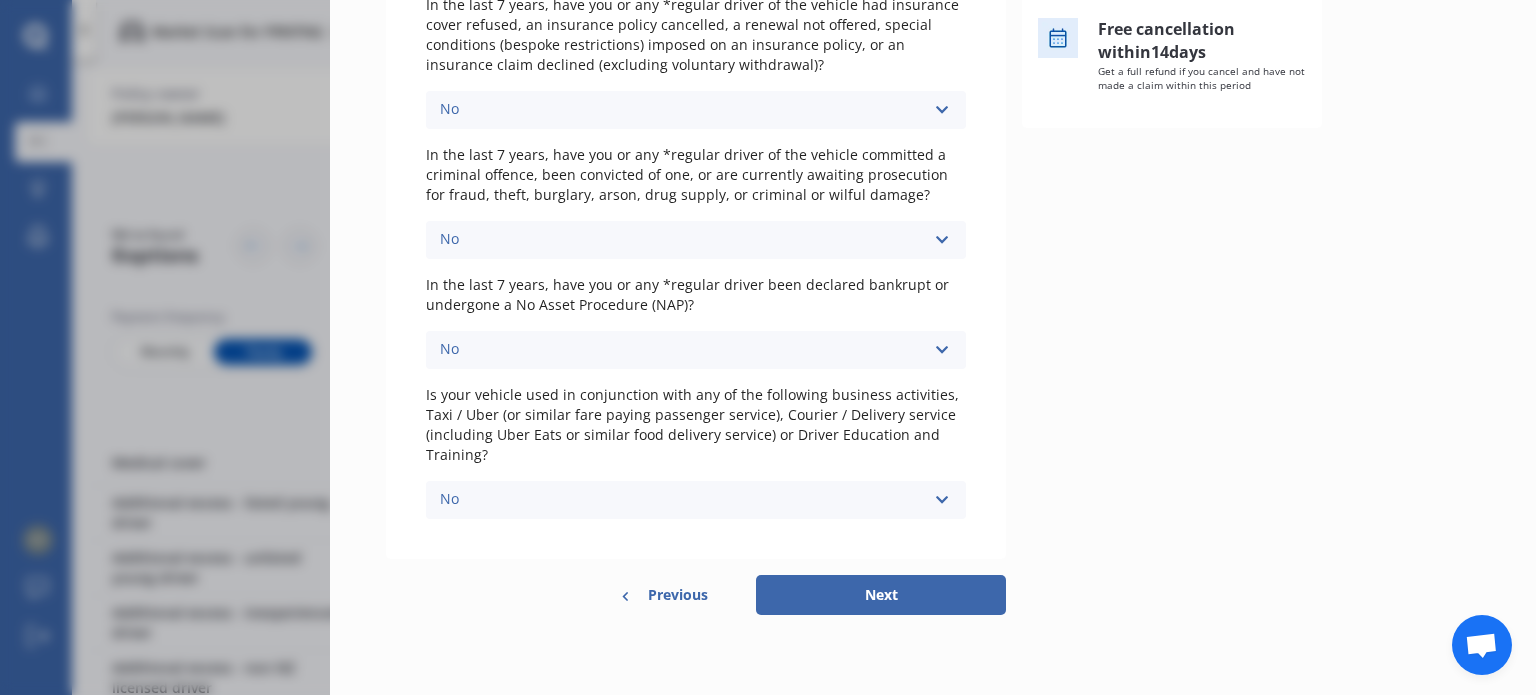 click on "Next" at bounding box center (881, 595) 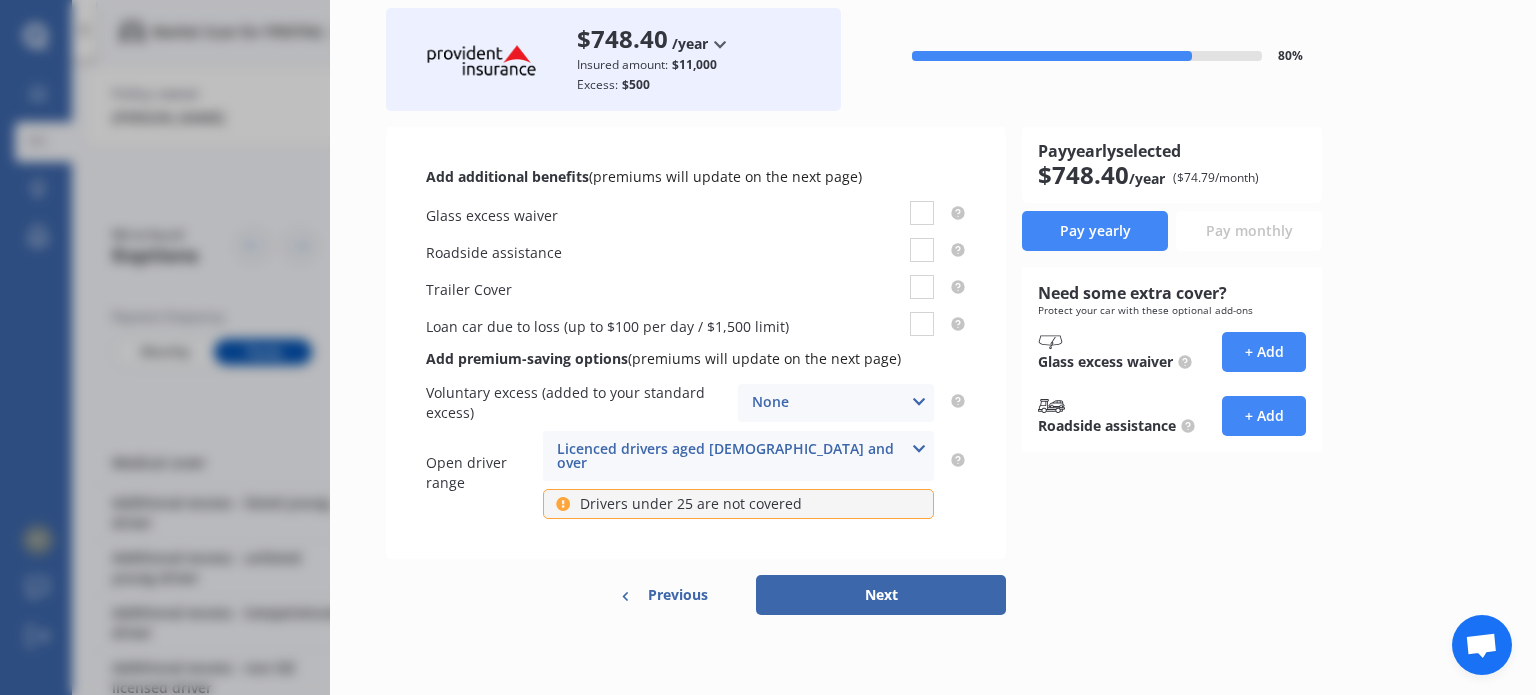 scroll, scrollTop: 0, scrollLeft: 0, axis: both 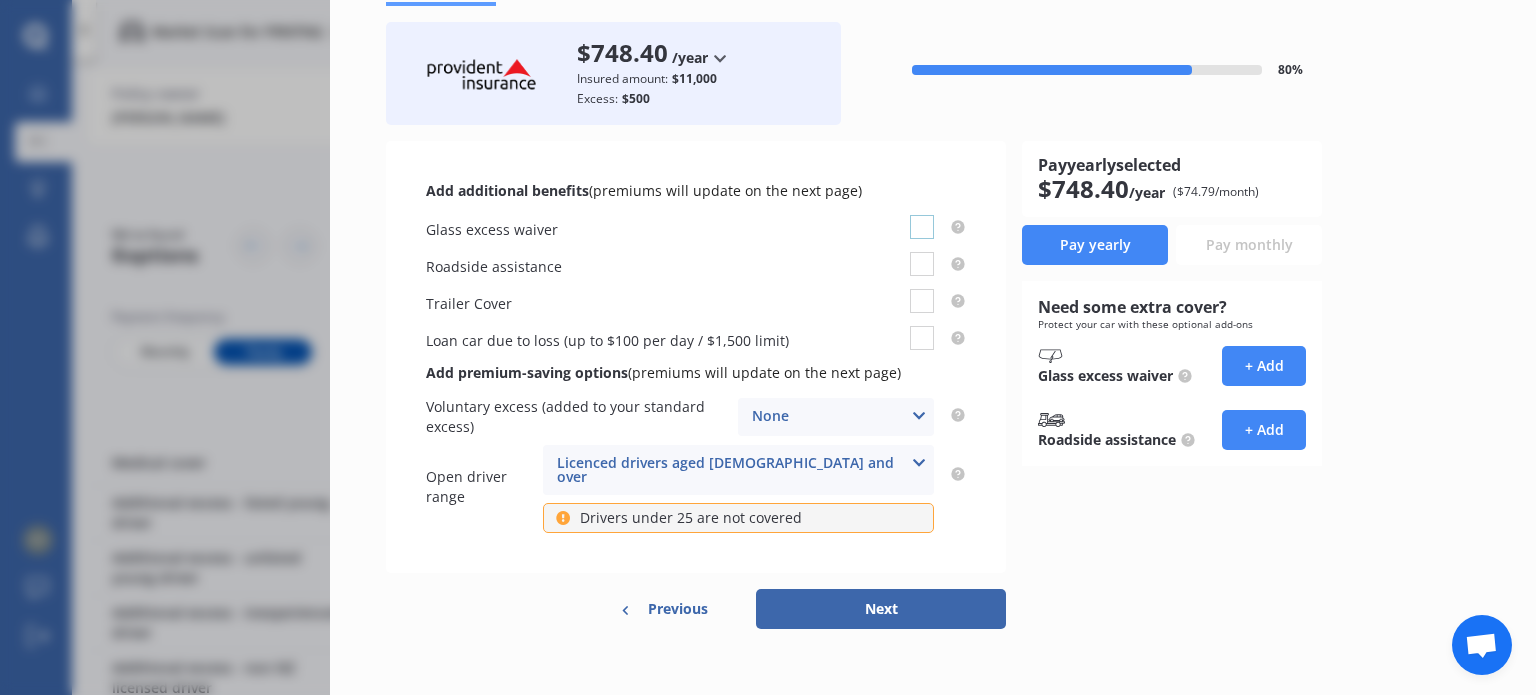 click at bounding box center (922, 215) 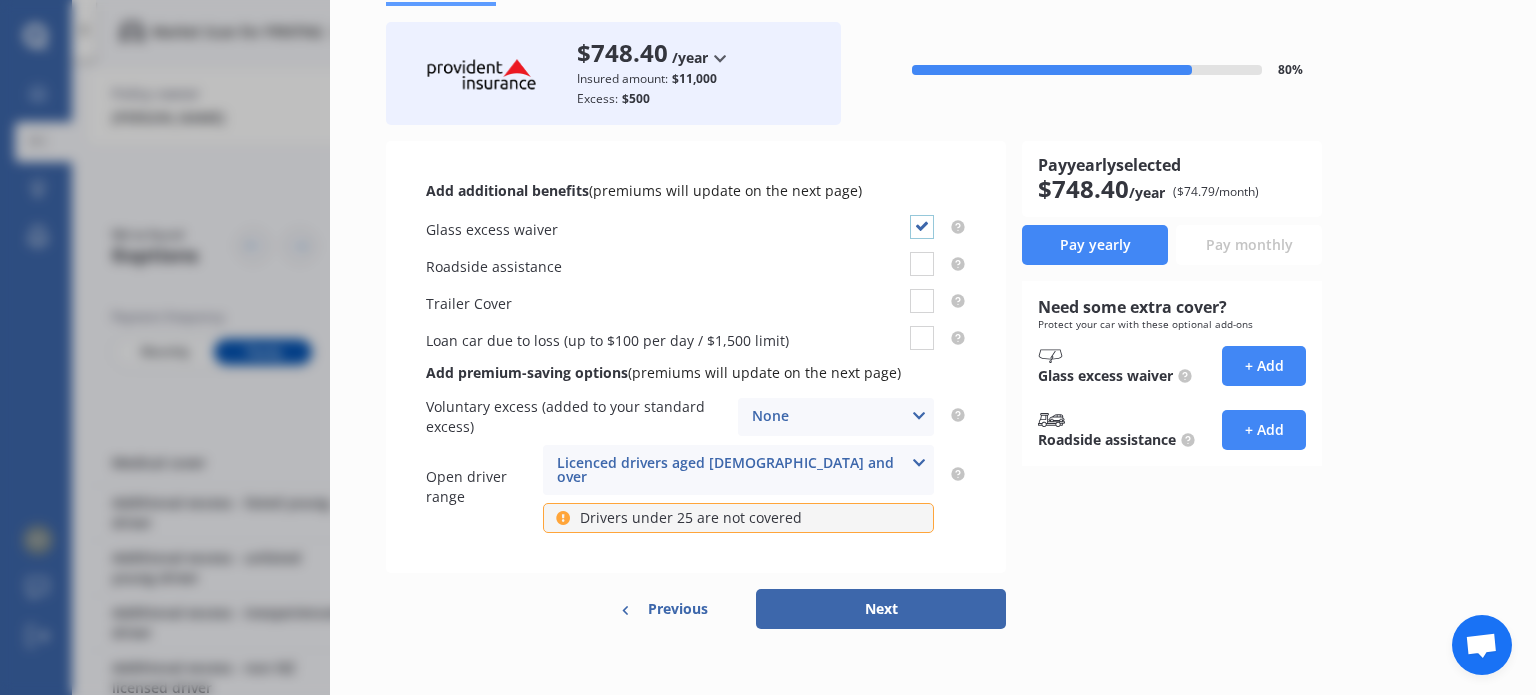 checkbox on "true" 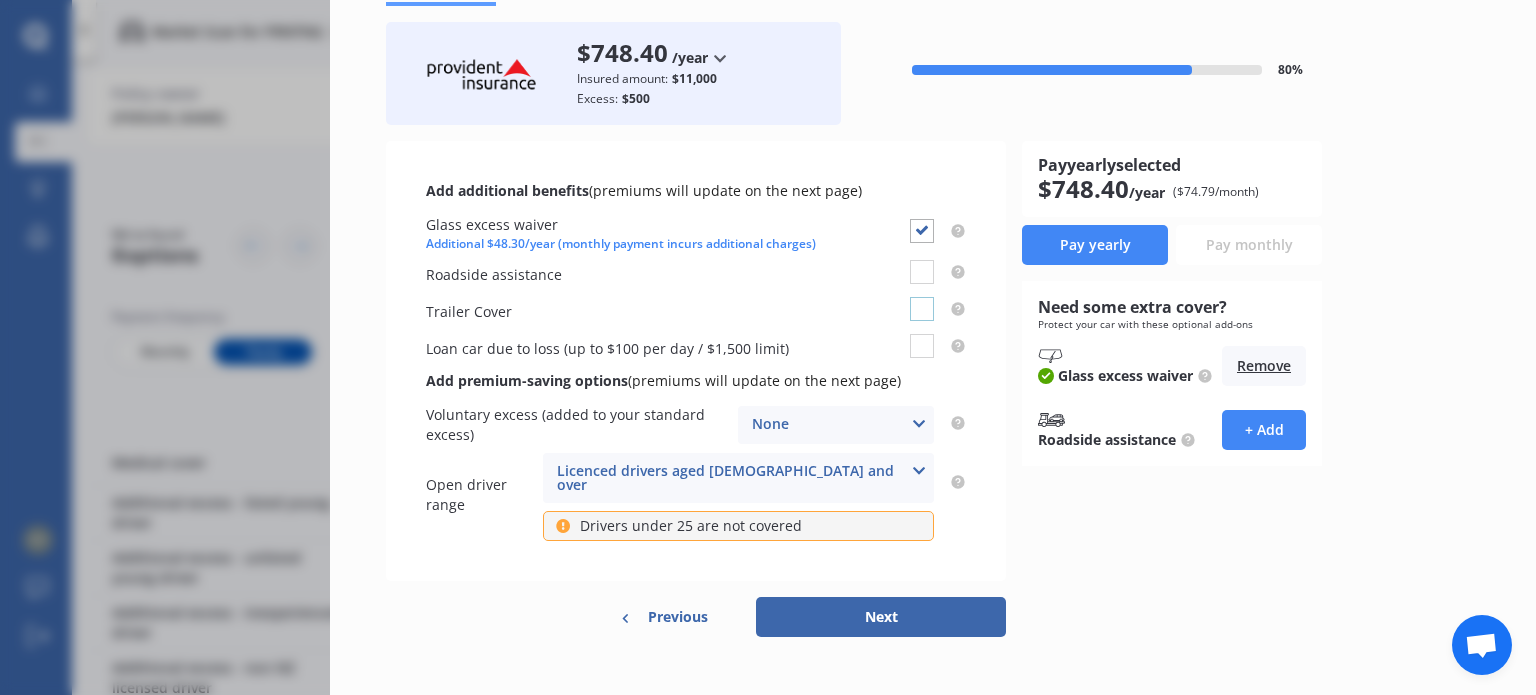 click at bounding box center (922, 297) 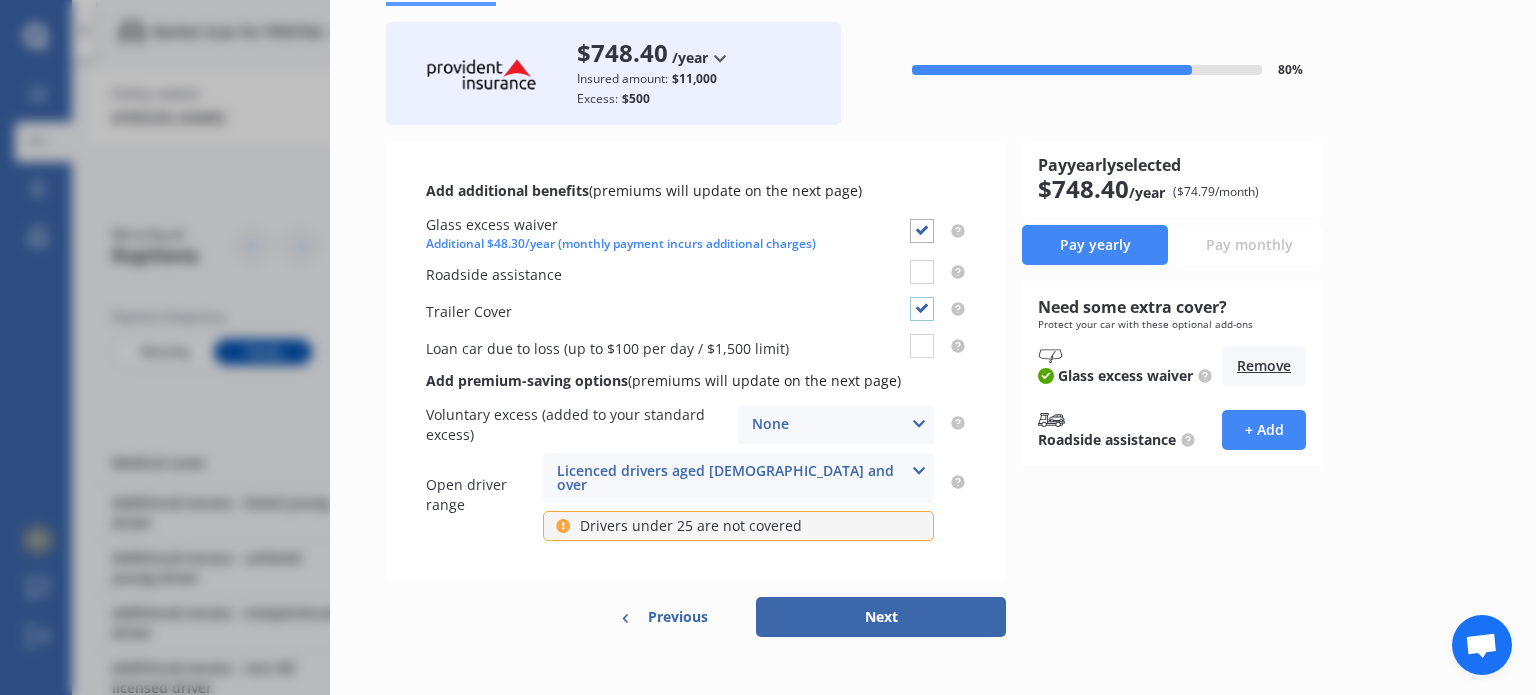 checkbox on "true" 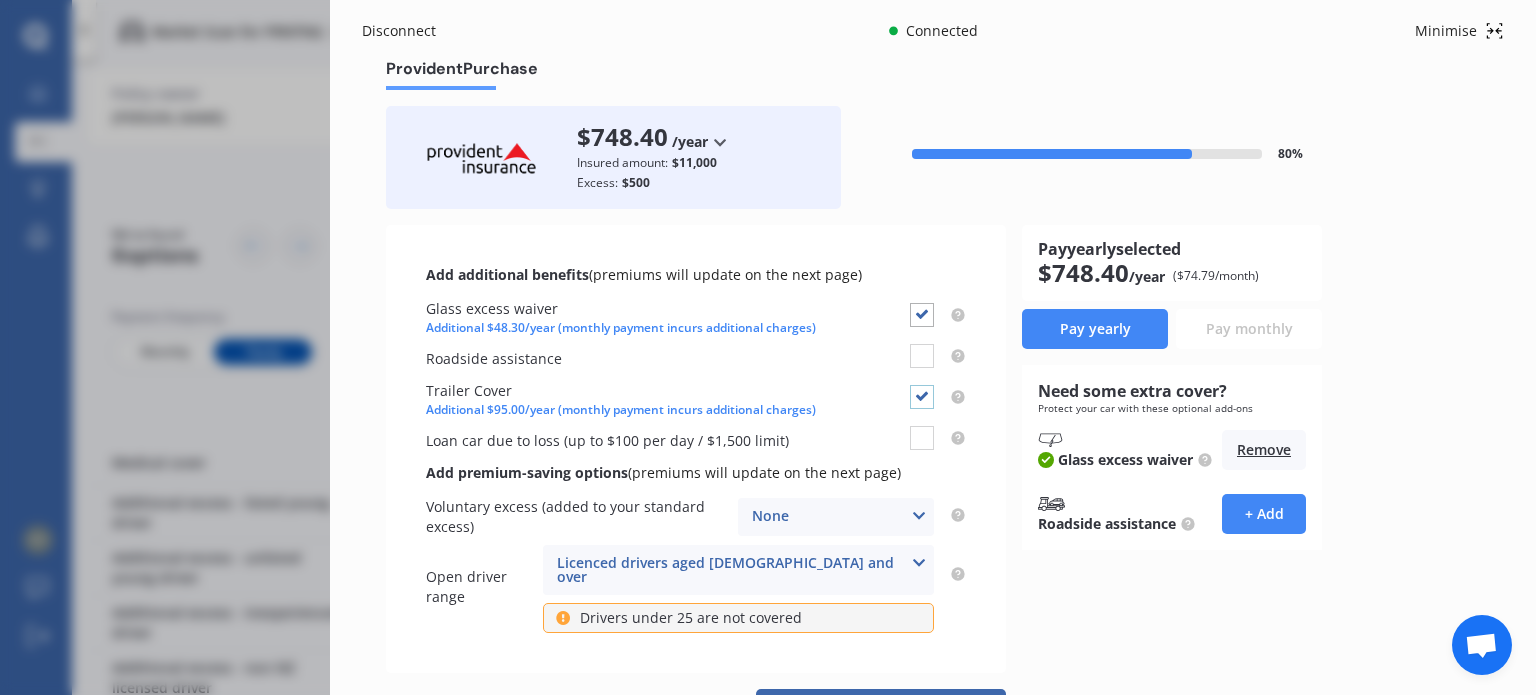 scroll, scrollTop: 0, scrollLeft: 0, axis: both 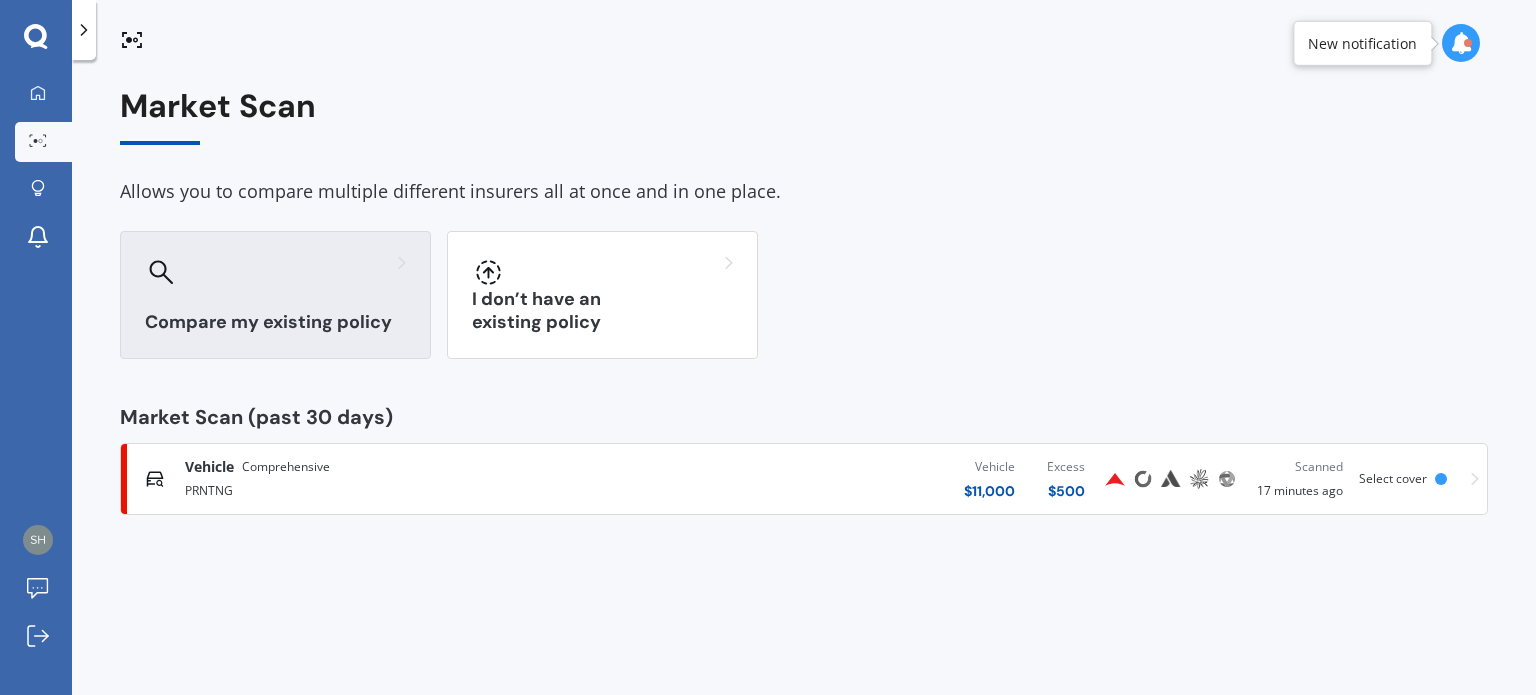 click on "Compare my existing policy" at bounding box center (275, 322) 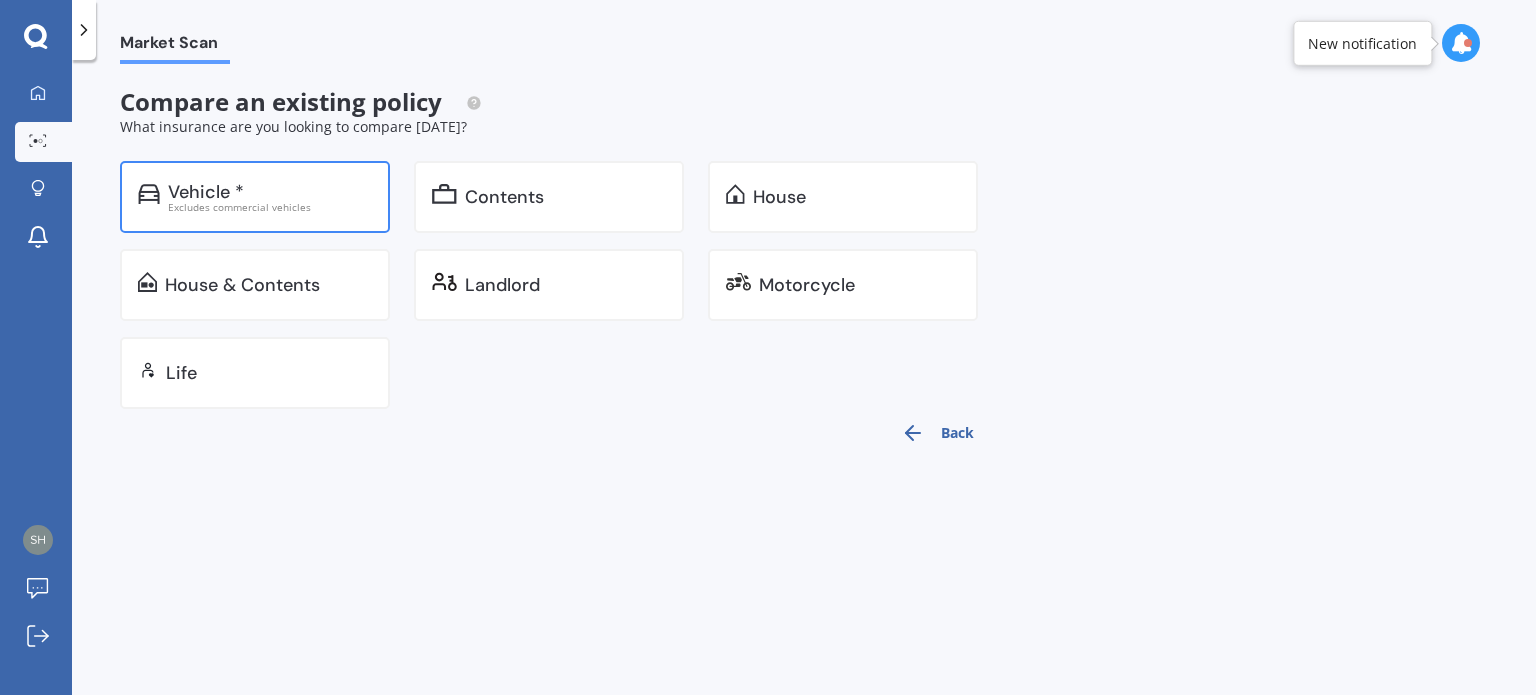 click on "Vehicle *" at bounding box center (206, 192) 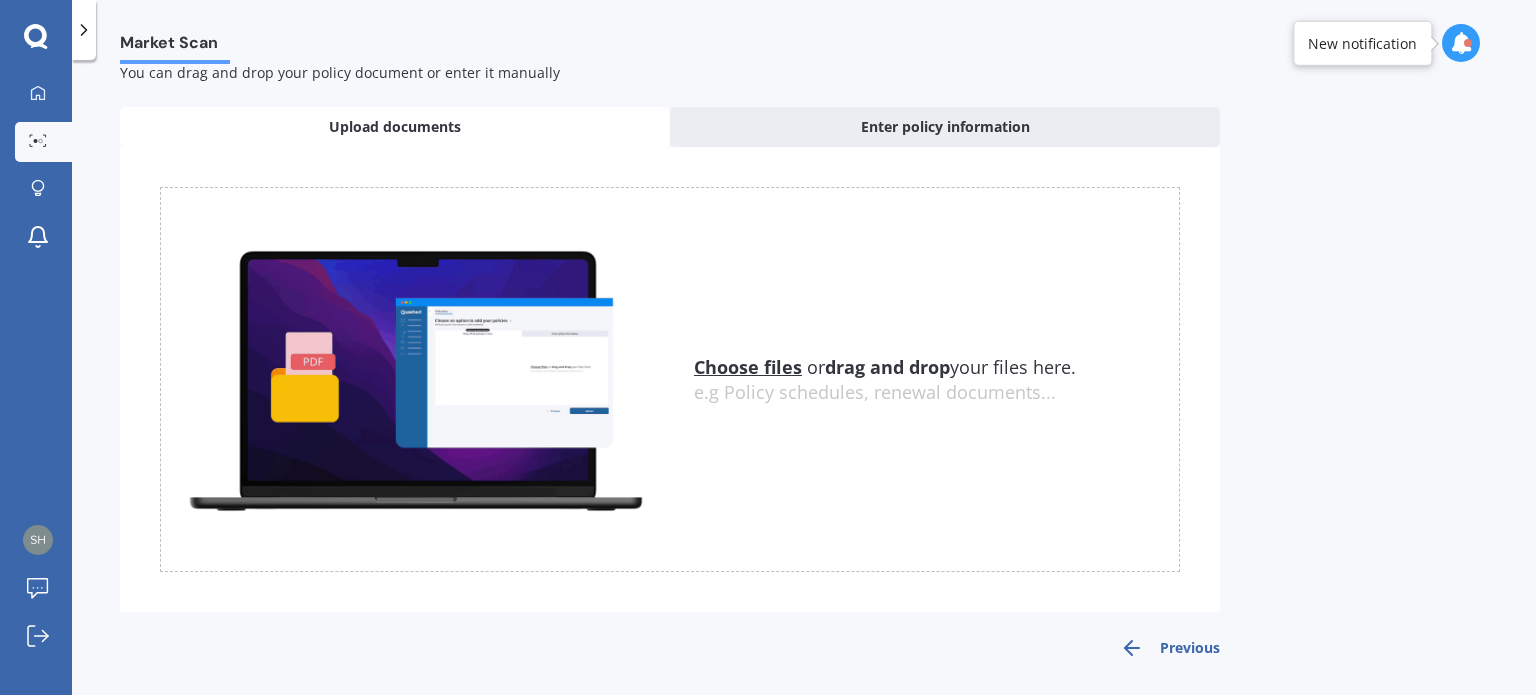 scroll, scrollTop: 0, scrollLeft: 0, axis: both 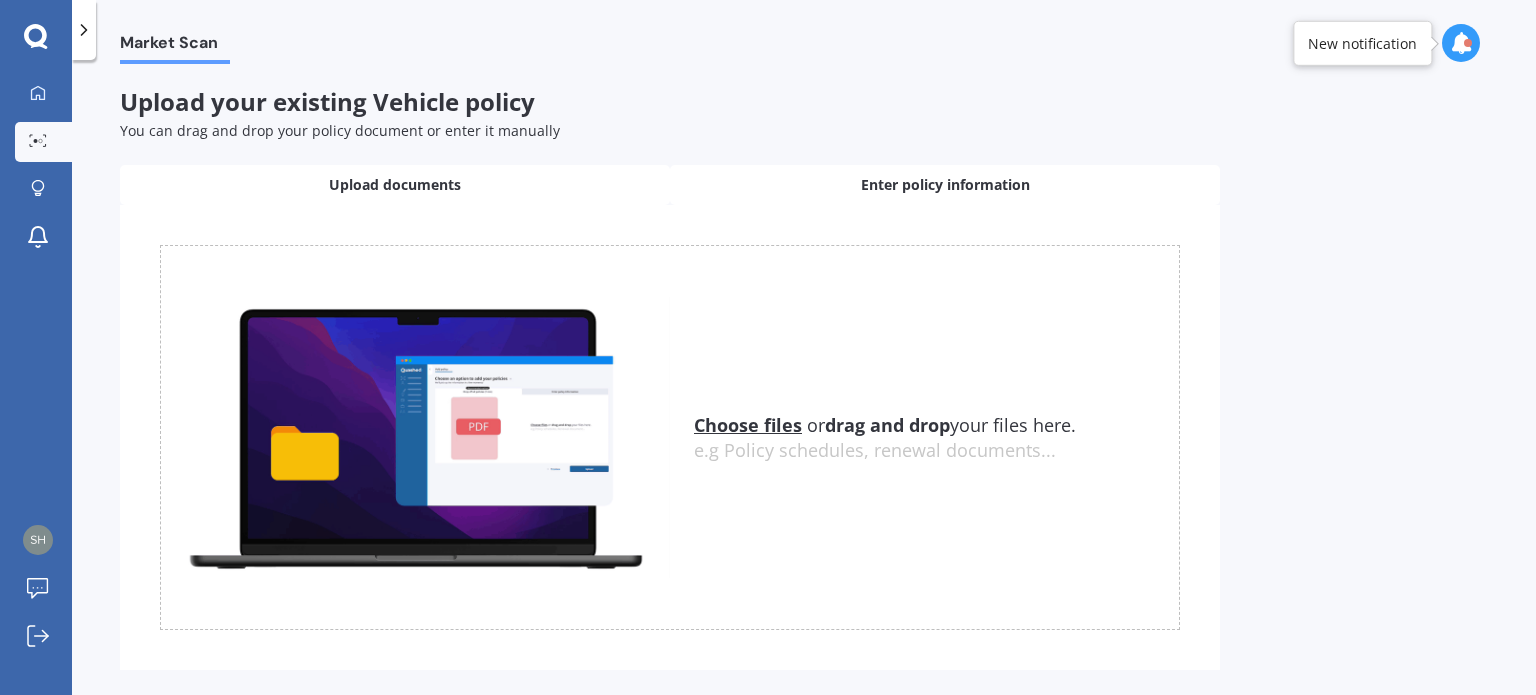 click on "Enter policy information" at bounding box center (945, 185) 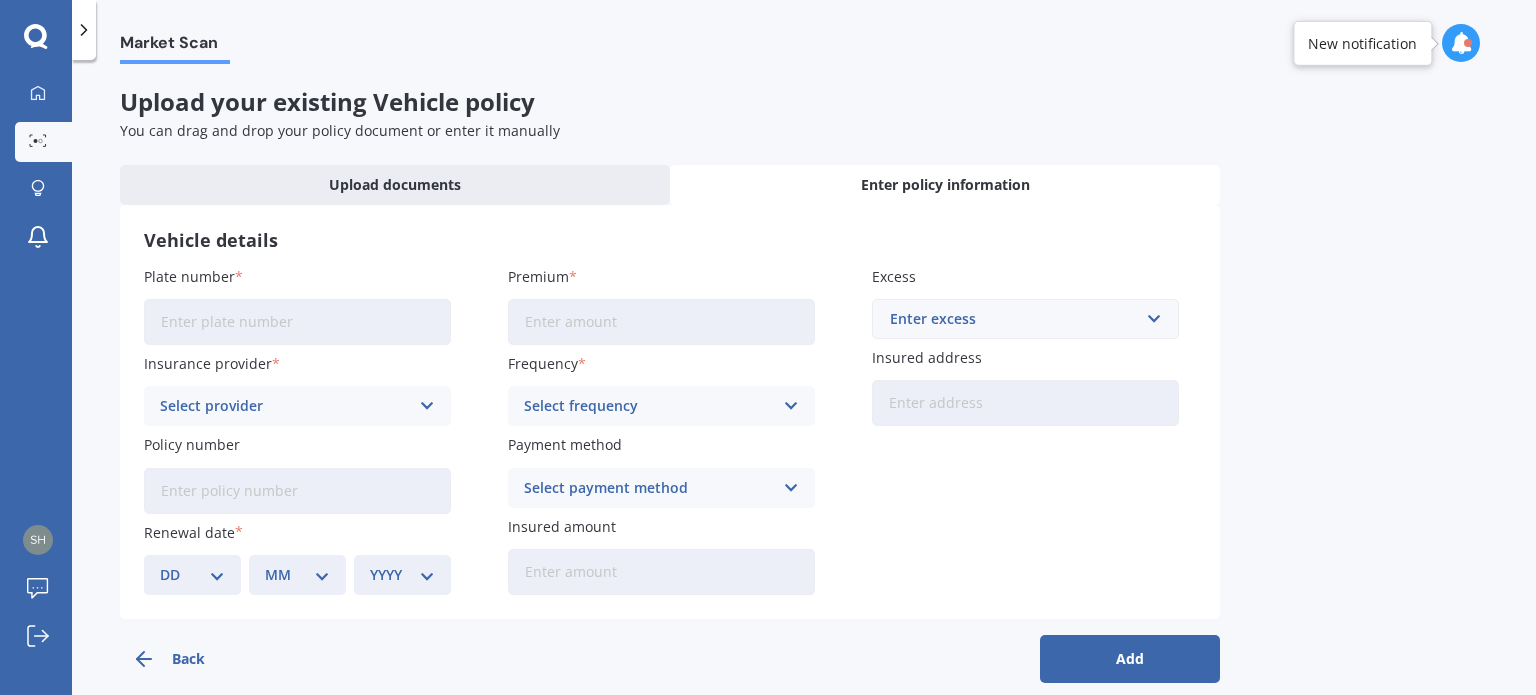click on "Plate number" at bounding box center [297, 322] 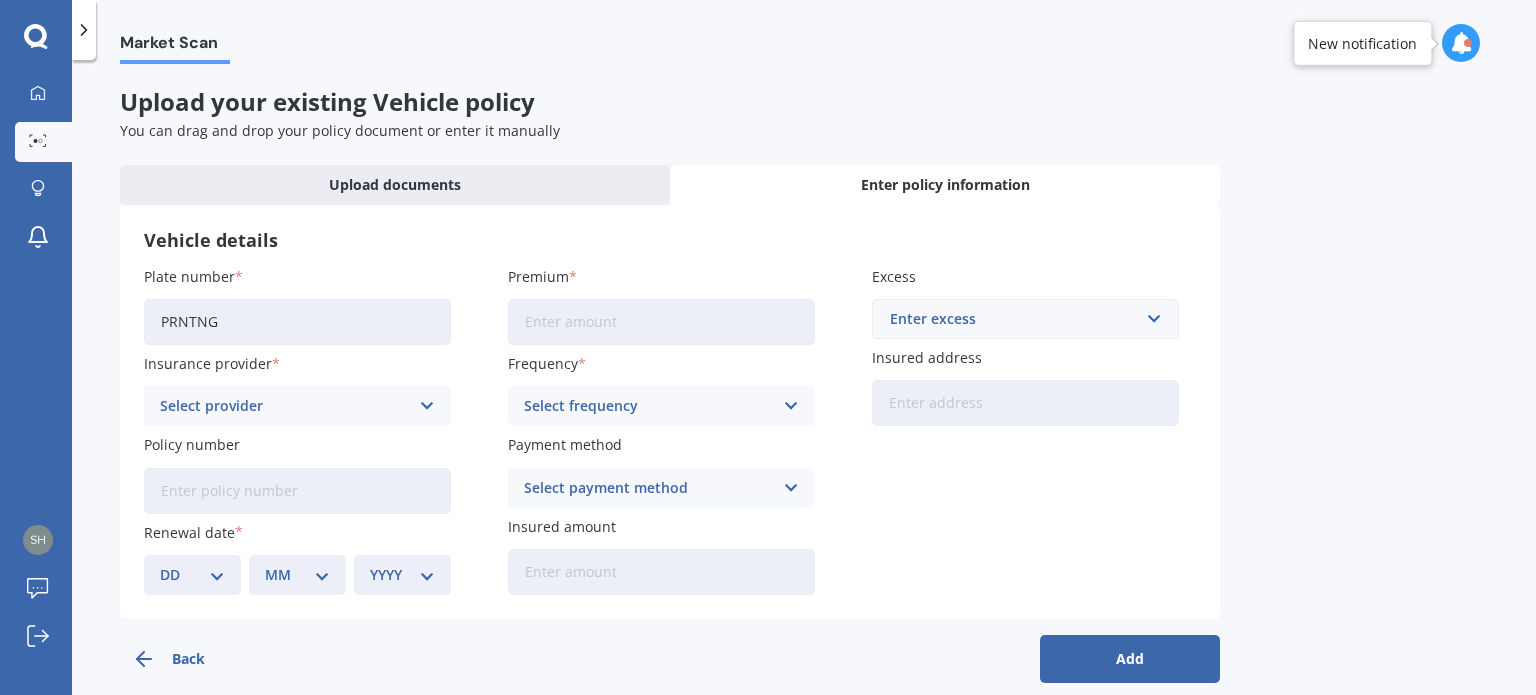 click on "Premium" at bounding box center (661, 322) 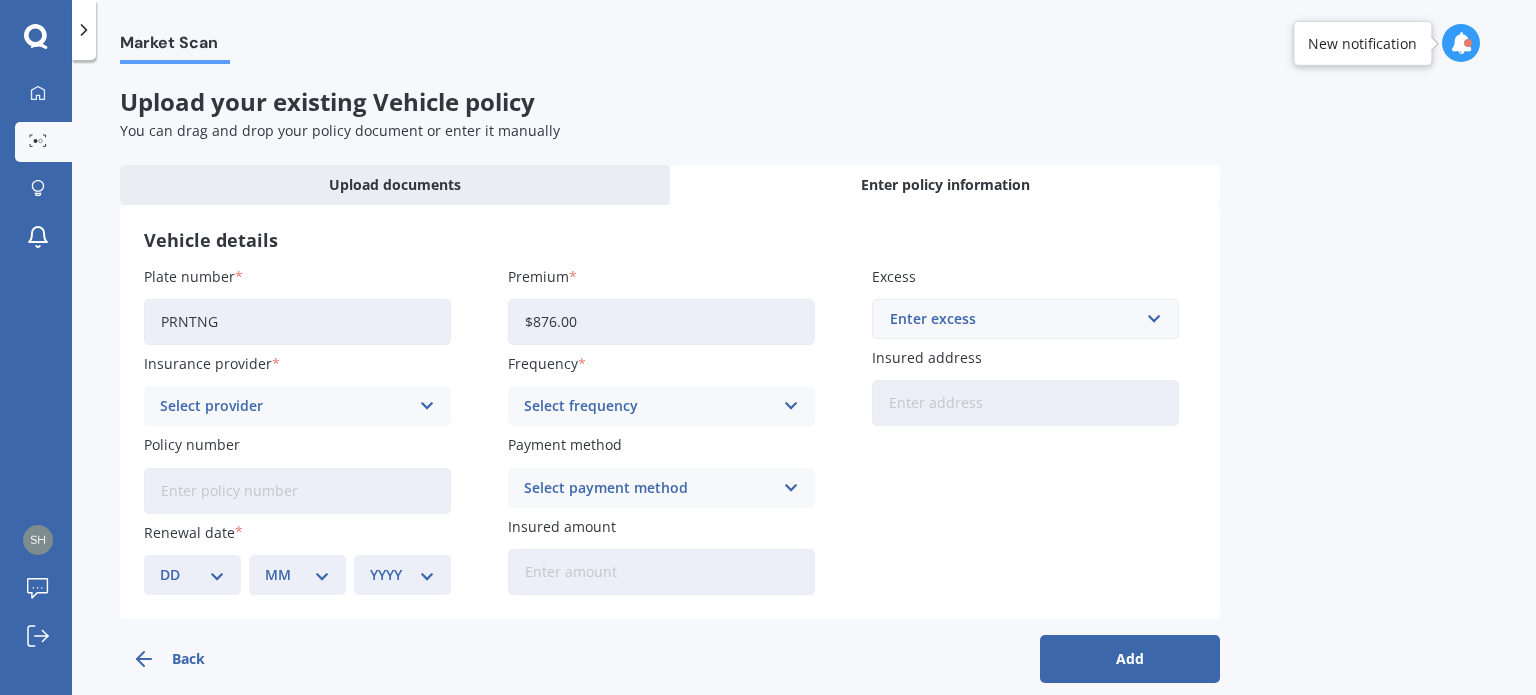 type on "$876.00" 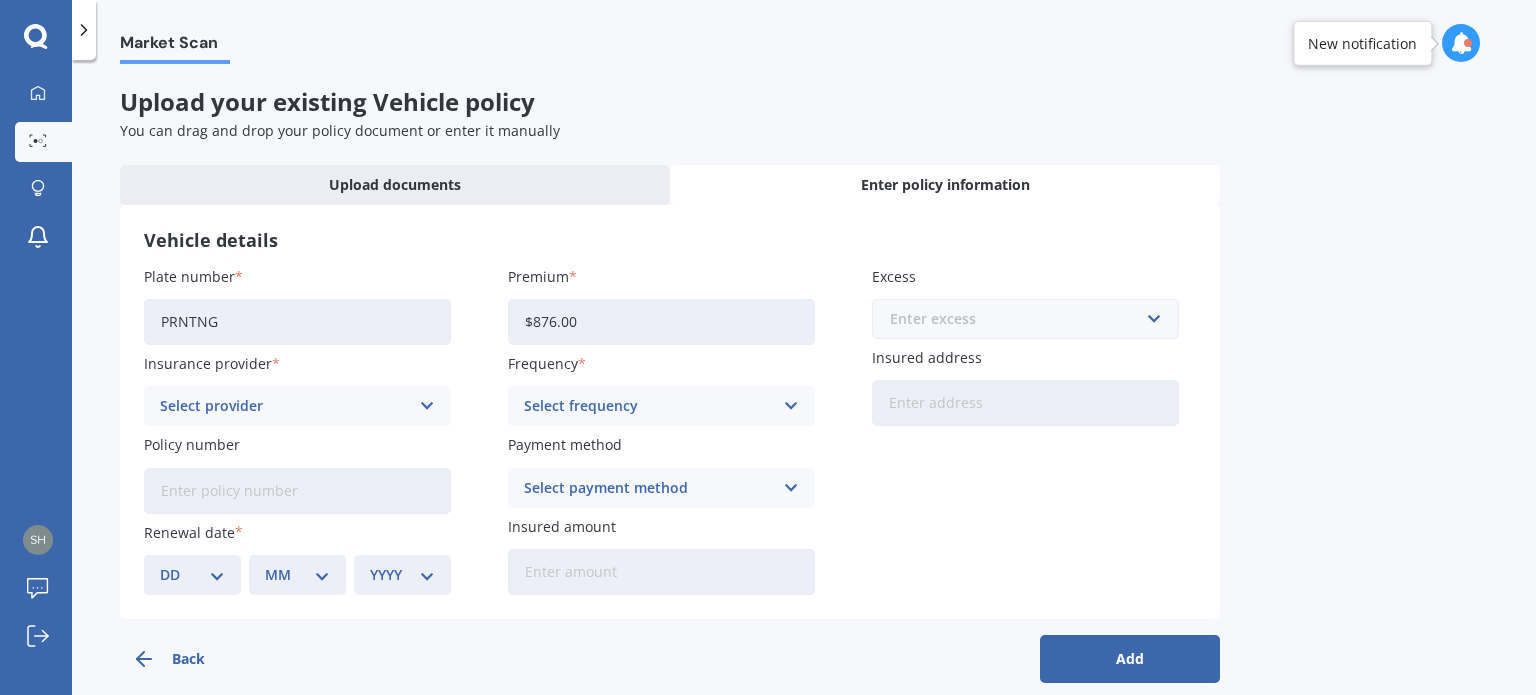 click at bounding box center (1018, 319) 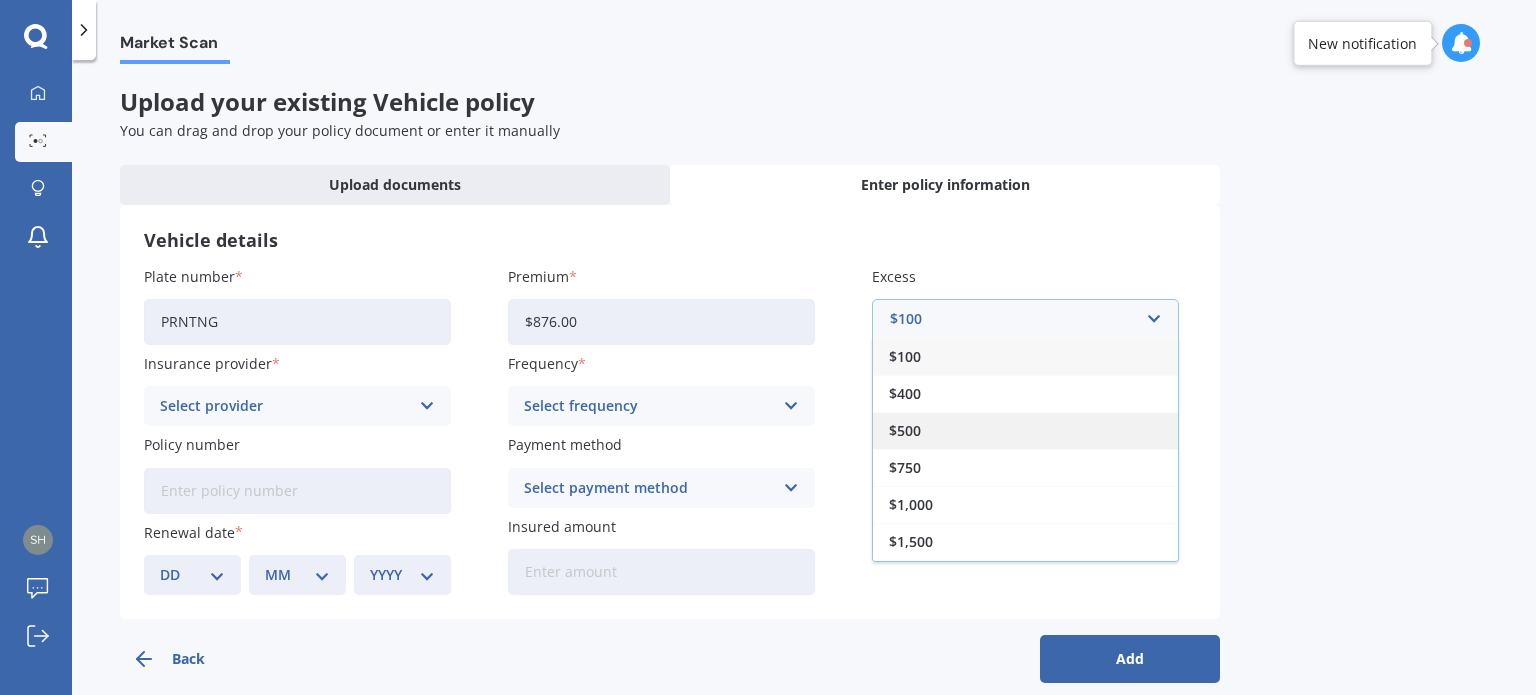 click on "$500" at bounding box center (1025, 430) 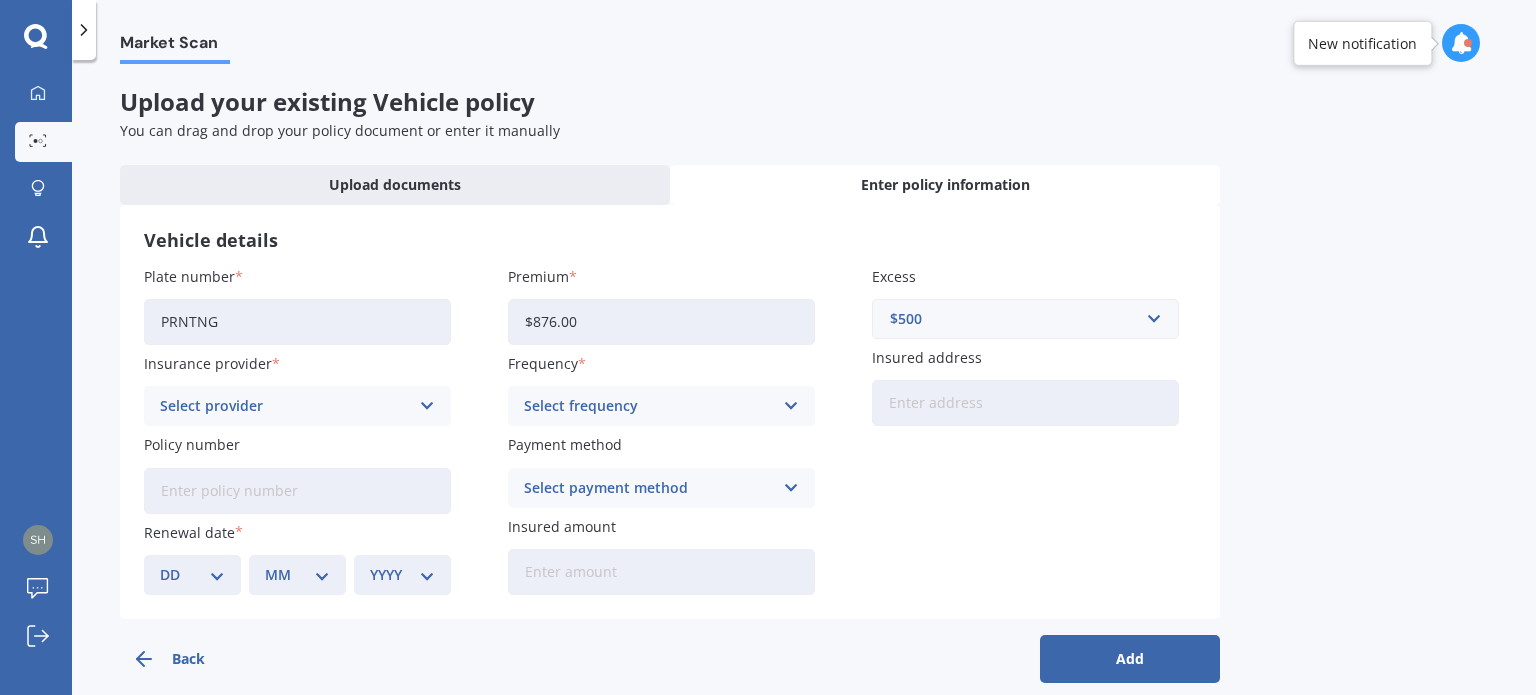 click on "Select provider AA AMI AMP ANZ ASB Aioi Nissay Dowa Ando Assurant Autosure BNZ Co-Operative Bank Cove FMG Initio Kiwibank Lantern [PERSON_NAME] MAS NAC NZI Other Provident SBS Star Insure State [PERSON_NAME] TSB Tower Trade Me Insurance Vero Westpac YOUI" at bounding box center [297, 406] 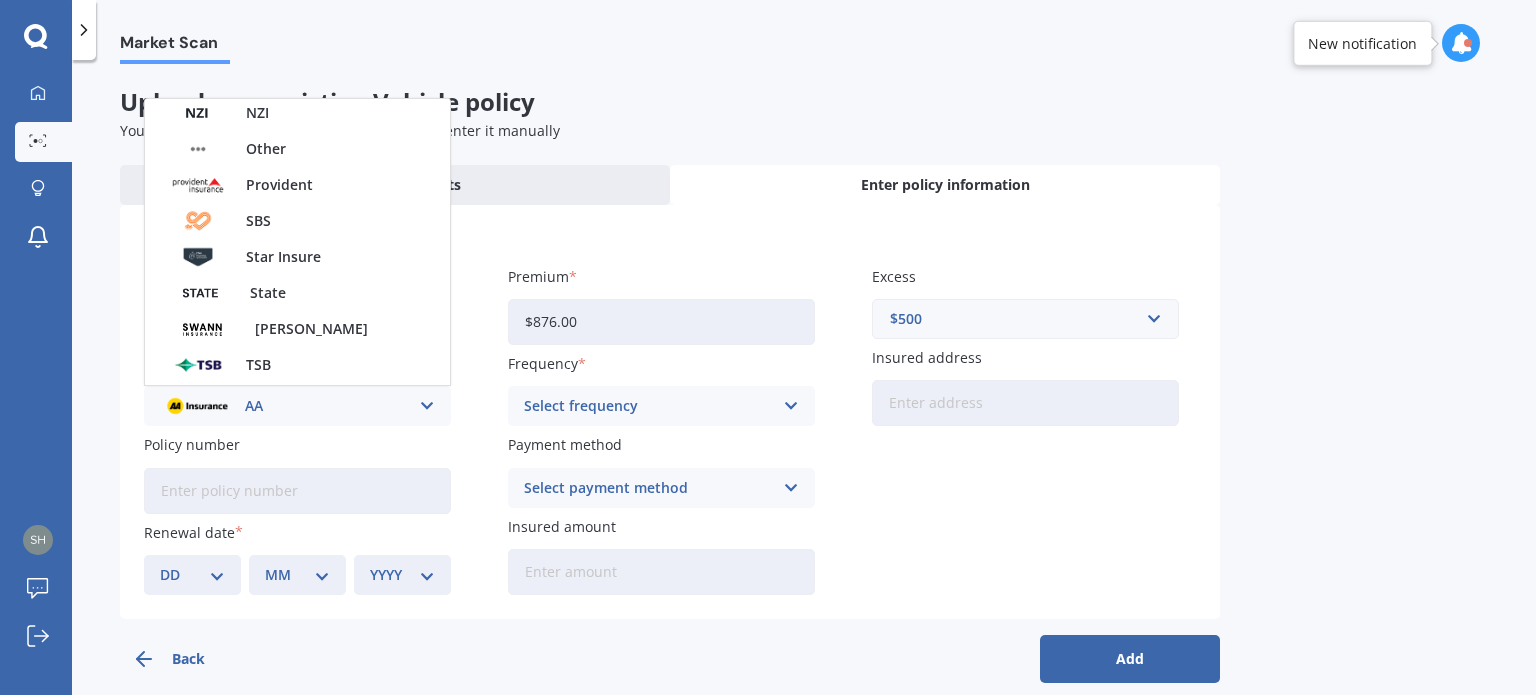 scroll, scrollTop: 730, scrollLeft: 0, axis: vertical 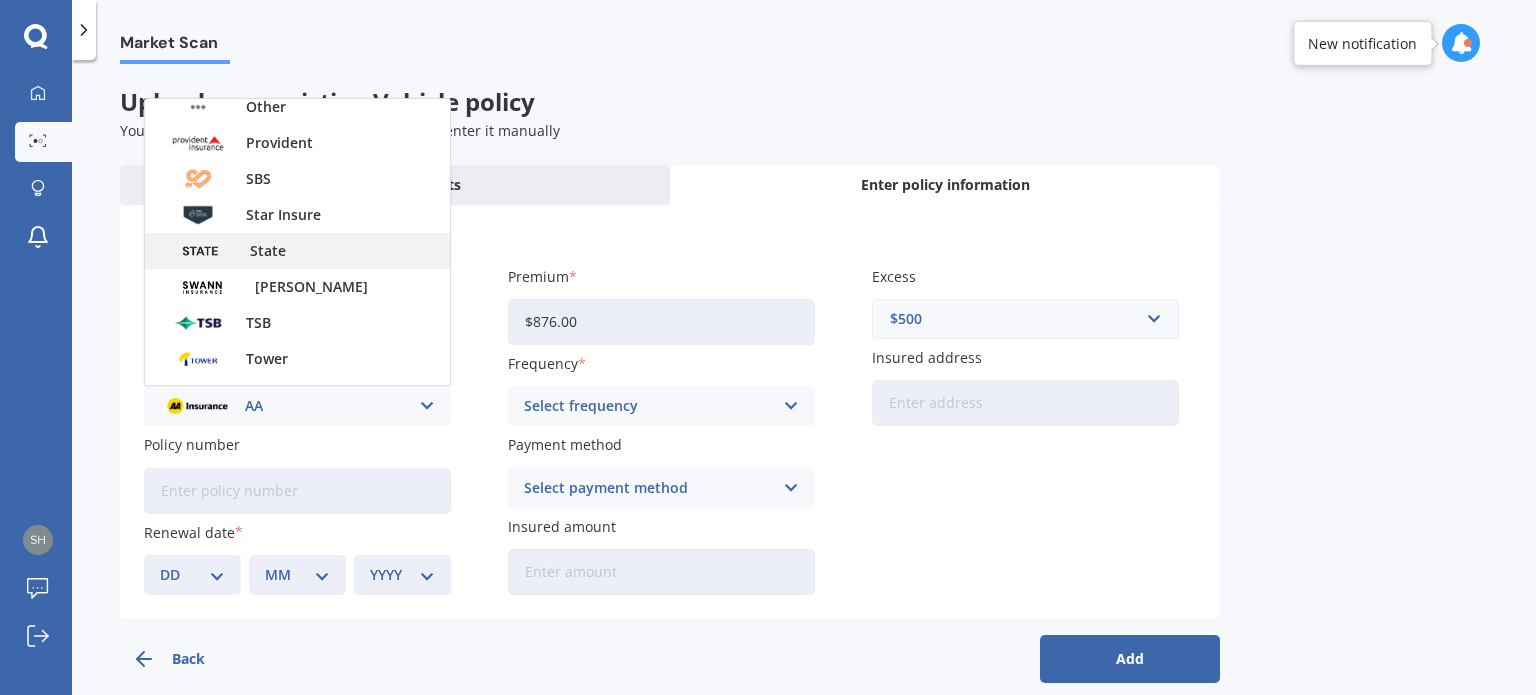 click on "State" at bounding box center (268, 251) 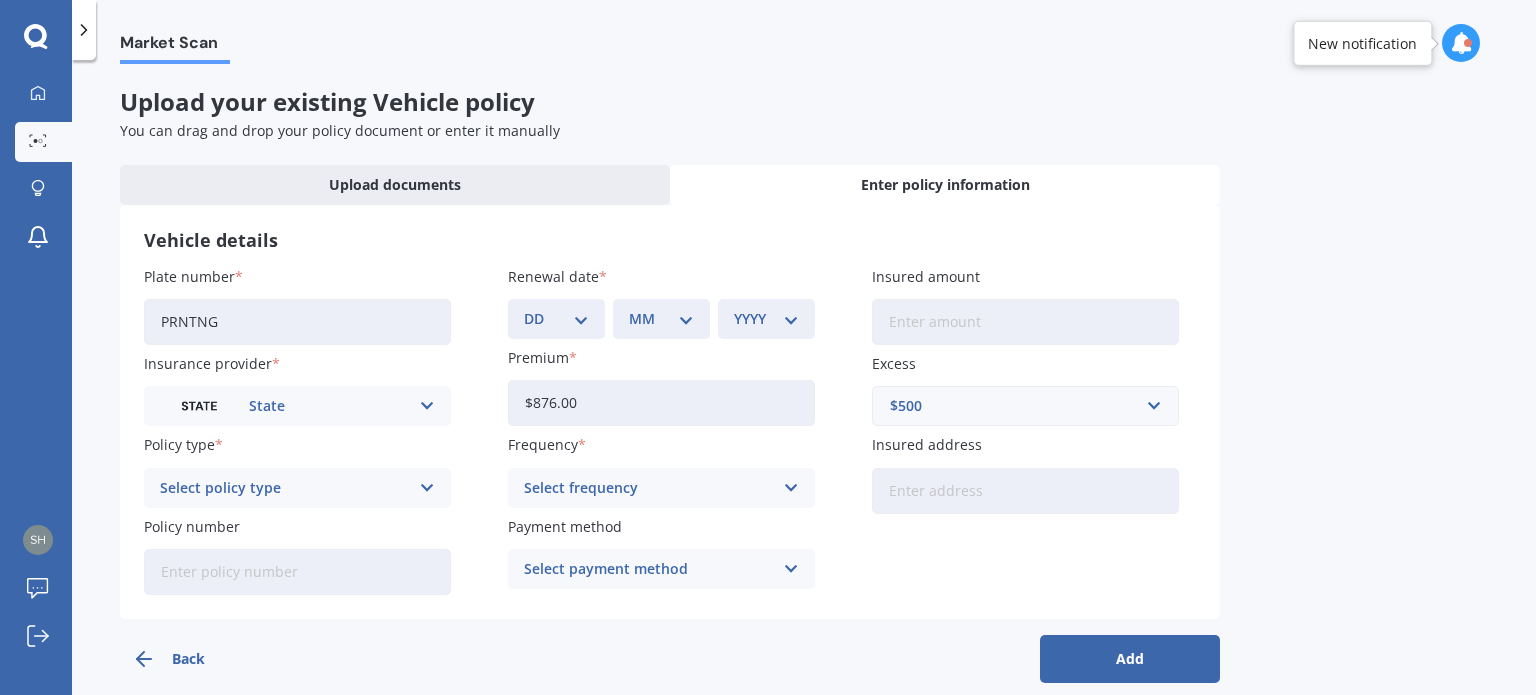 click at bounding box center [427, 488] 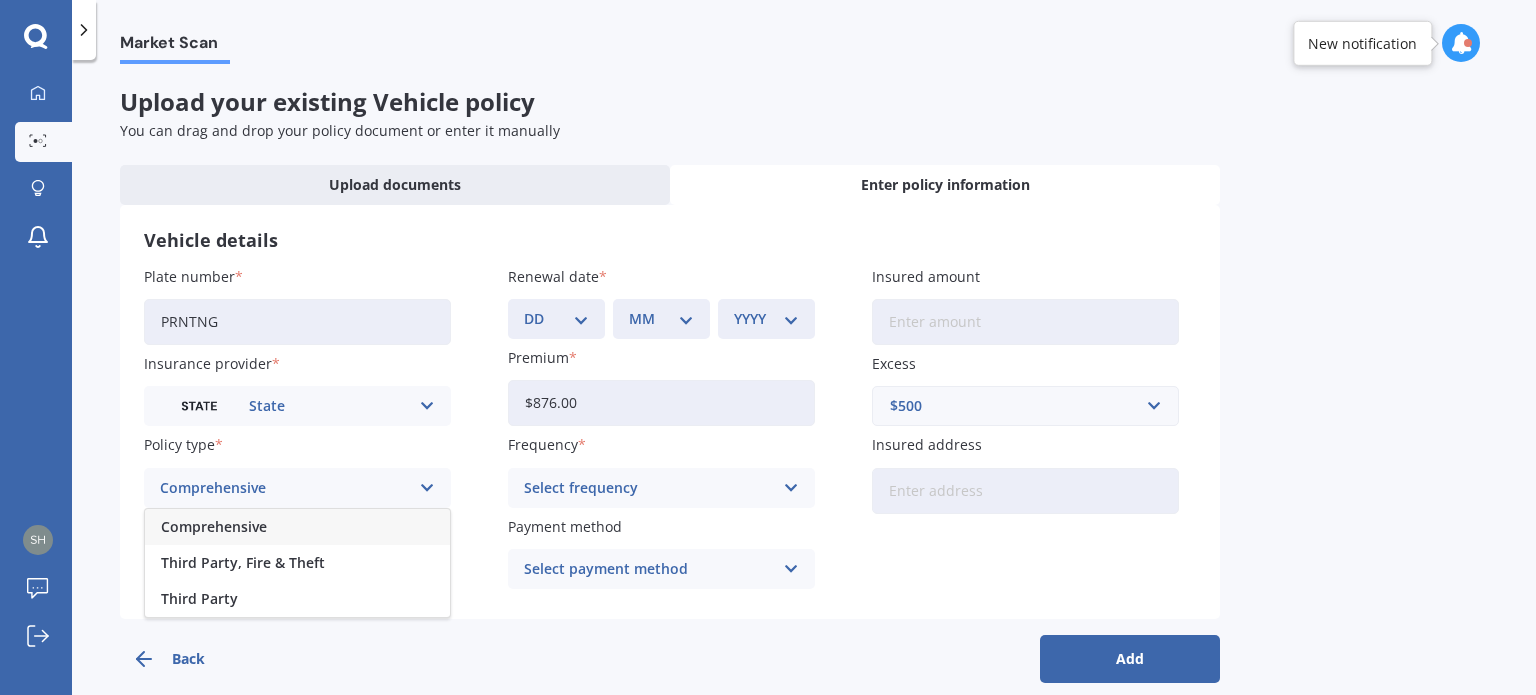 click on "Comprehensive" at bounding box center [297, 527] 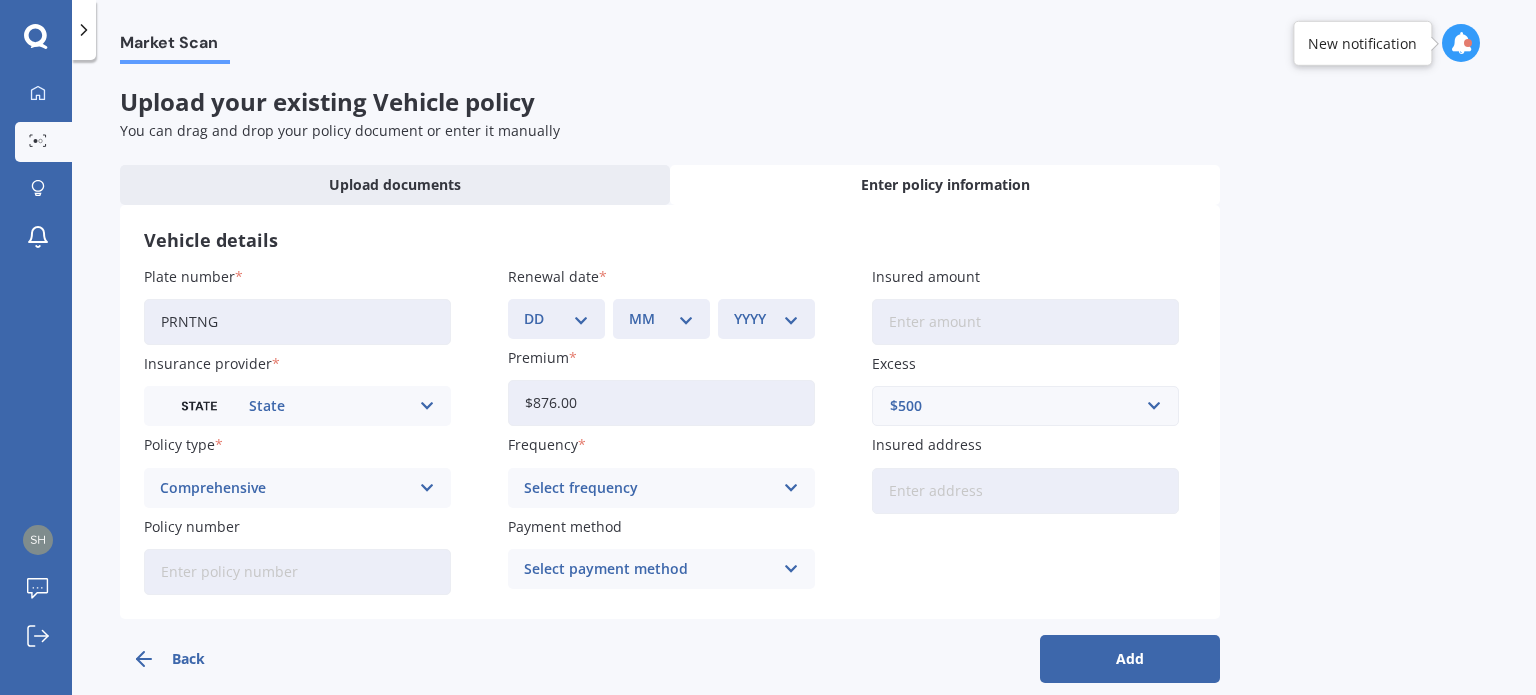 click at bounding box center [791, 488] 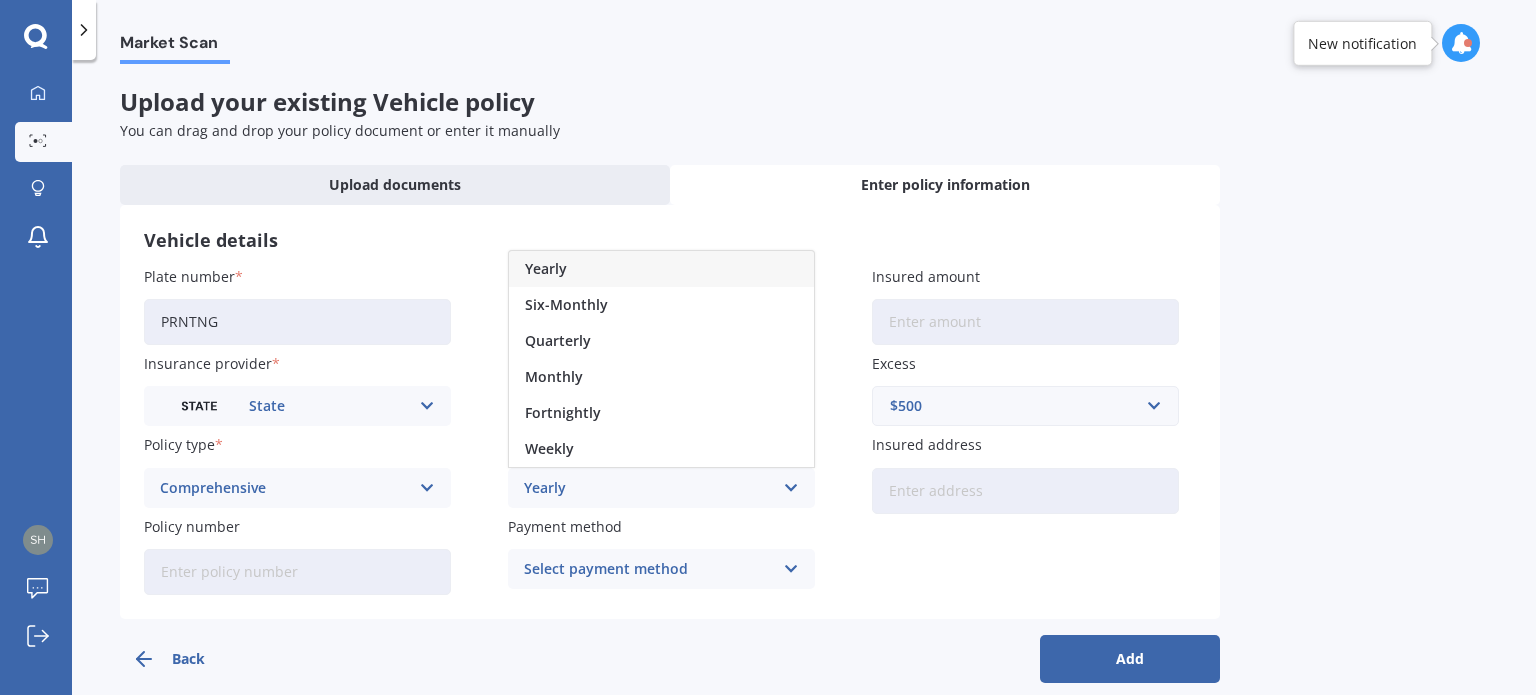 click on "Yearly" at bounding box center [661, 269] 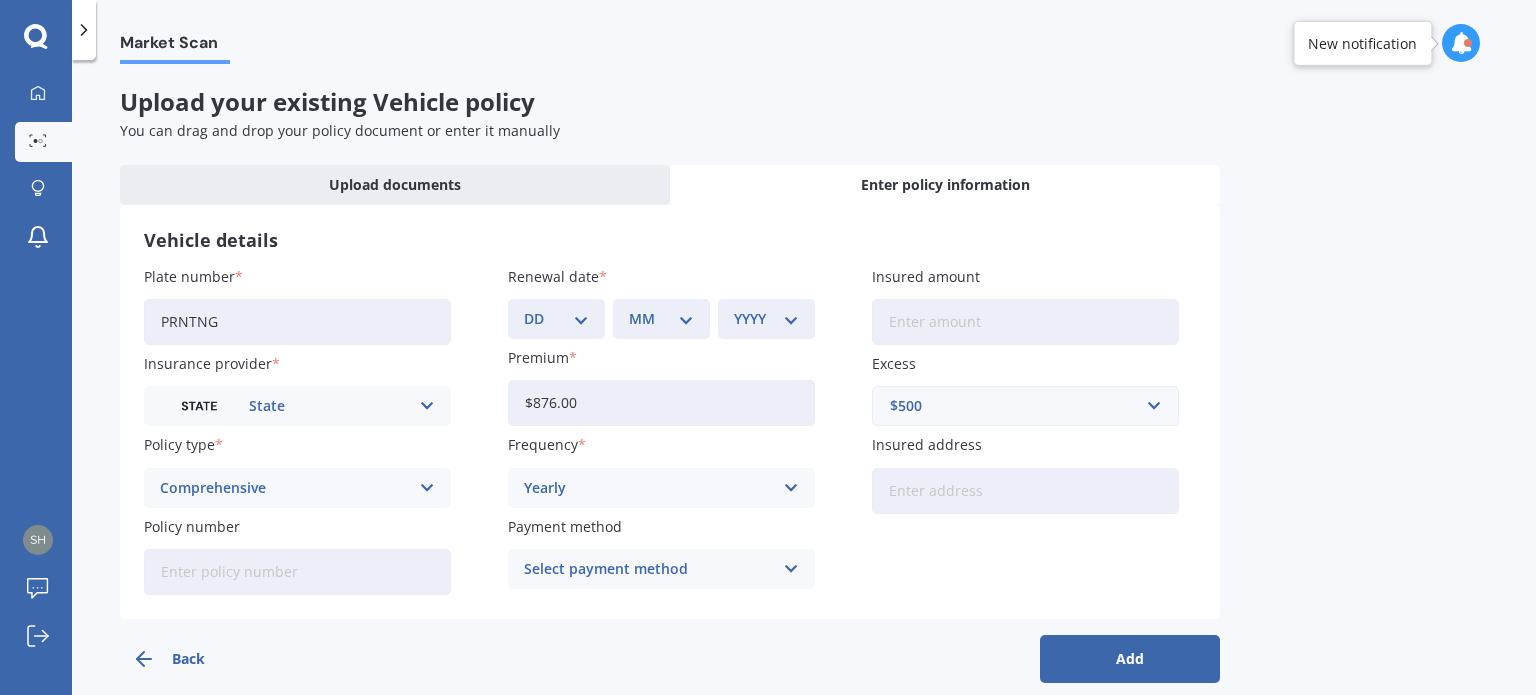 click on "Insured address" at bounding box center (1025, 491) 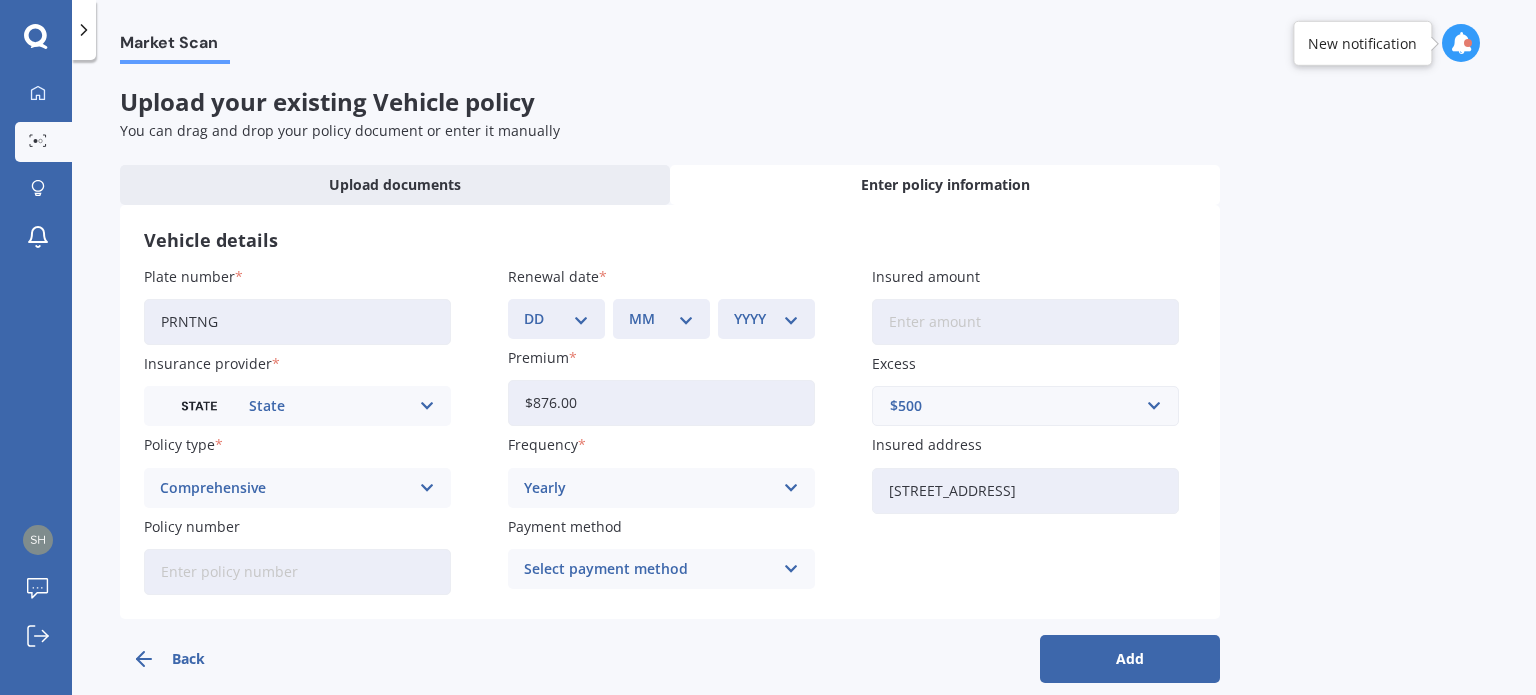scroll, scrollTop: 24, scrollLeft: 0, axis: vertical 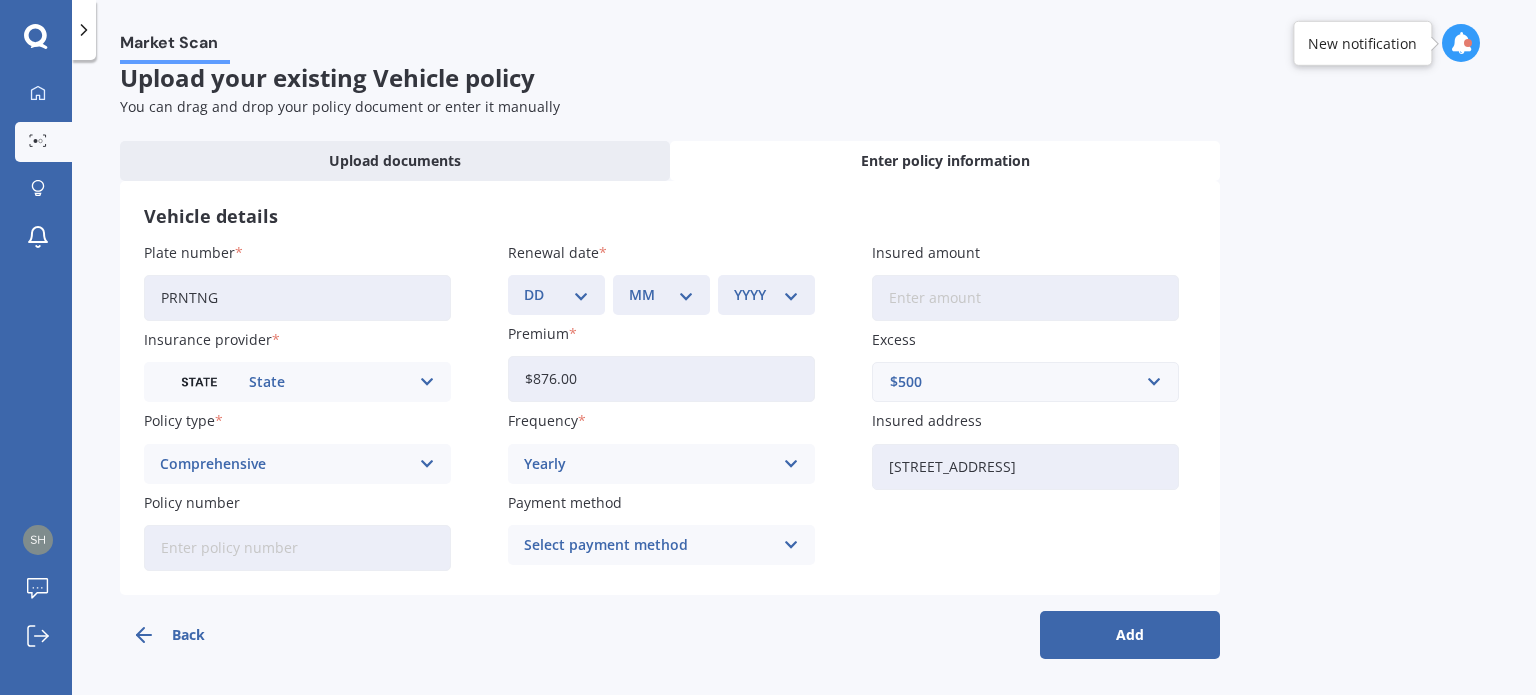 click on "[STREET_ADDRESS]" at bounding box center (1025, 467) 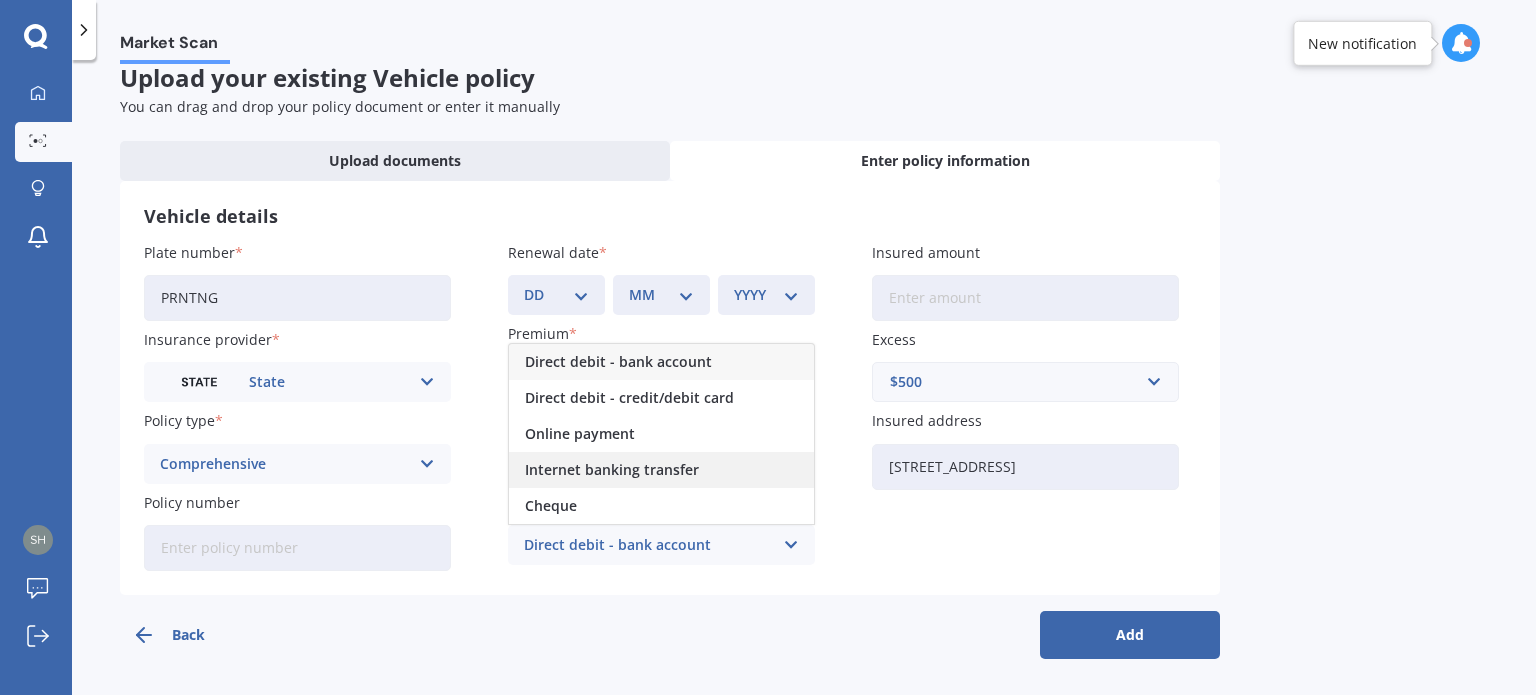 click on "Internet banking transfer" at bounding box center (612, 470) 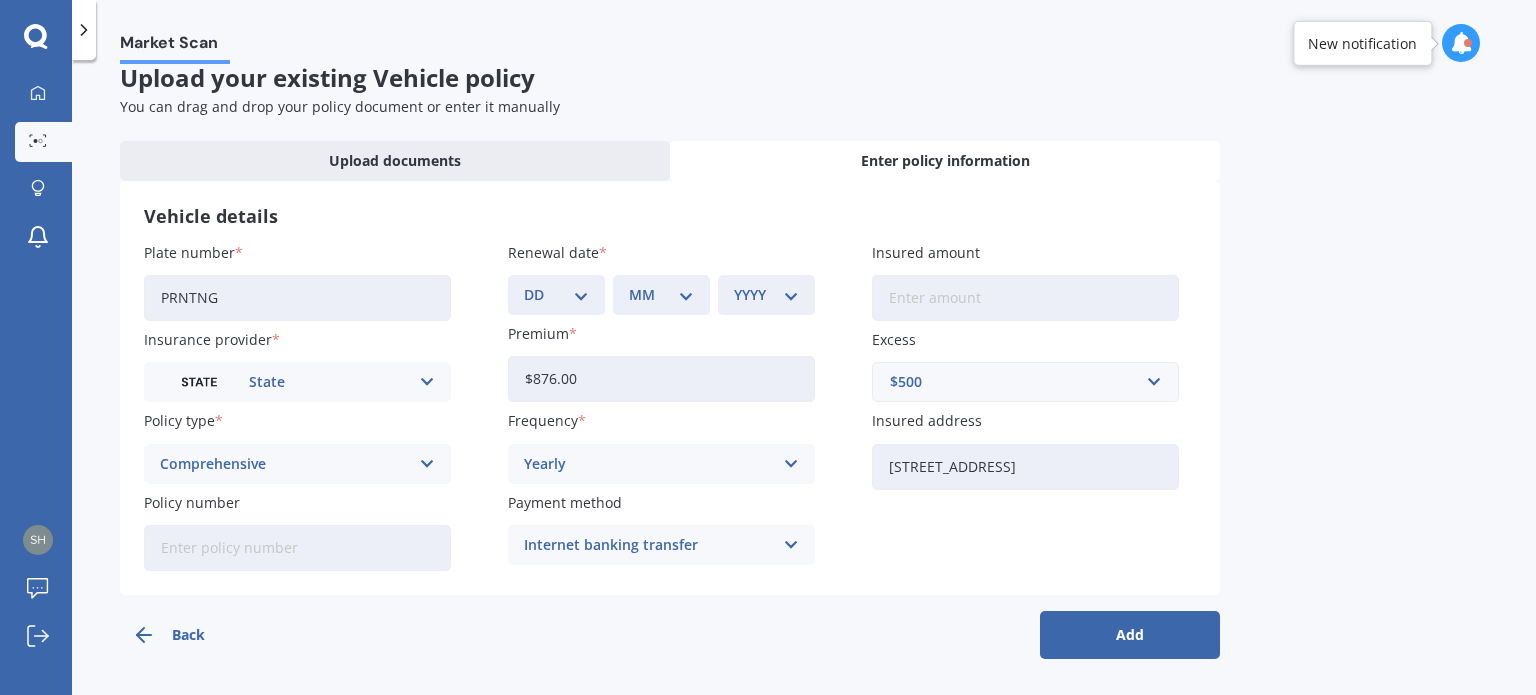 click on "Policy number" at bounding box center (297, 548) 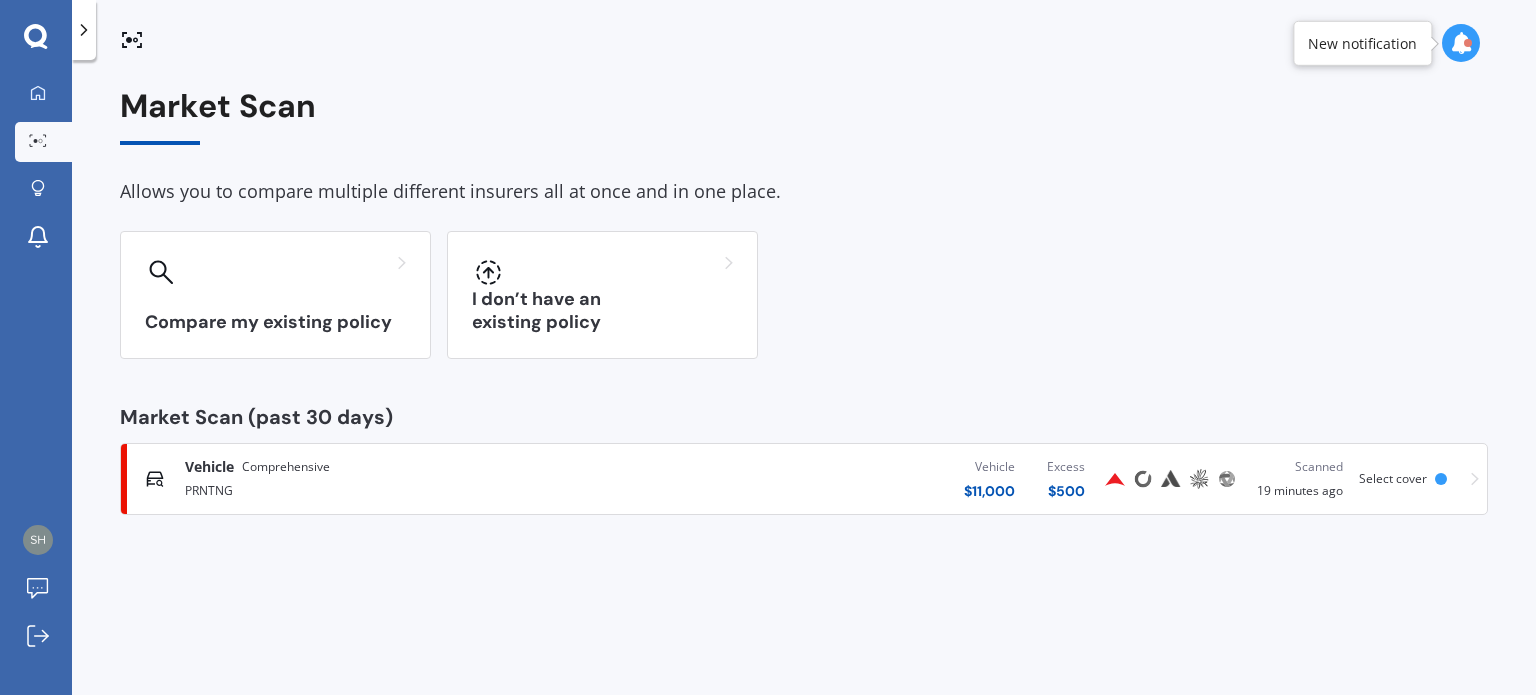scroll, scrollTop: 0, scrollLeft: 0, axis: both 